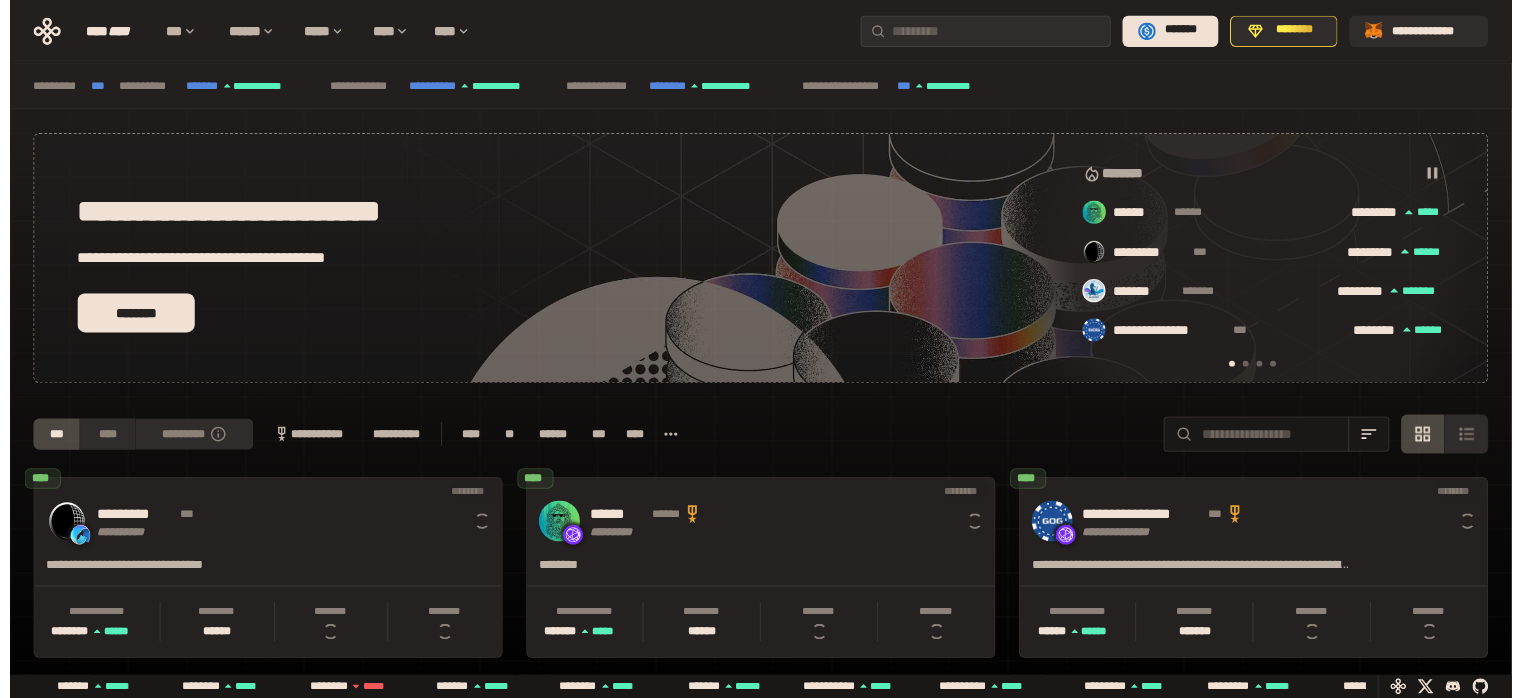 scroll, scrollTop: 0, scrollLeft: 0, axis: both 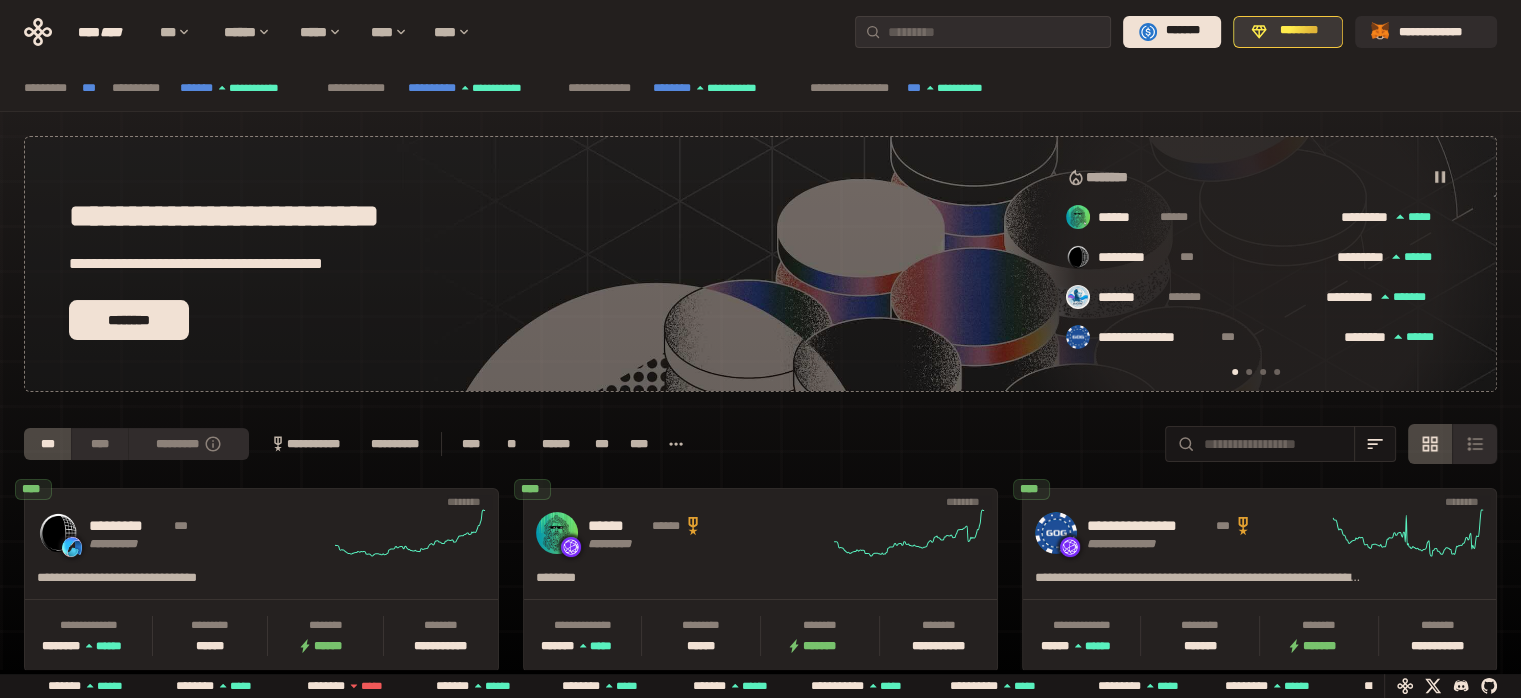click on "********" at bounding box center [1299, 31] 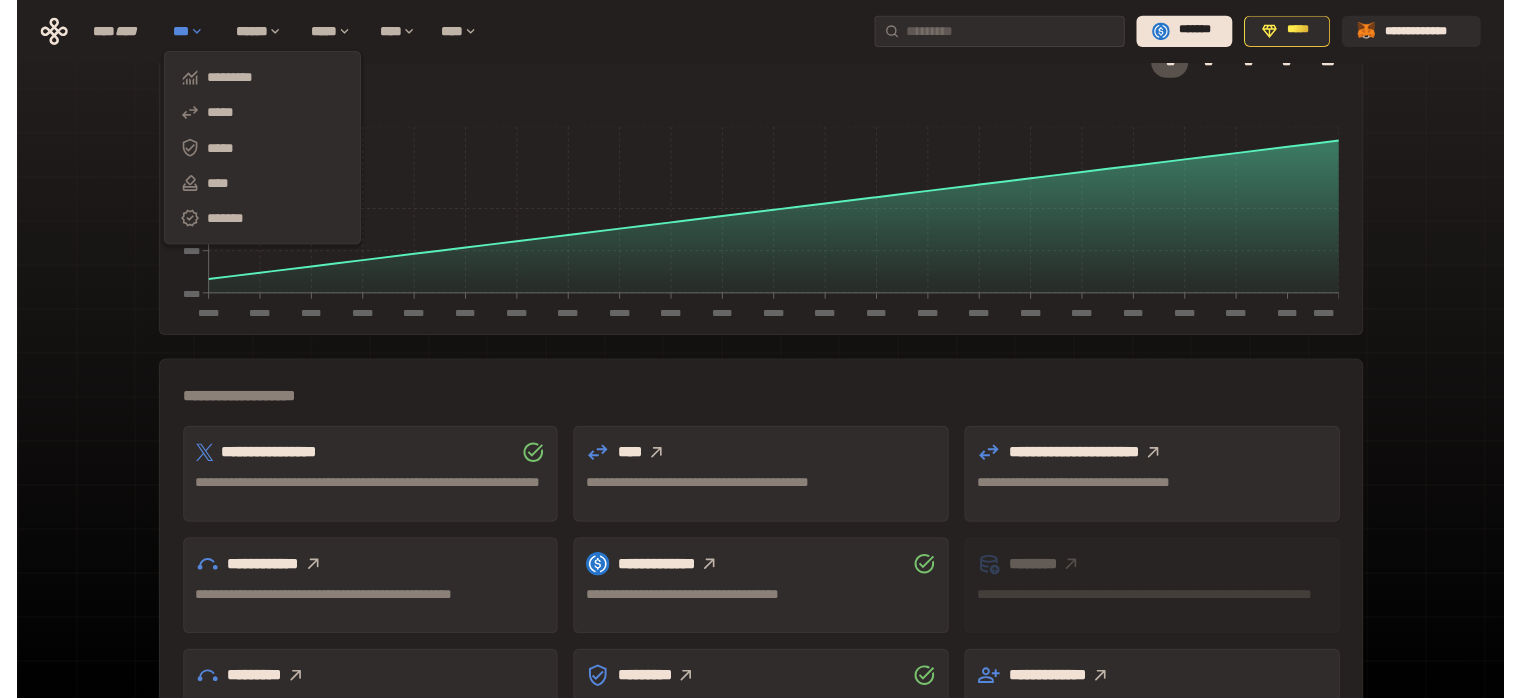 scroll, scrollTop: 371, scrollLeft: 0, axis: vertical 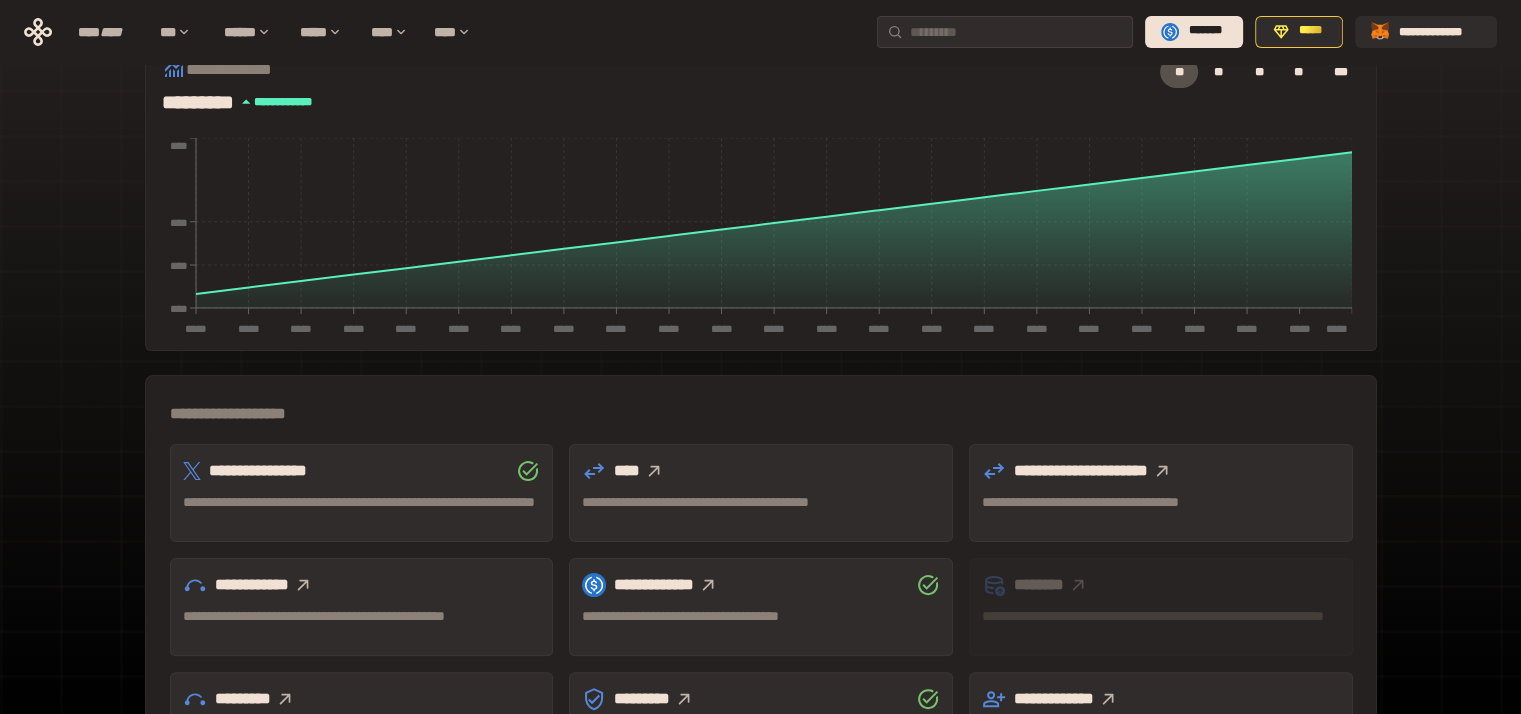 click 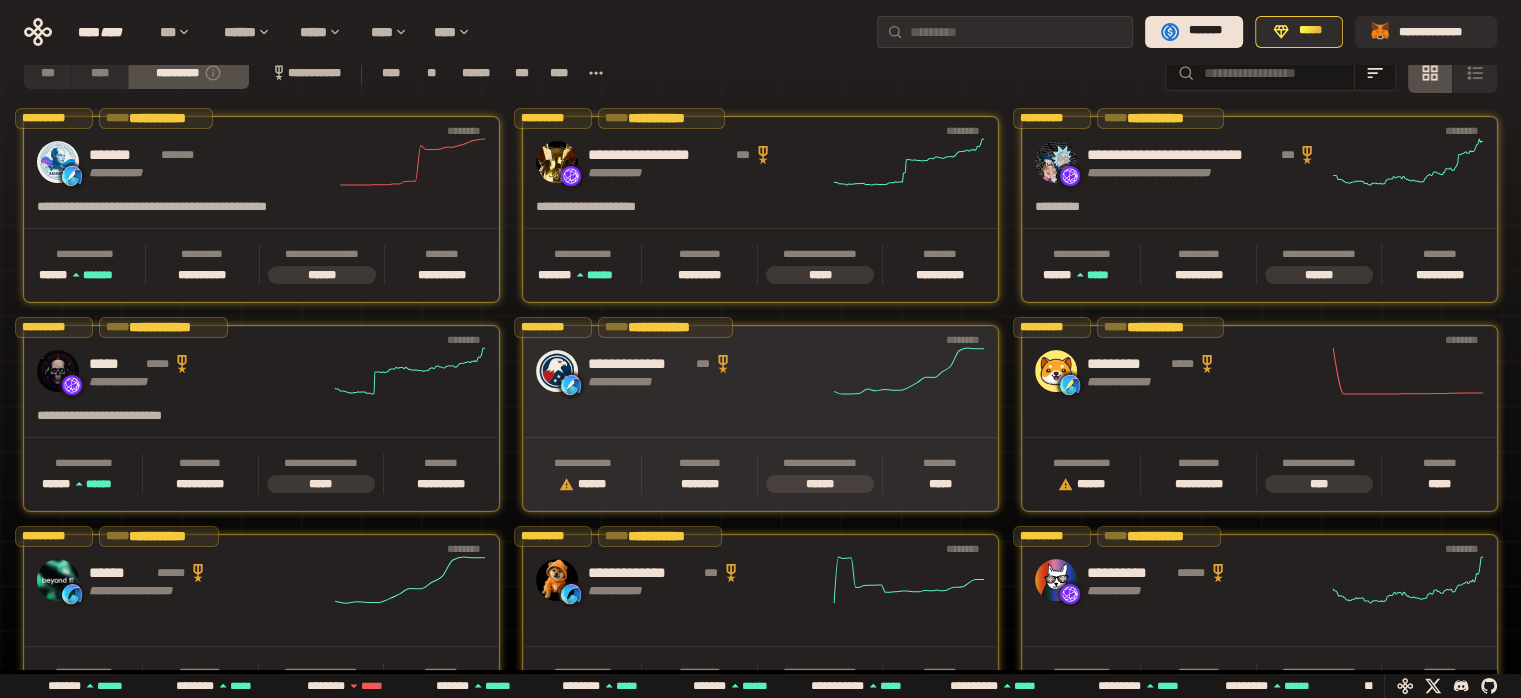 scroll, scrollTop: 0, scrollLeft: 436, axis: horizontal 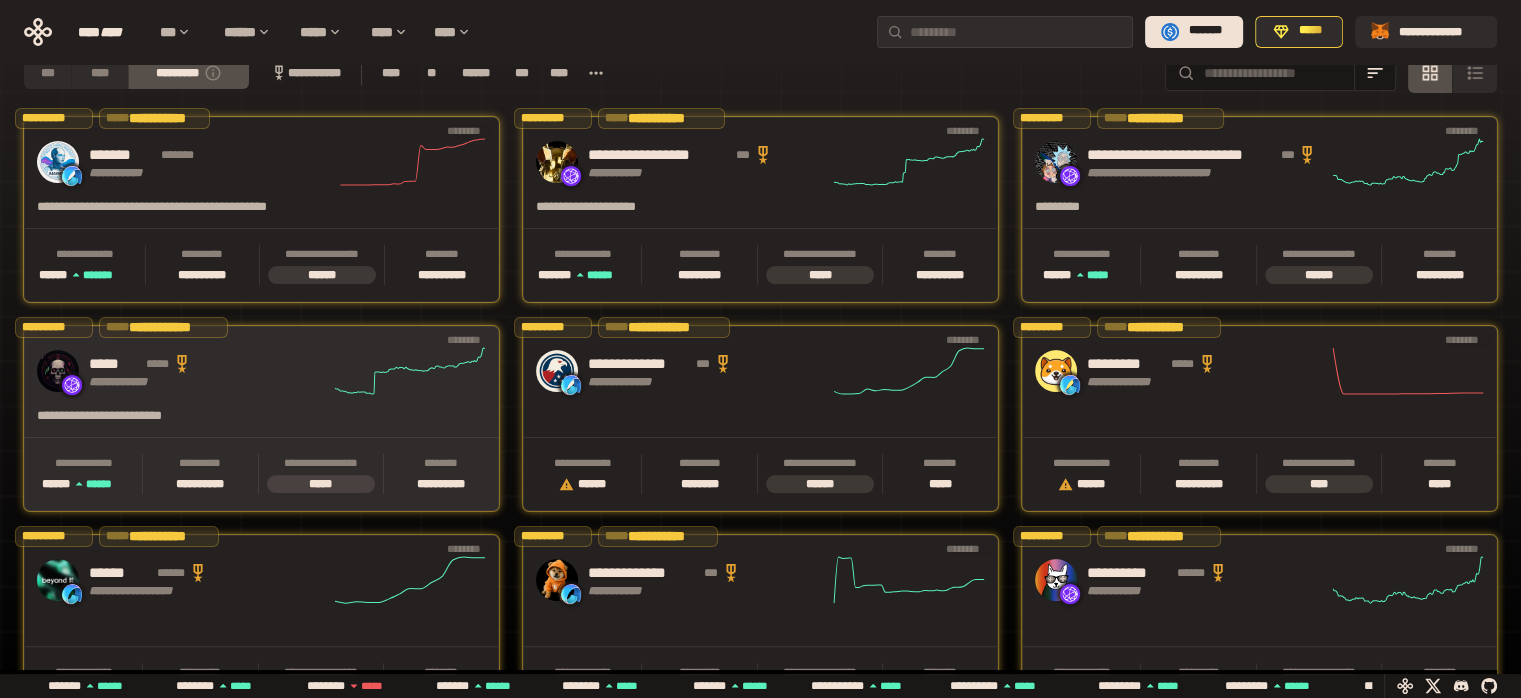 click on "[FIRST] [LAST] [PHONE] [ADDRESS] [CITY] [STATE]" at bounding box center (261, 371) 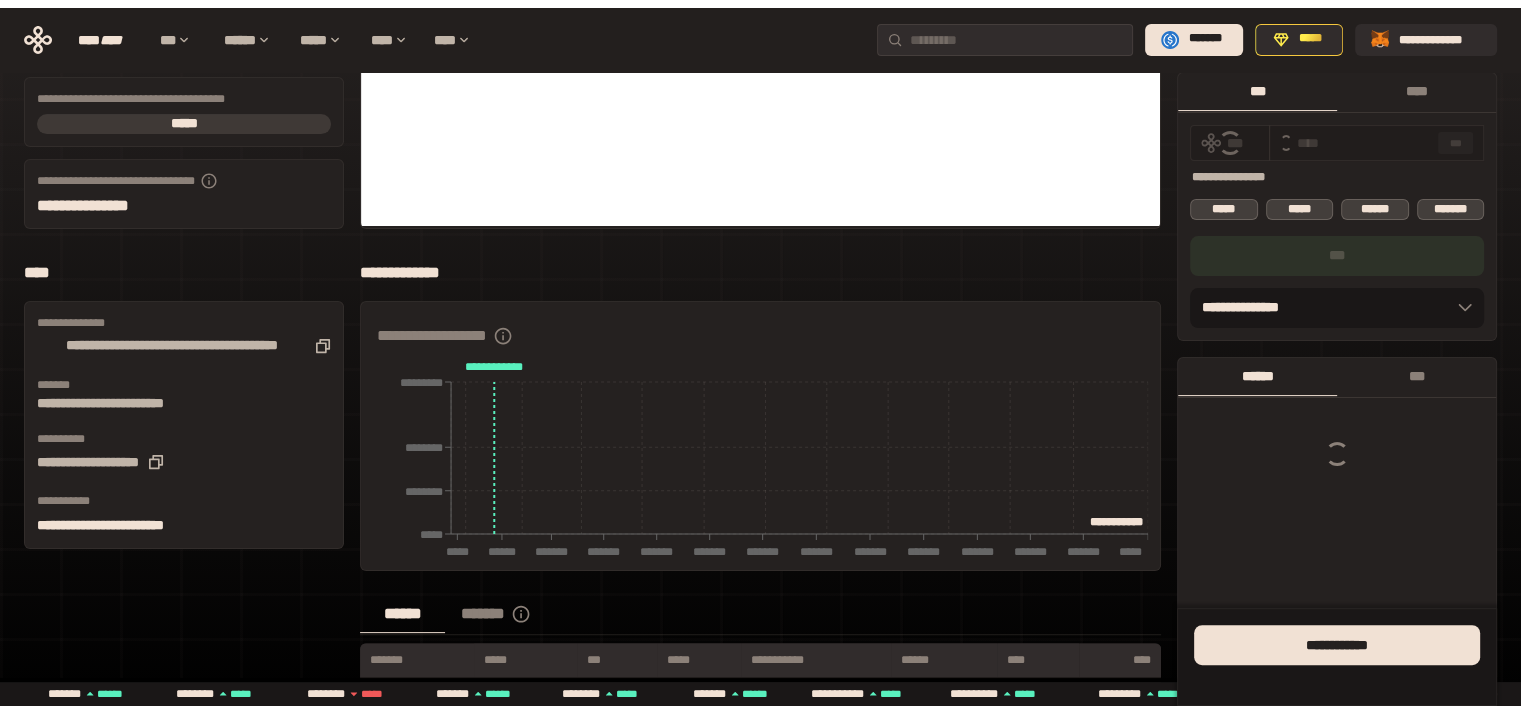 scroll, scrollTop: 0, scrollLeft: 0, axis: both 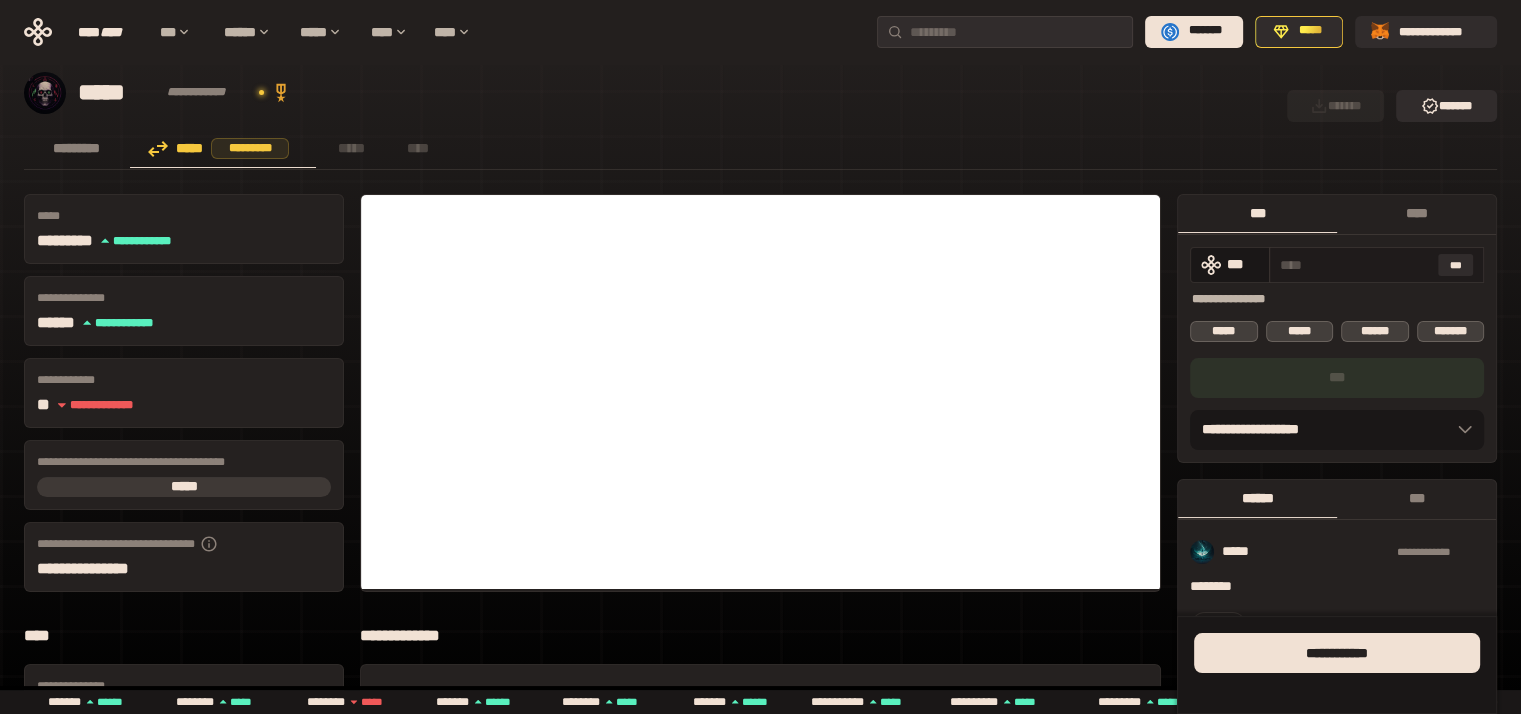 click at bounding box center (1355, 265) 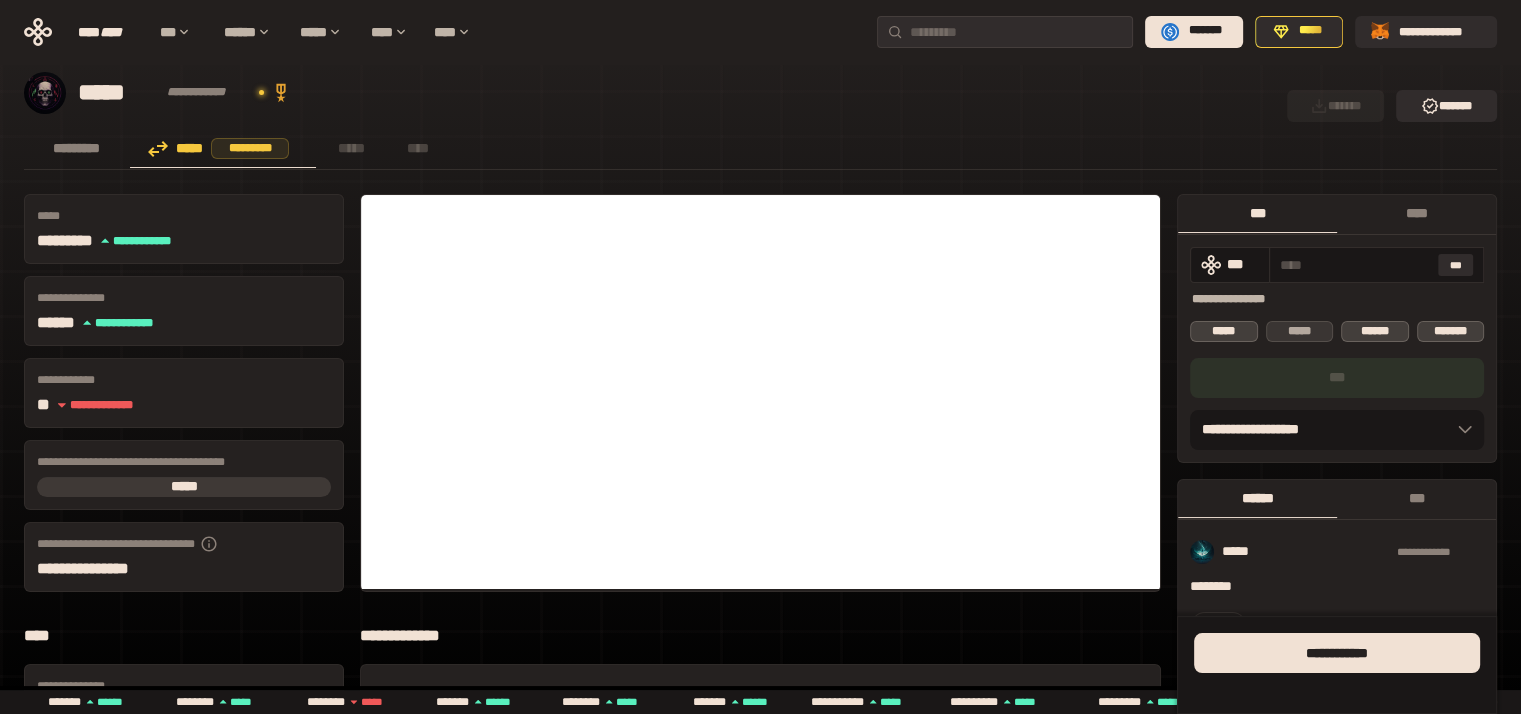 click on "*****" at bounding box center [1300, 331] 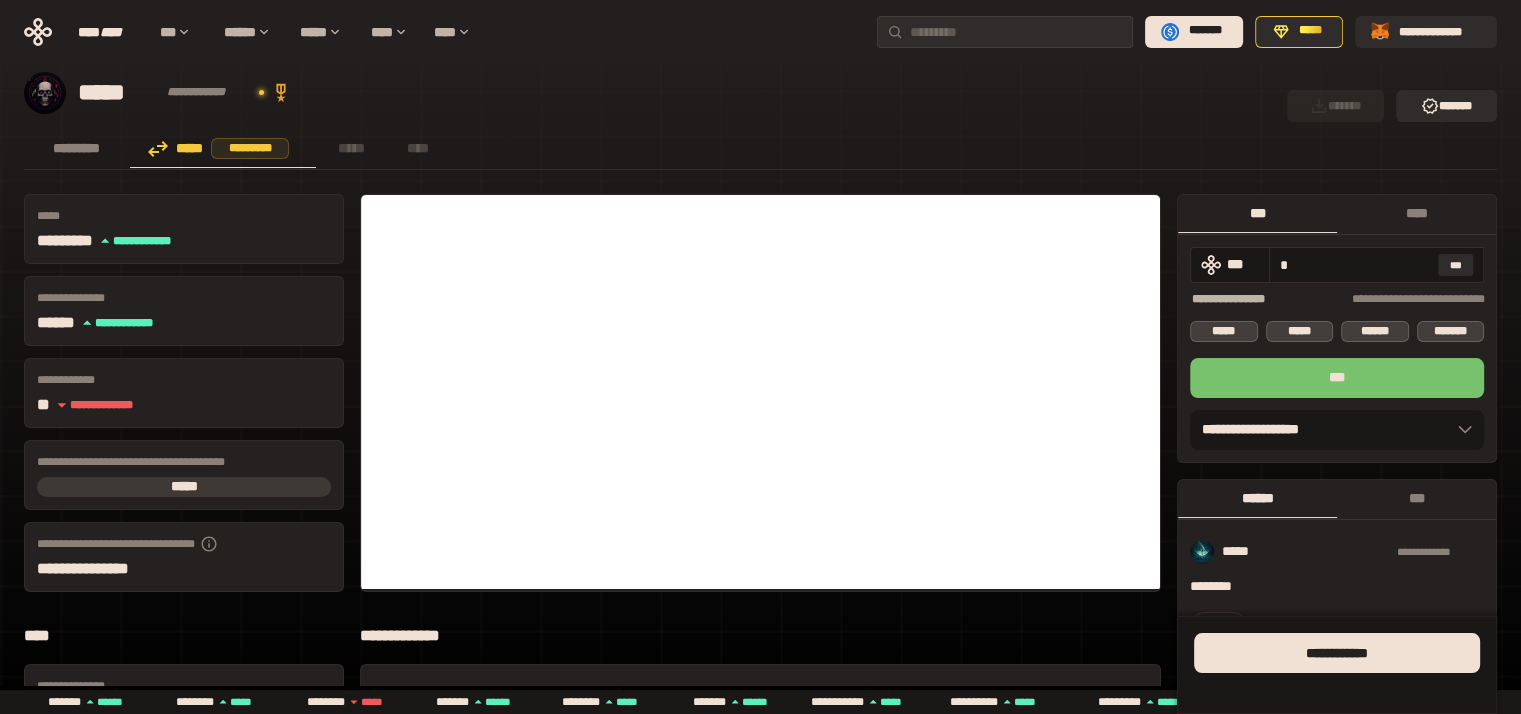 click on "***" at bounding box center [1337, 378] 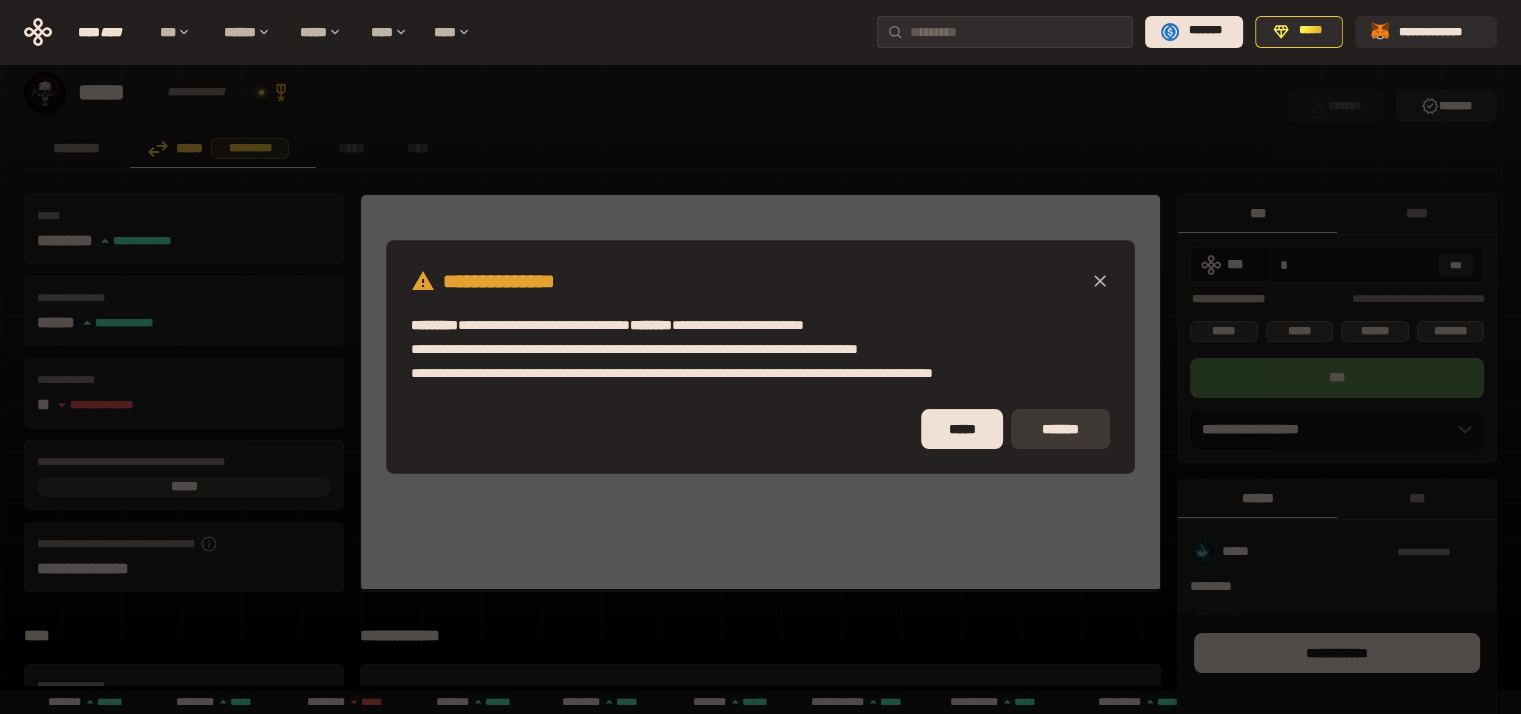 click on "*******" at bounding box center (1060, 429) 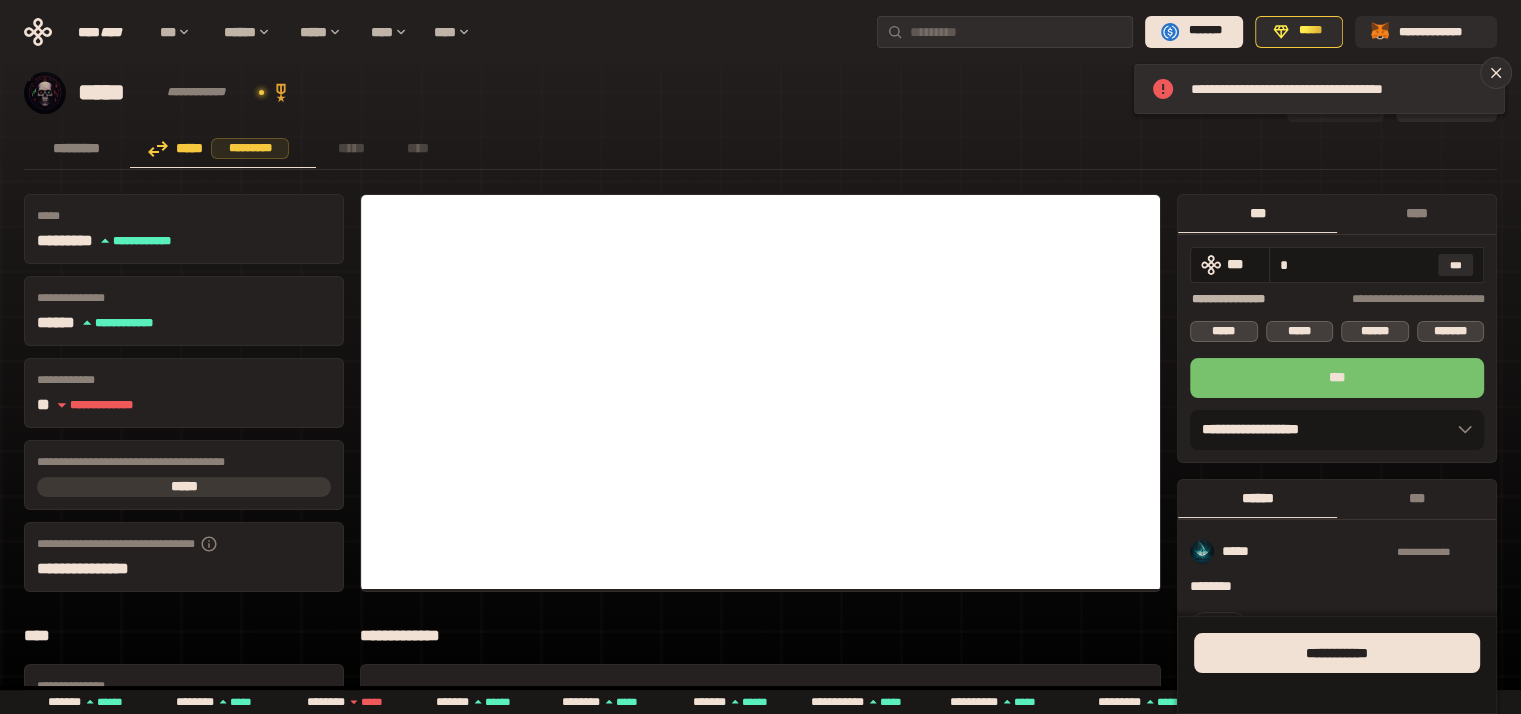 click on "***" at bounding box center [1337, 378] 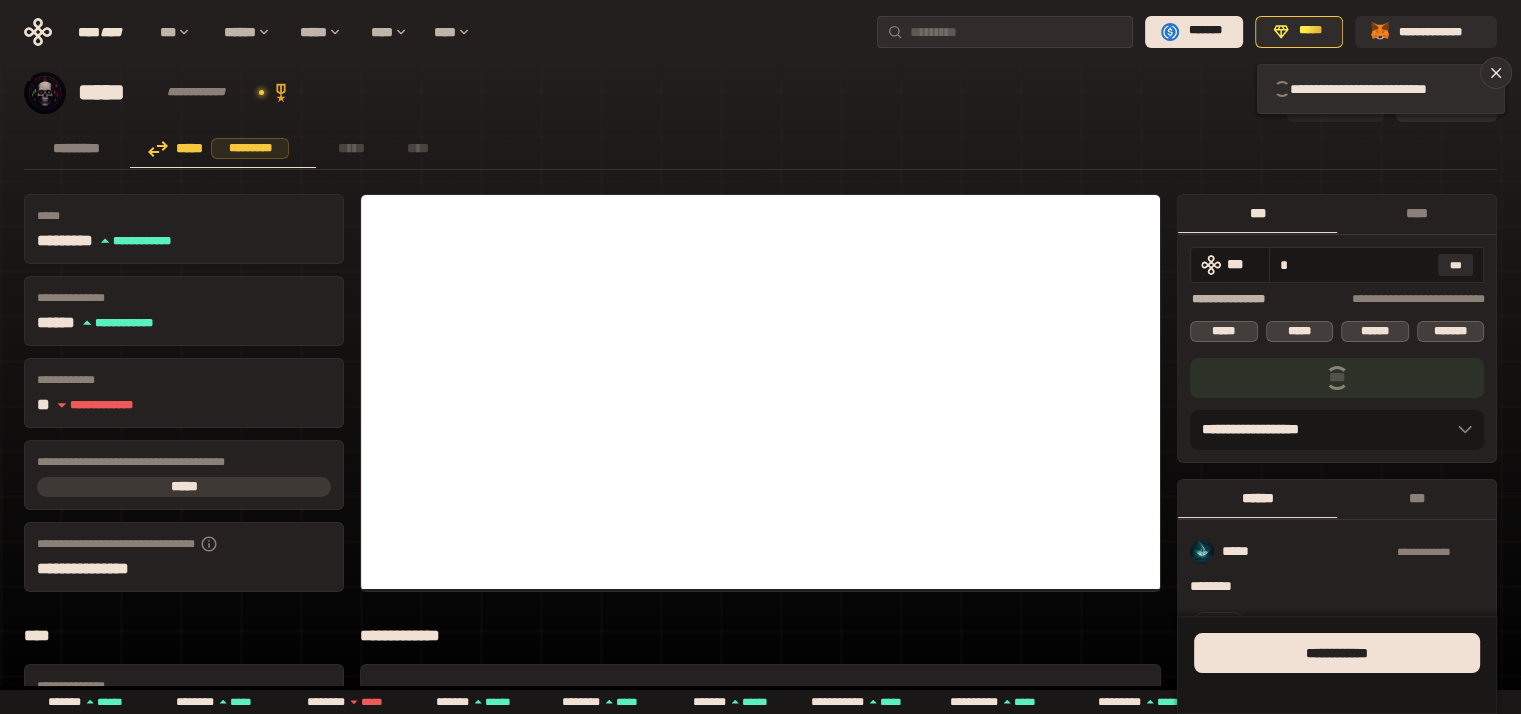 click on "********* *****      ********* ***** ****" at bounding box center [760, 150] 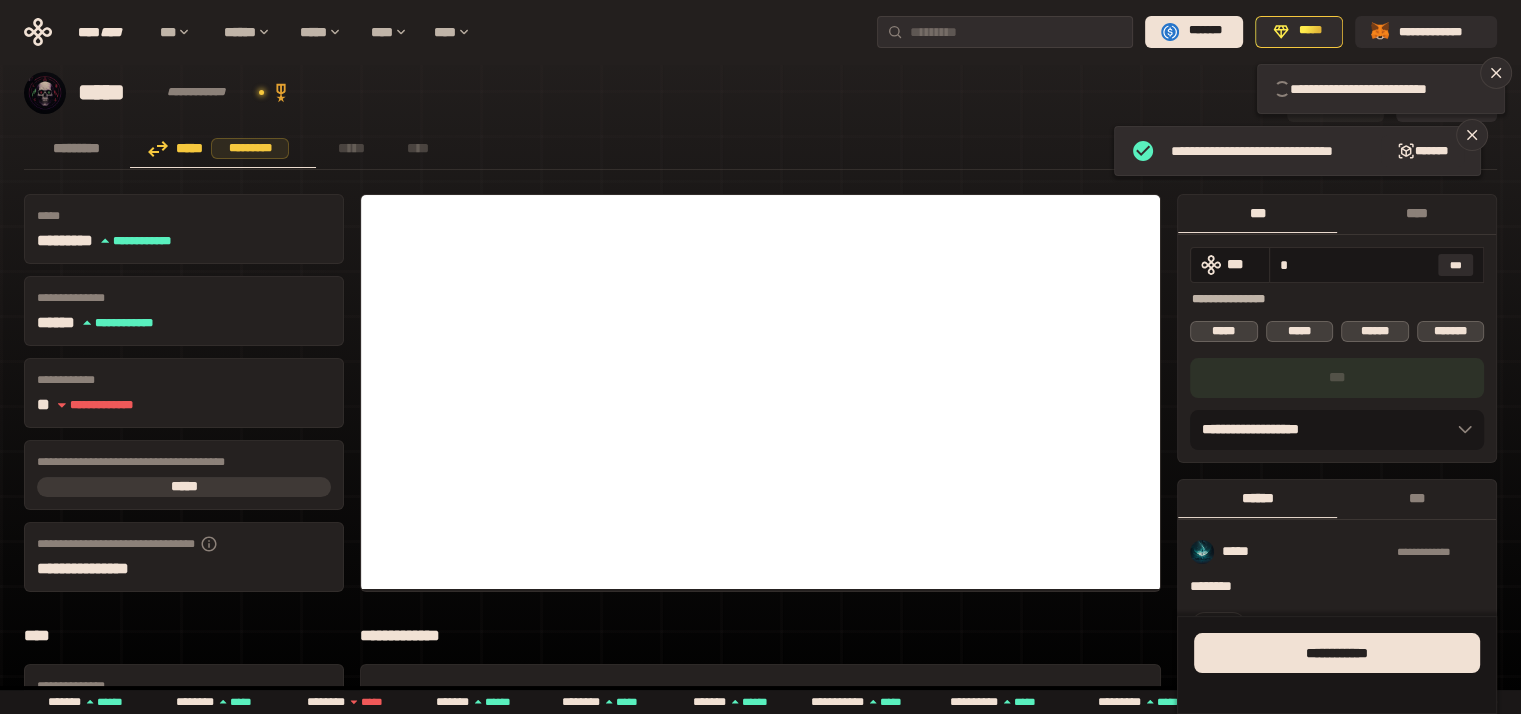 type 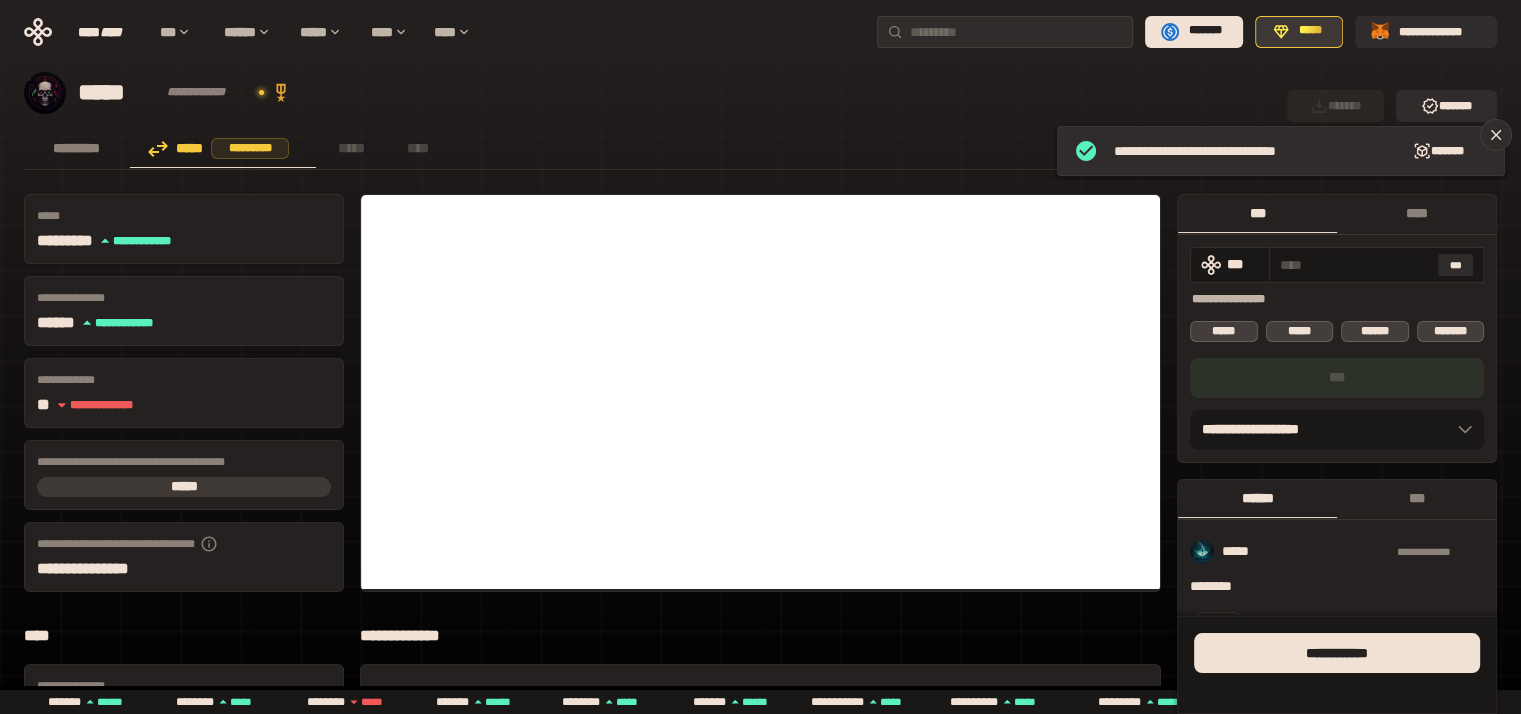 click on "*****" at bounding box center [1310, 31] 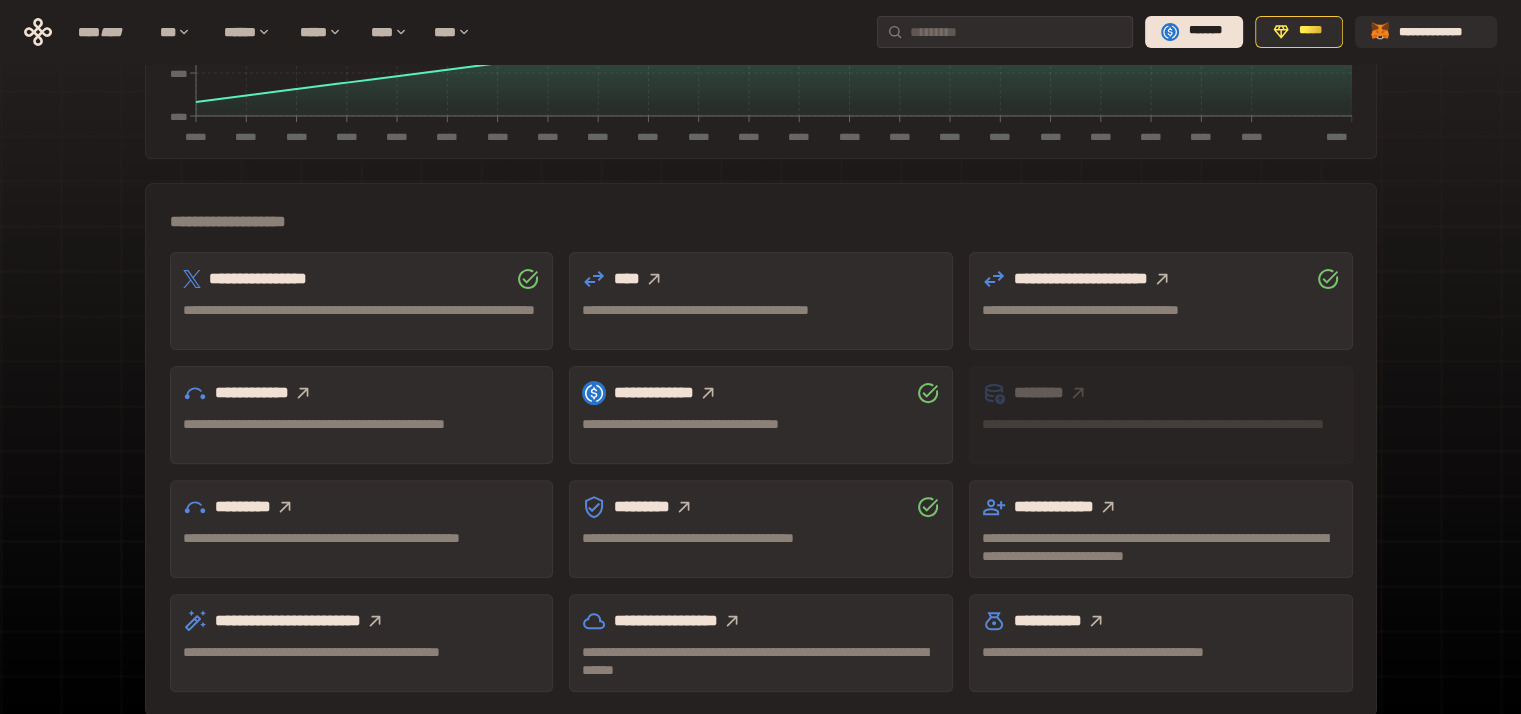 scroll, scrollTop: 571, scrollLeft: 0, axis: vertical 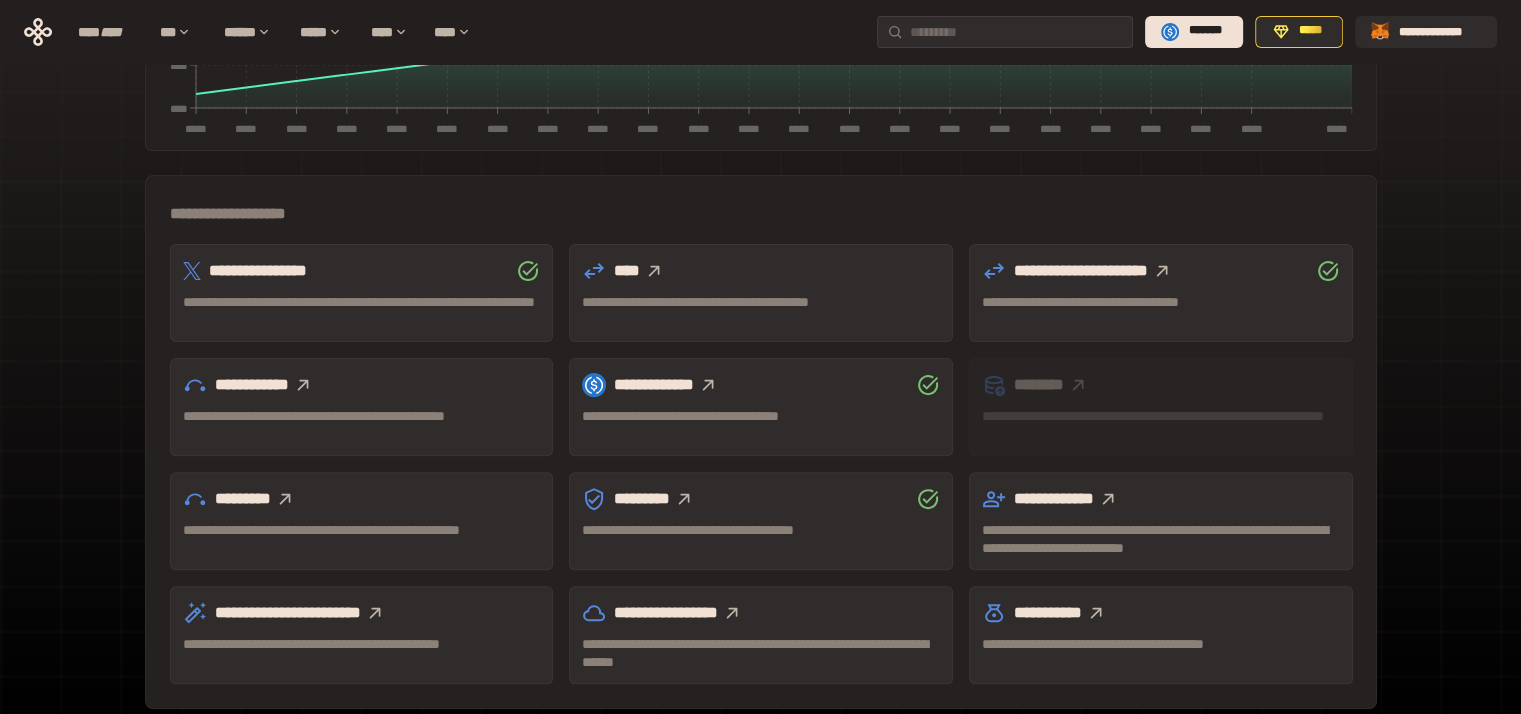 click 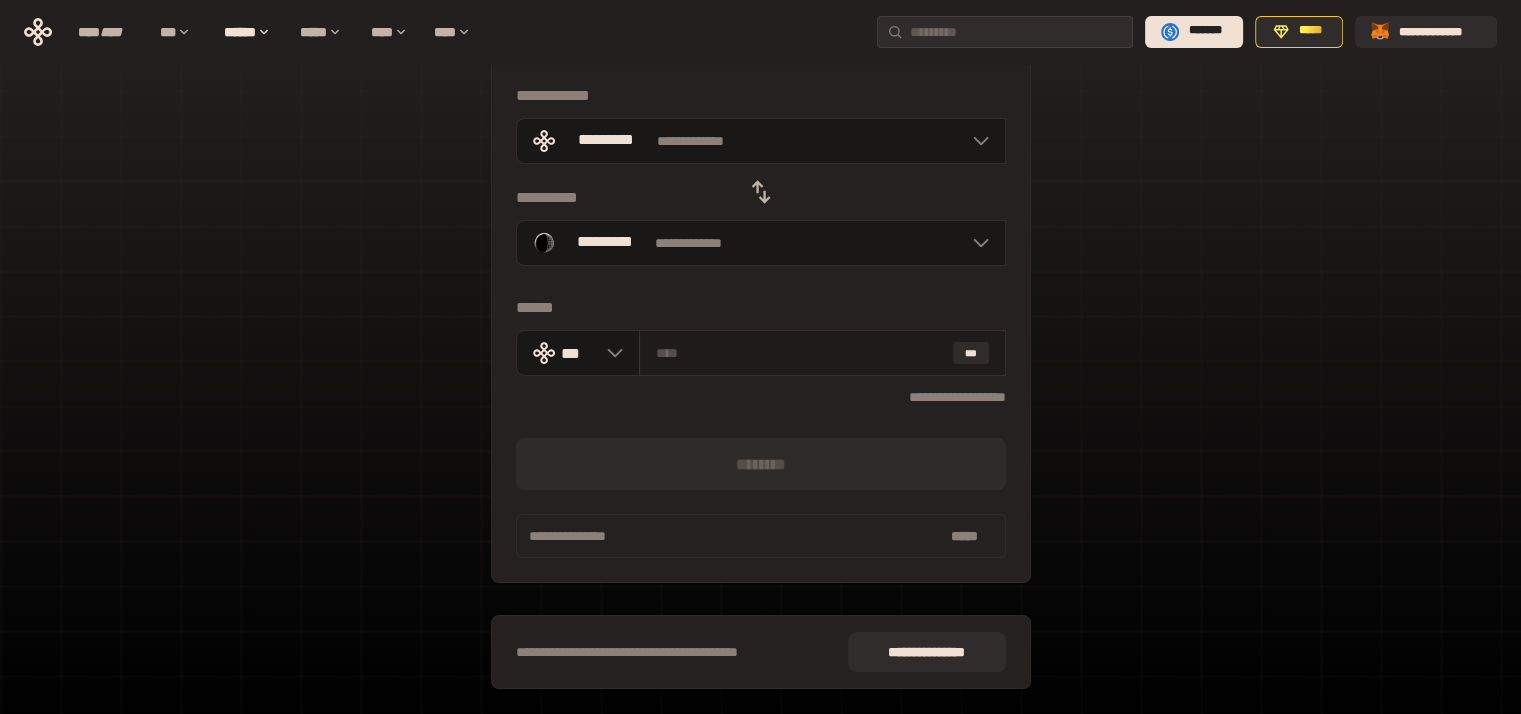 scroll, scrollTop: 92, scrollLeft: 0, axis: vertical 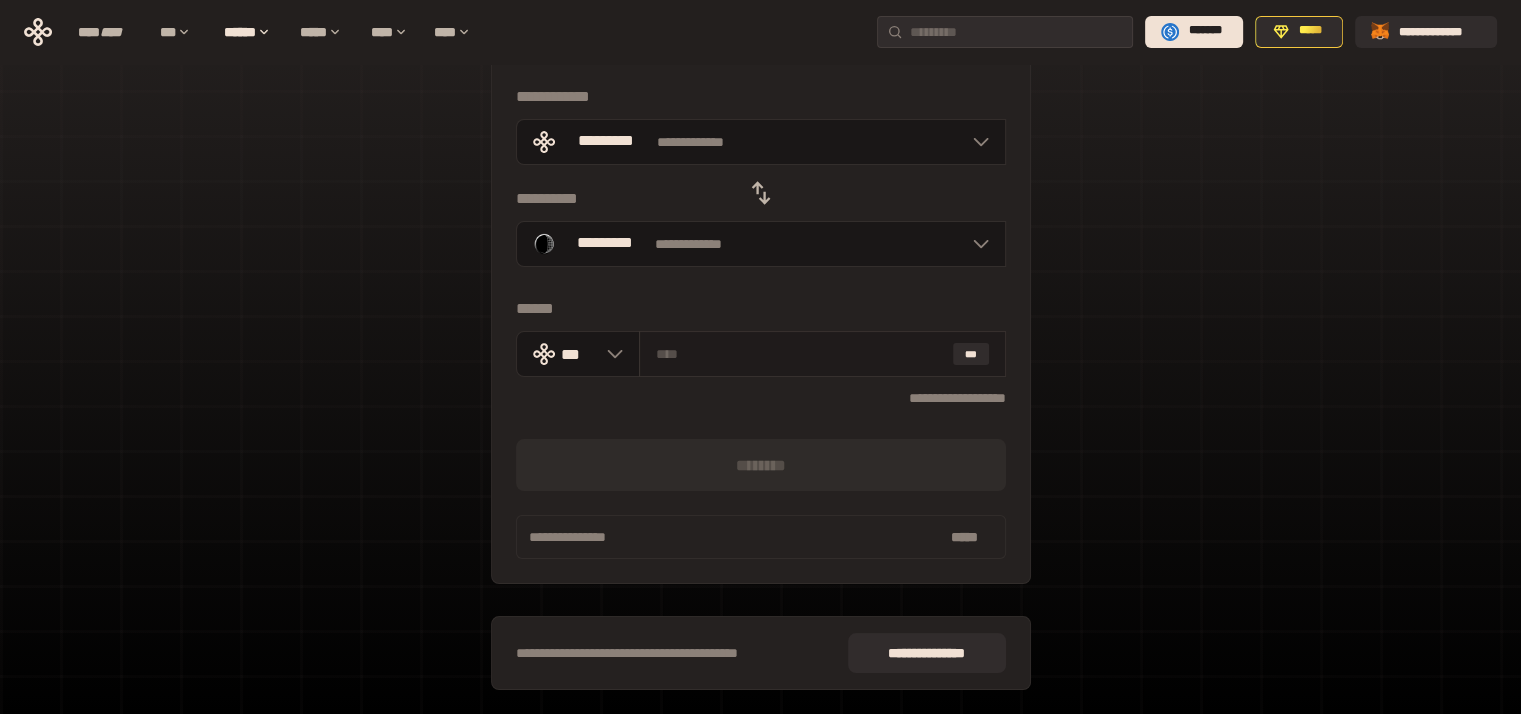 click at bounding box center (800, 354) 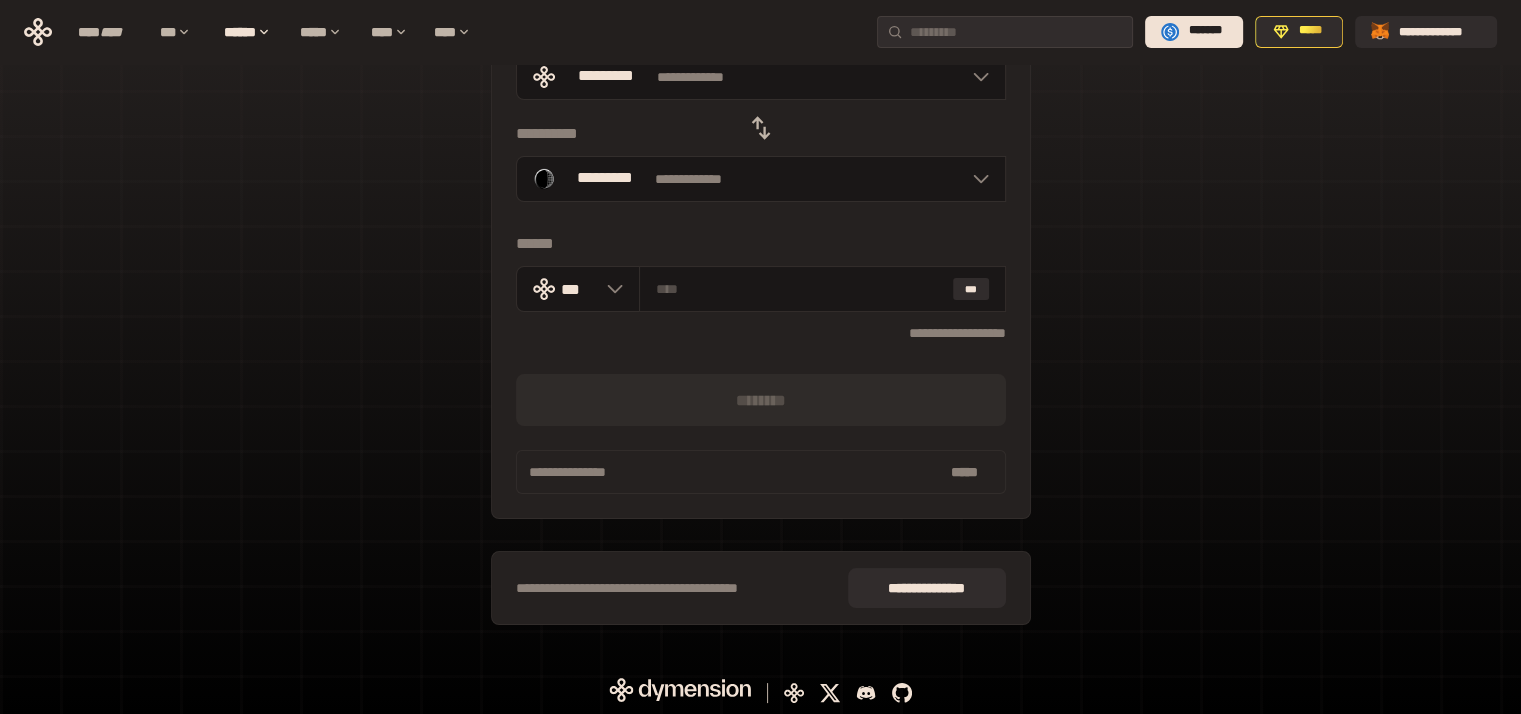 scroll, scrollTop: 159, scrollLeft: 0, axis: vertical 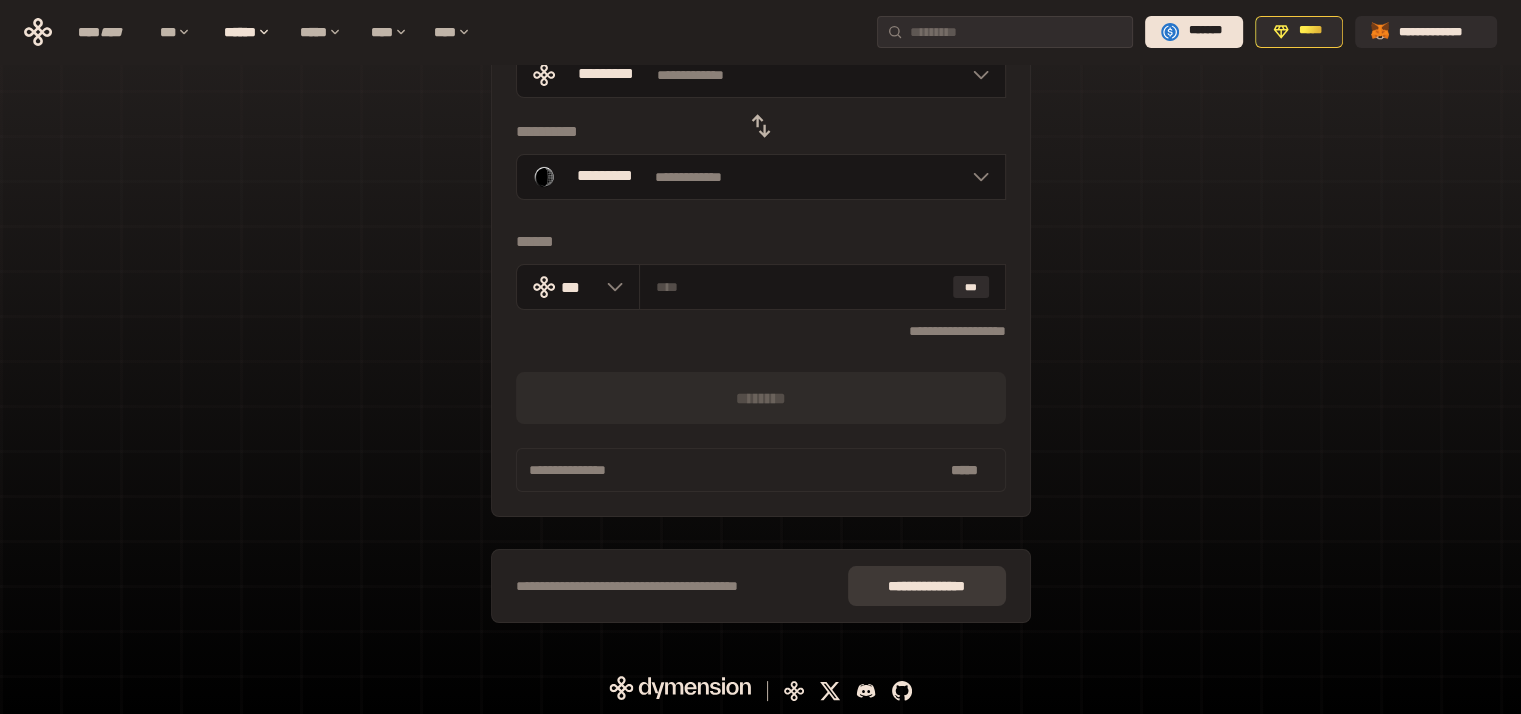 click on "**** **** * ***" at bounding box center [927, 586] 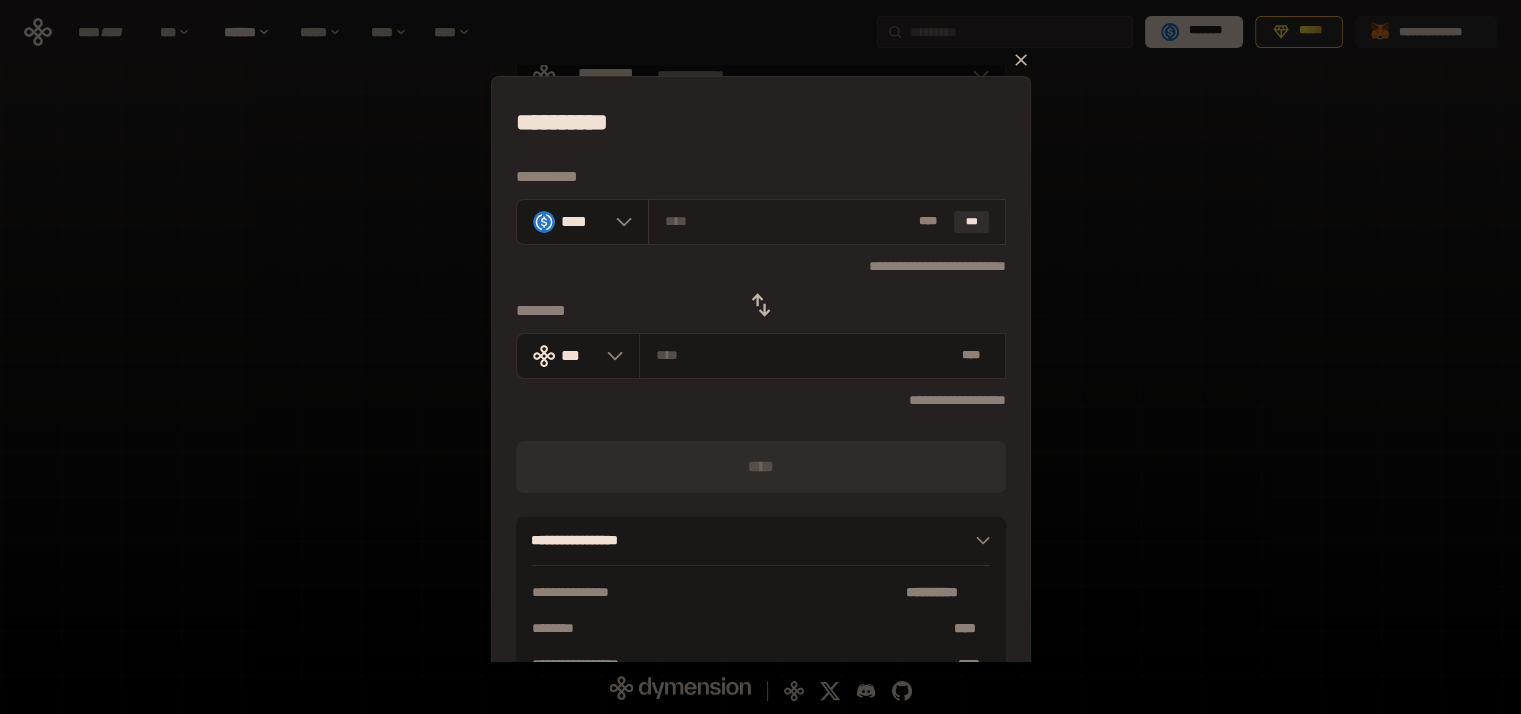 click at bounding box center (788, 221) 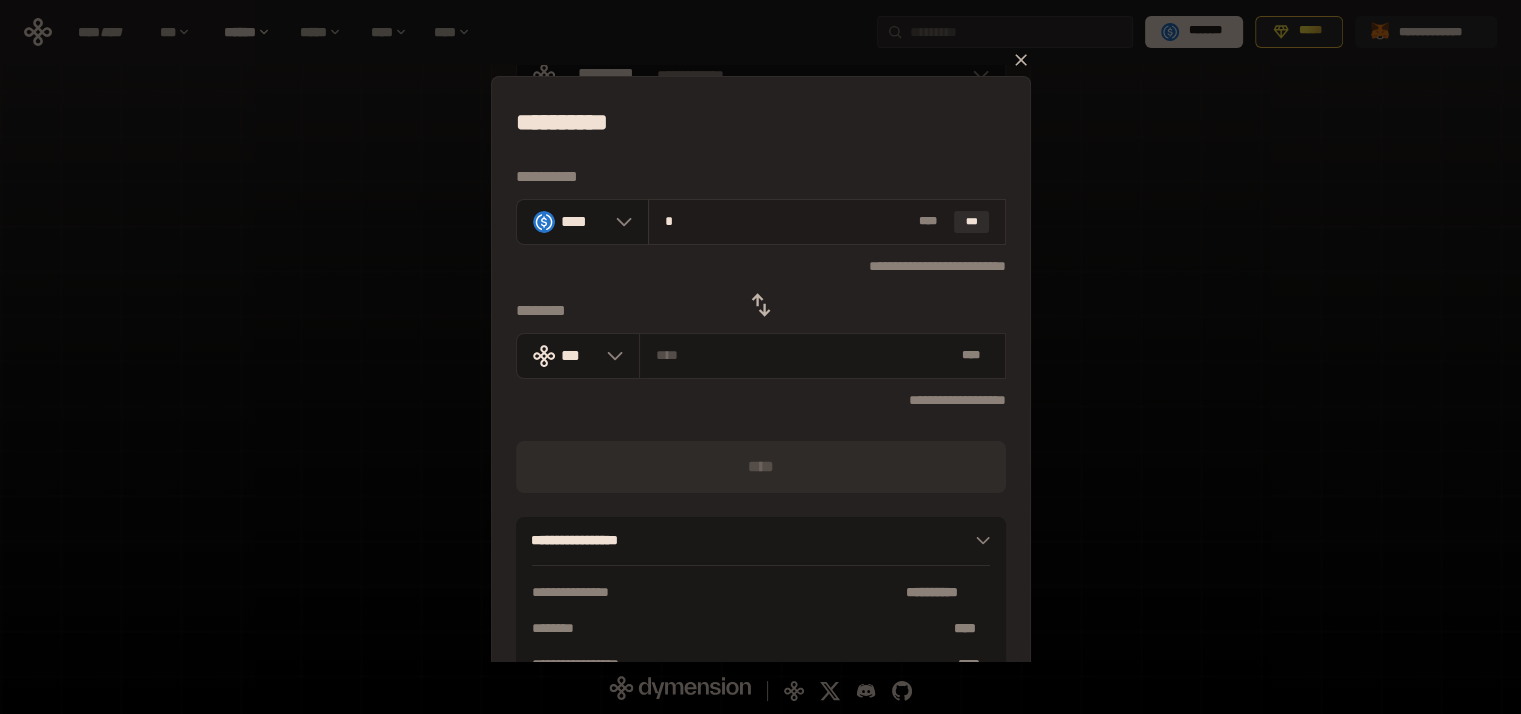 type on "**********" 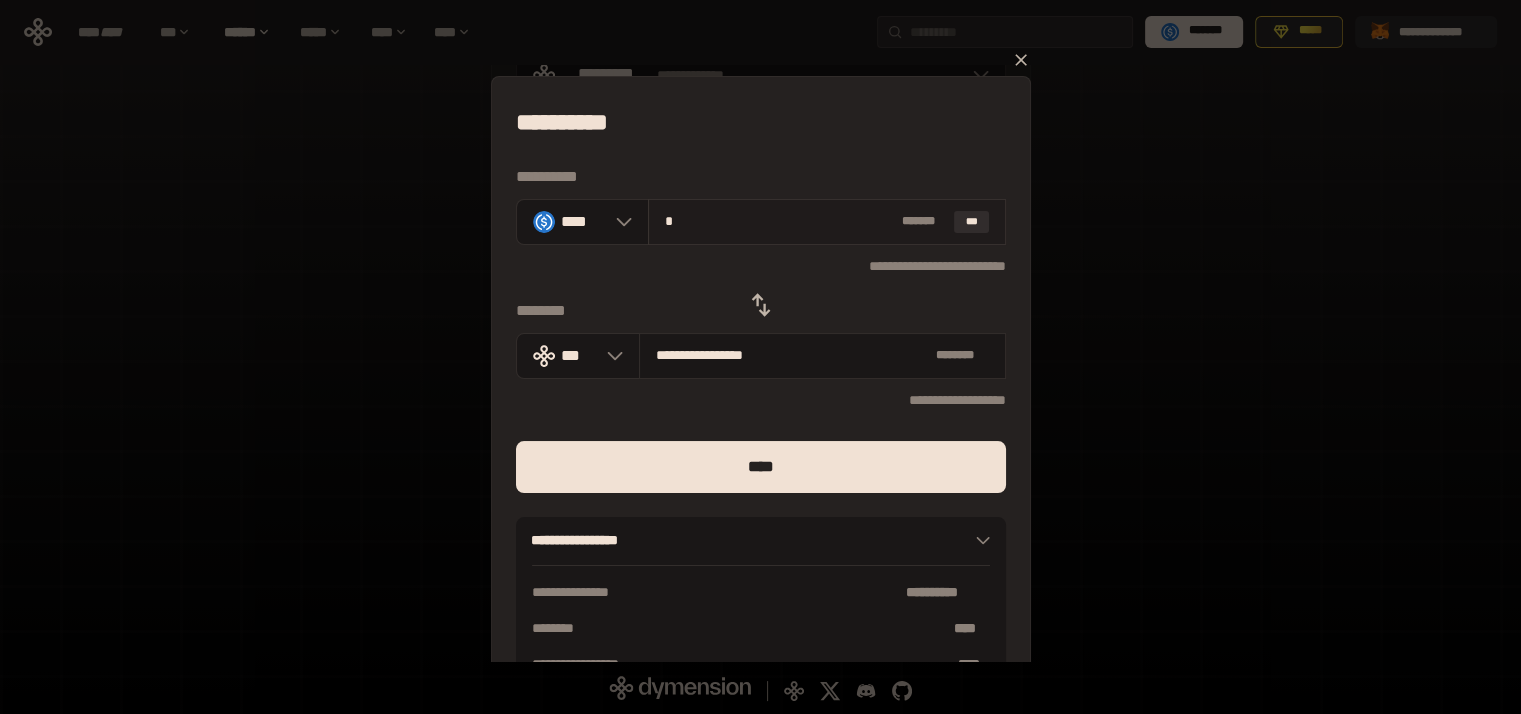 type on "**" 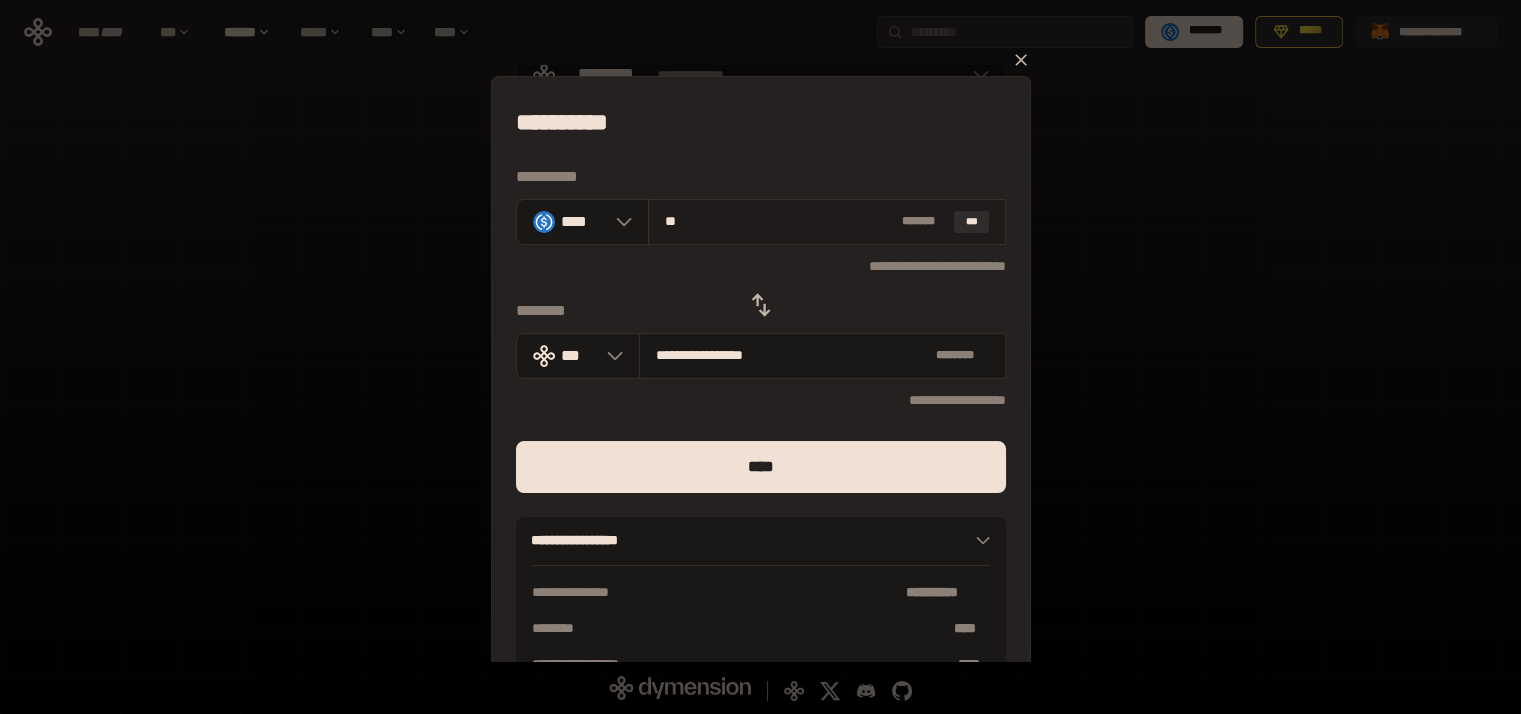 type on "**********" 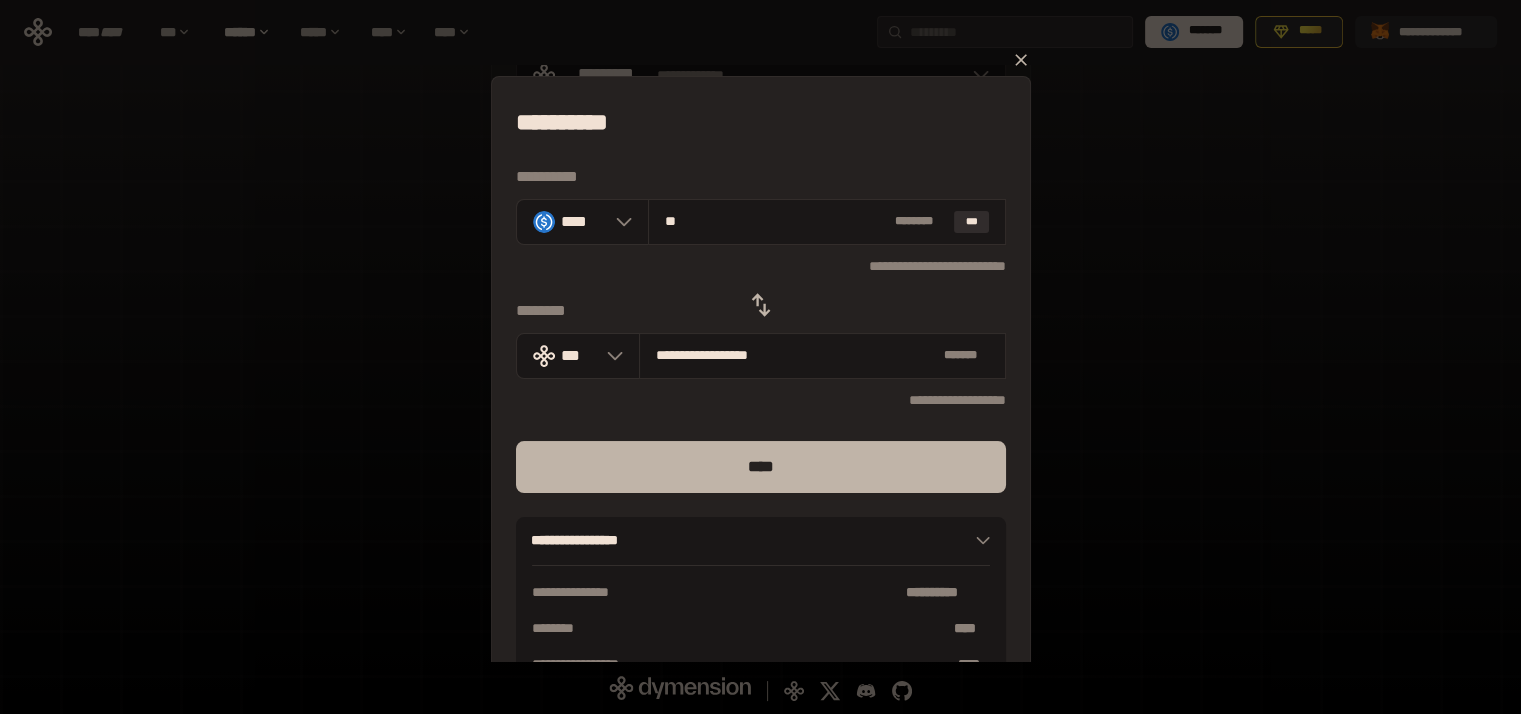 type on "**" 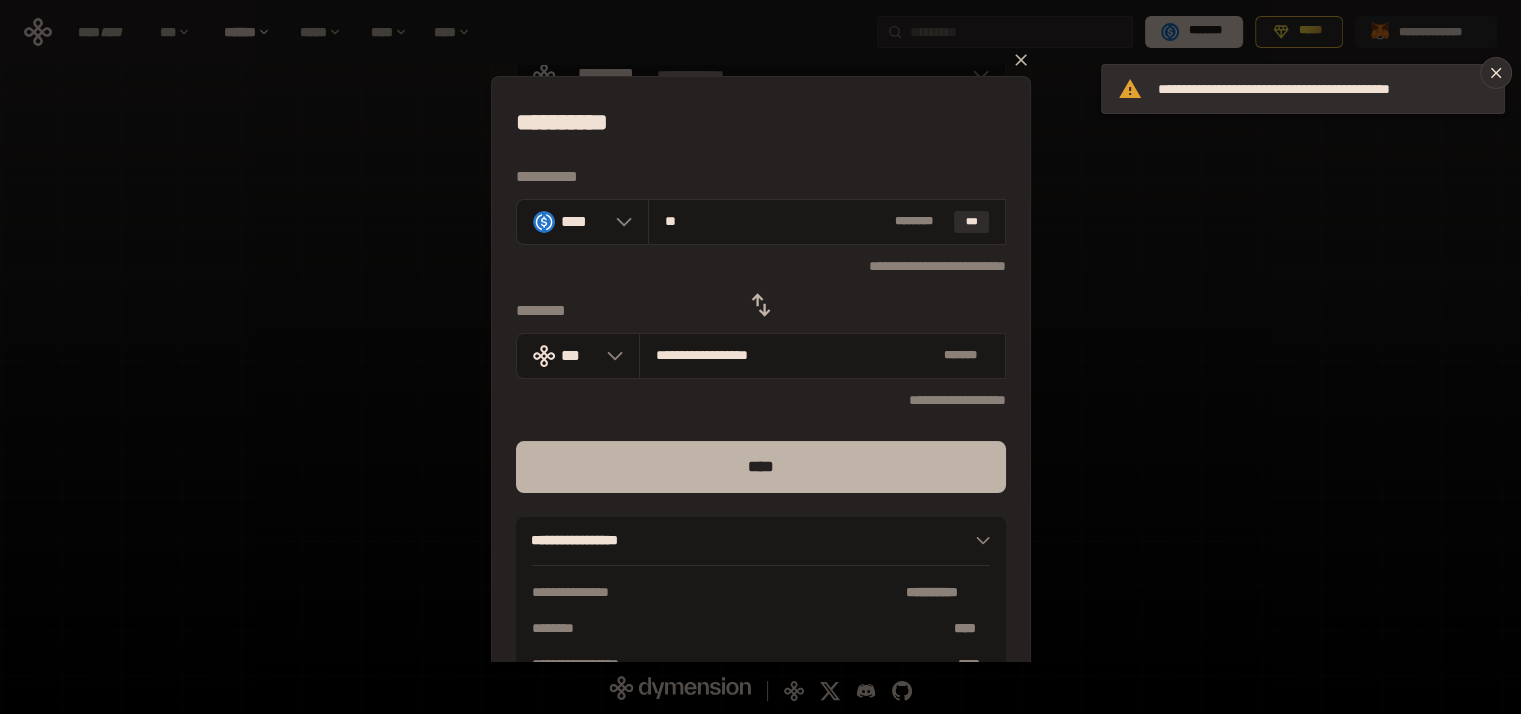 click on "****" at bounding box center [761, 467] 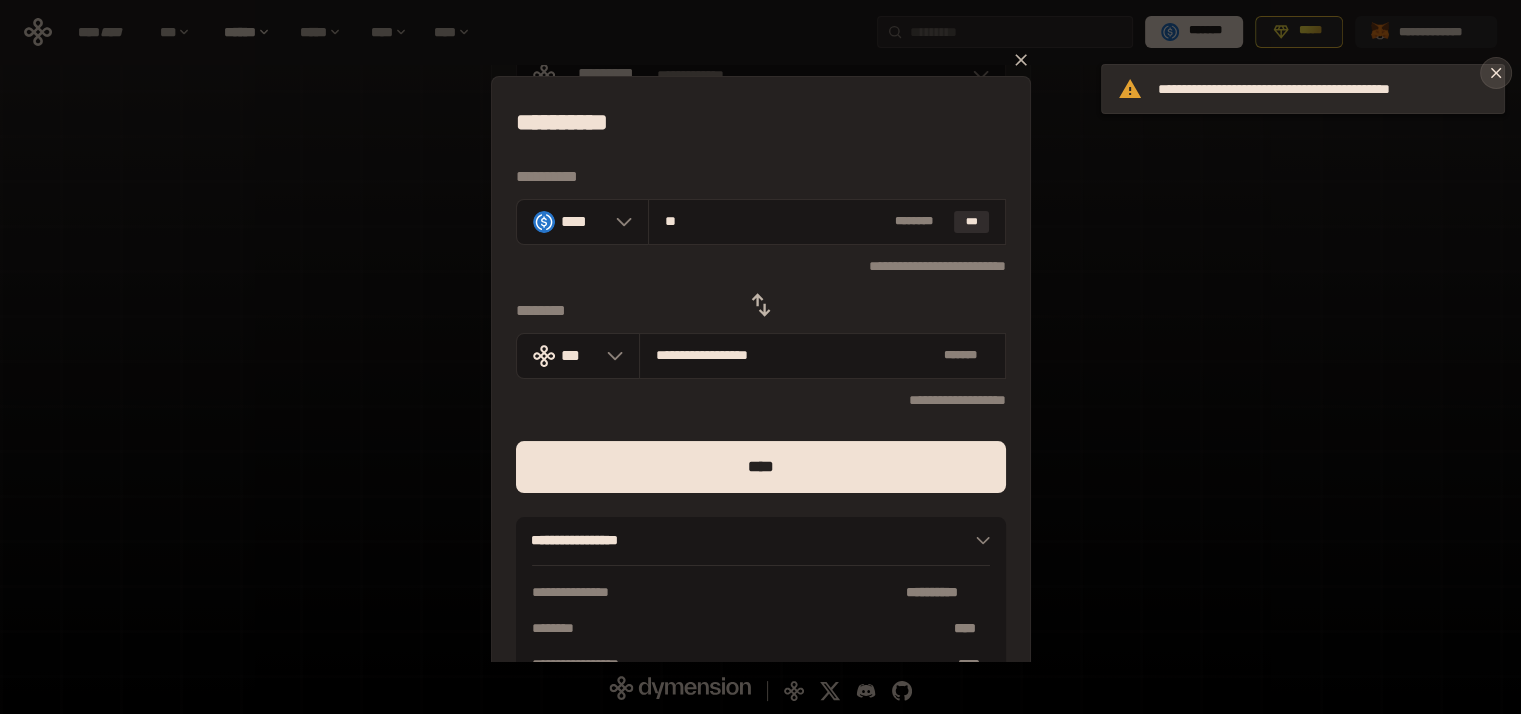 click 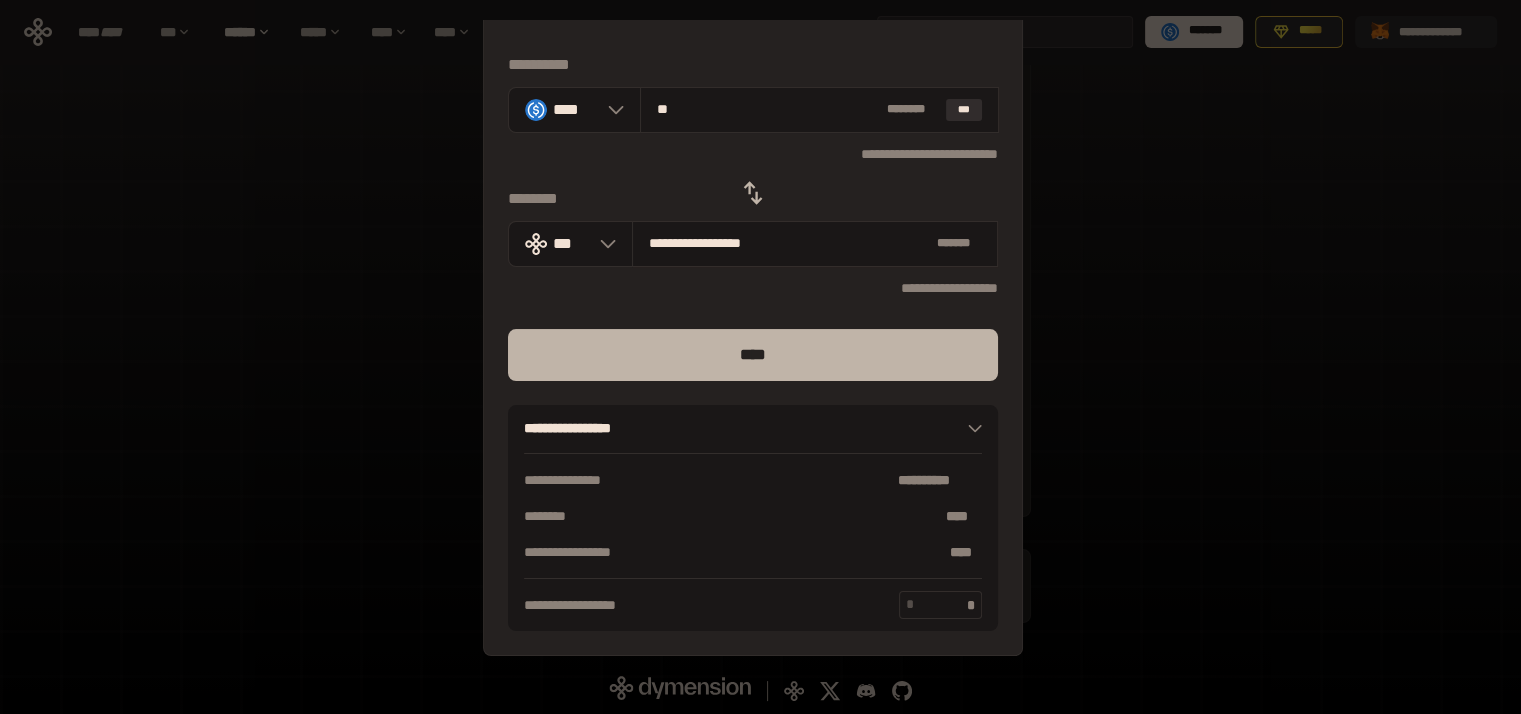 scroll, scrollTop: 128, scrollLeft: 0, axis: vertical 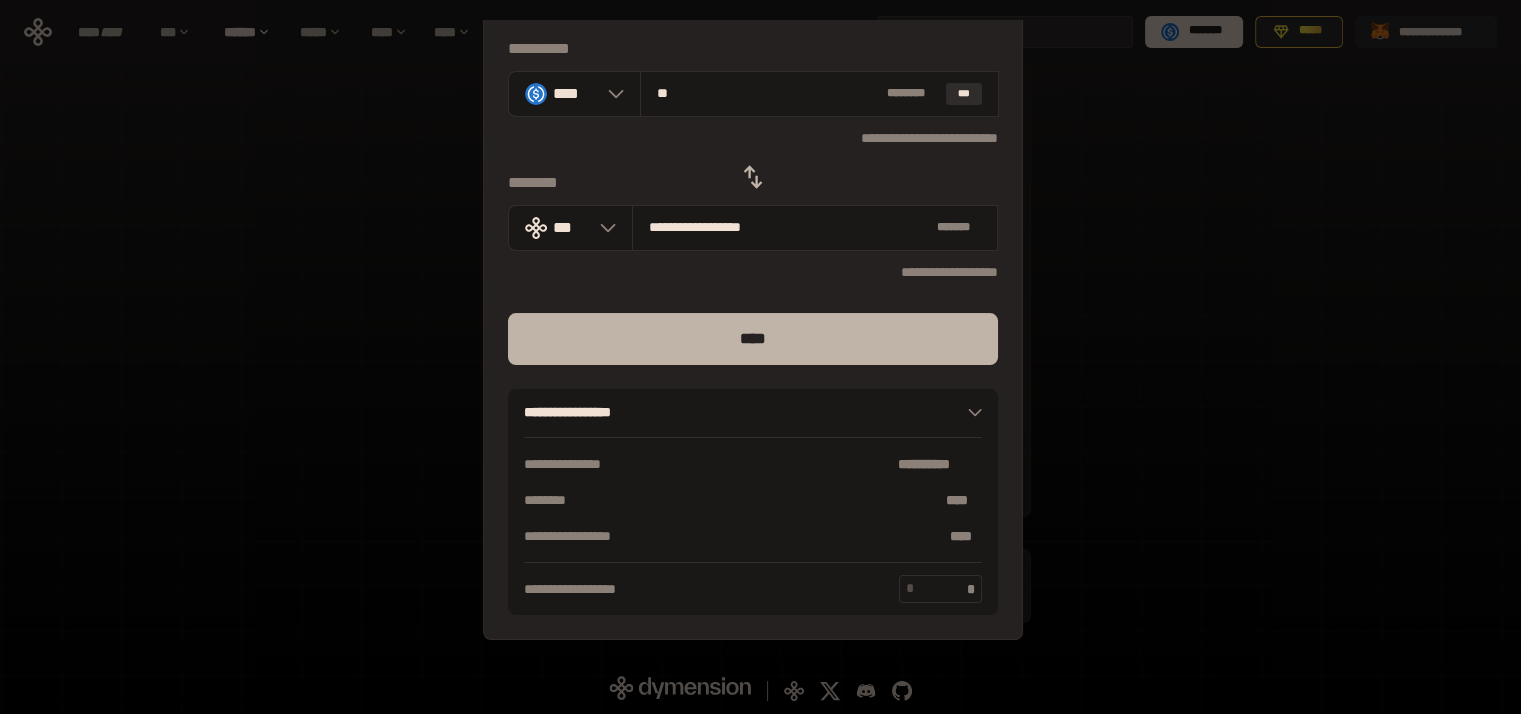 click on "****" at bounding box center [753, 339] 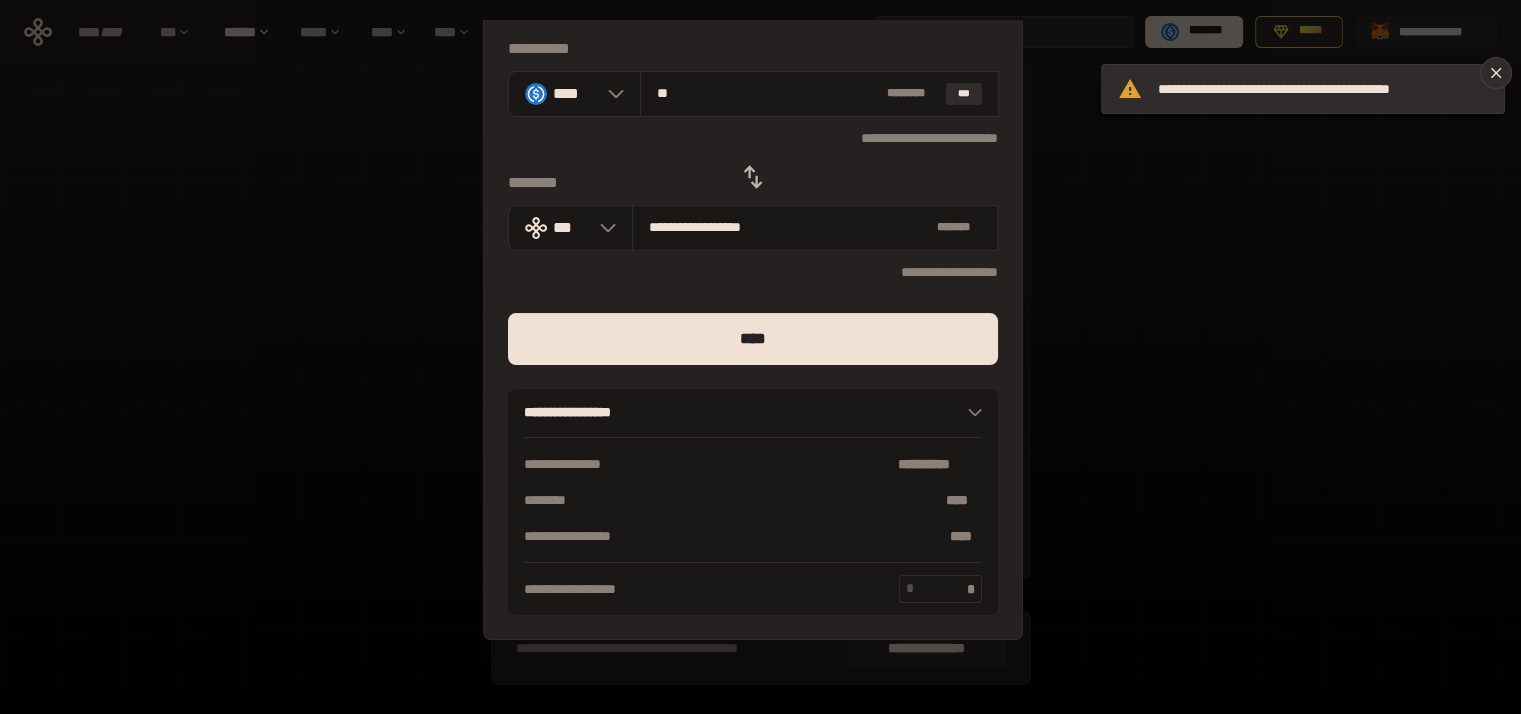 scroll, scrollTop: 0, scrollLeft: 0, axis: both 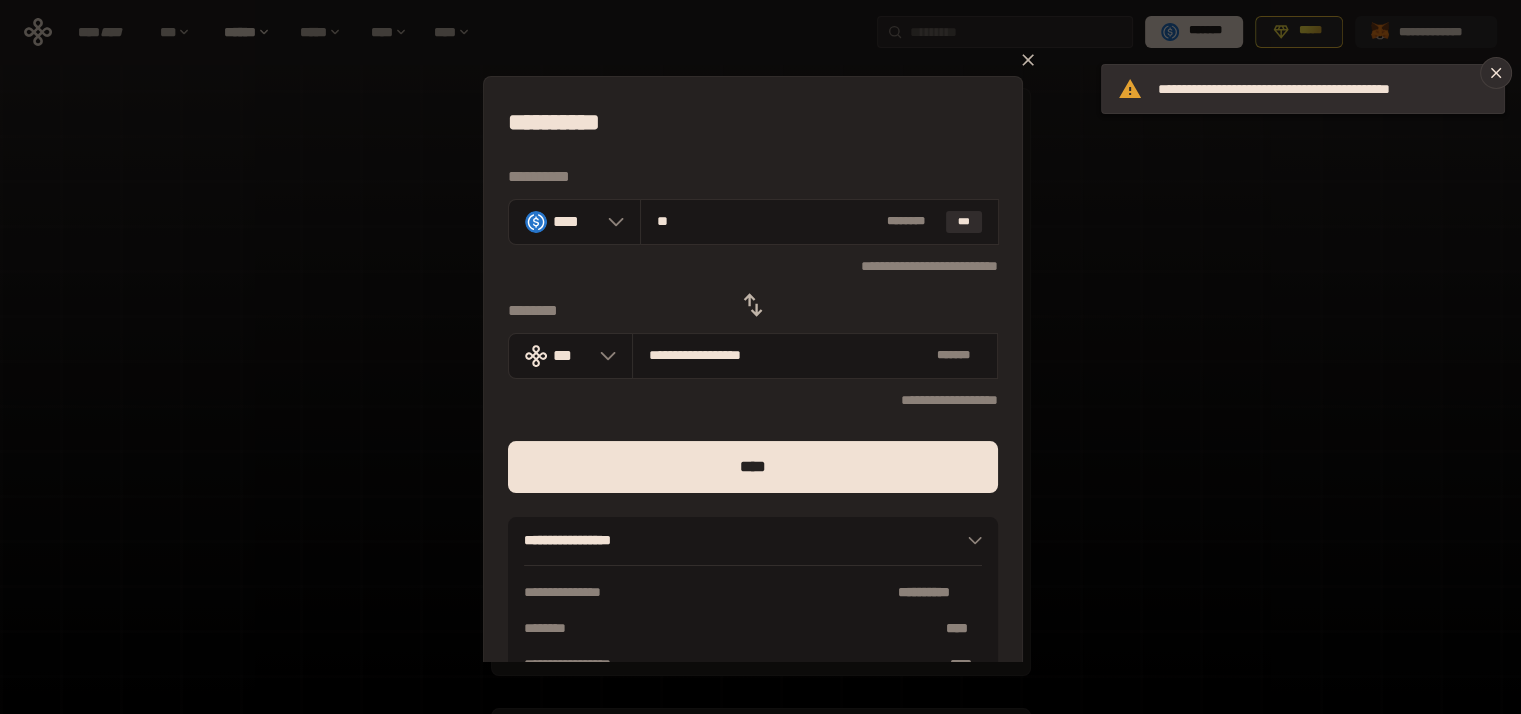 click on "[FIRST] [LAST] [PHONE] [EMAIL] [ADDRESS] [CITY], [STATE] [POSTAL_CODE]" at bounding box center [760, 357] 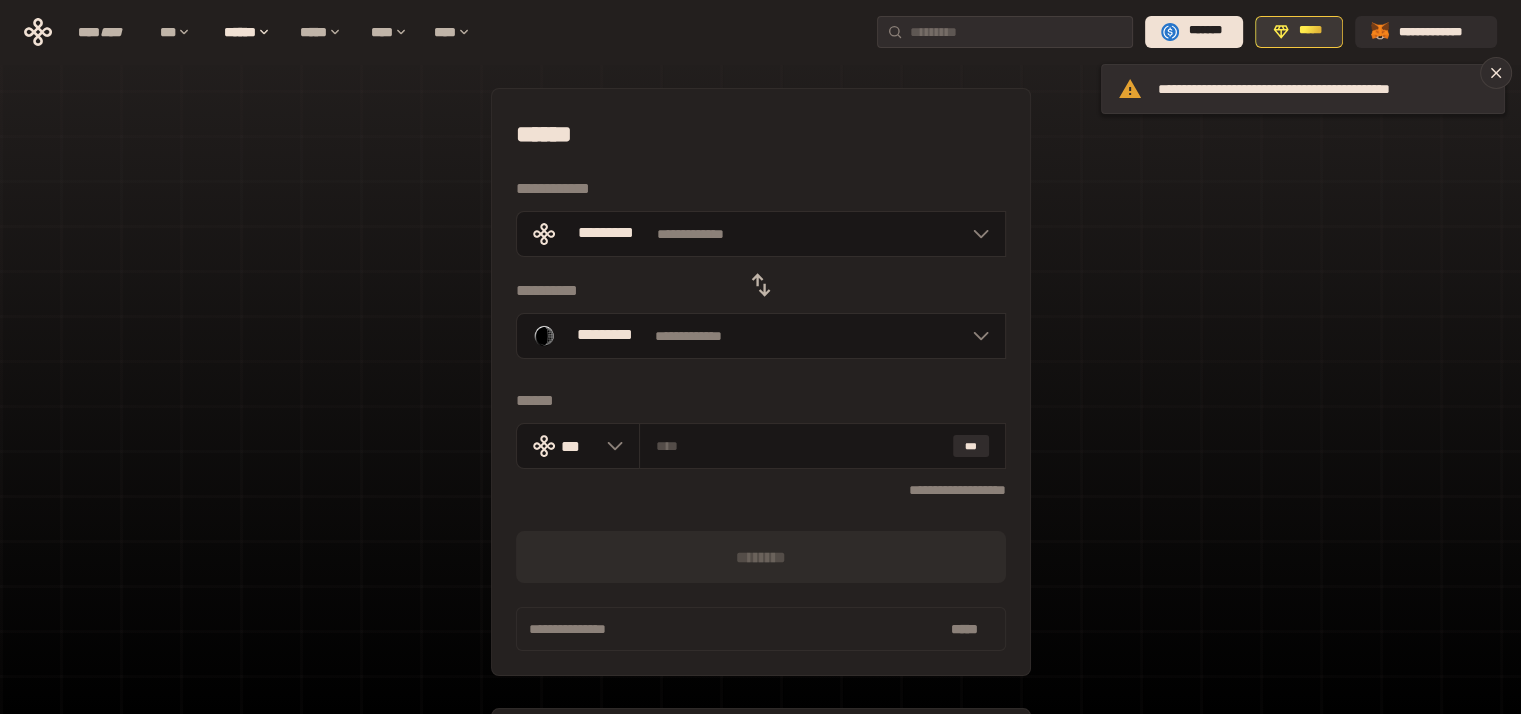 click on "*****" at bounding box center [1310, 31] 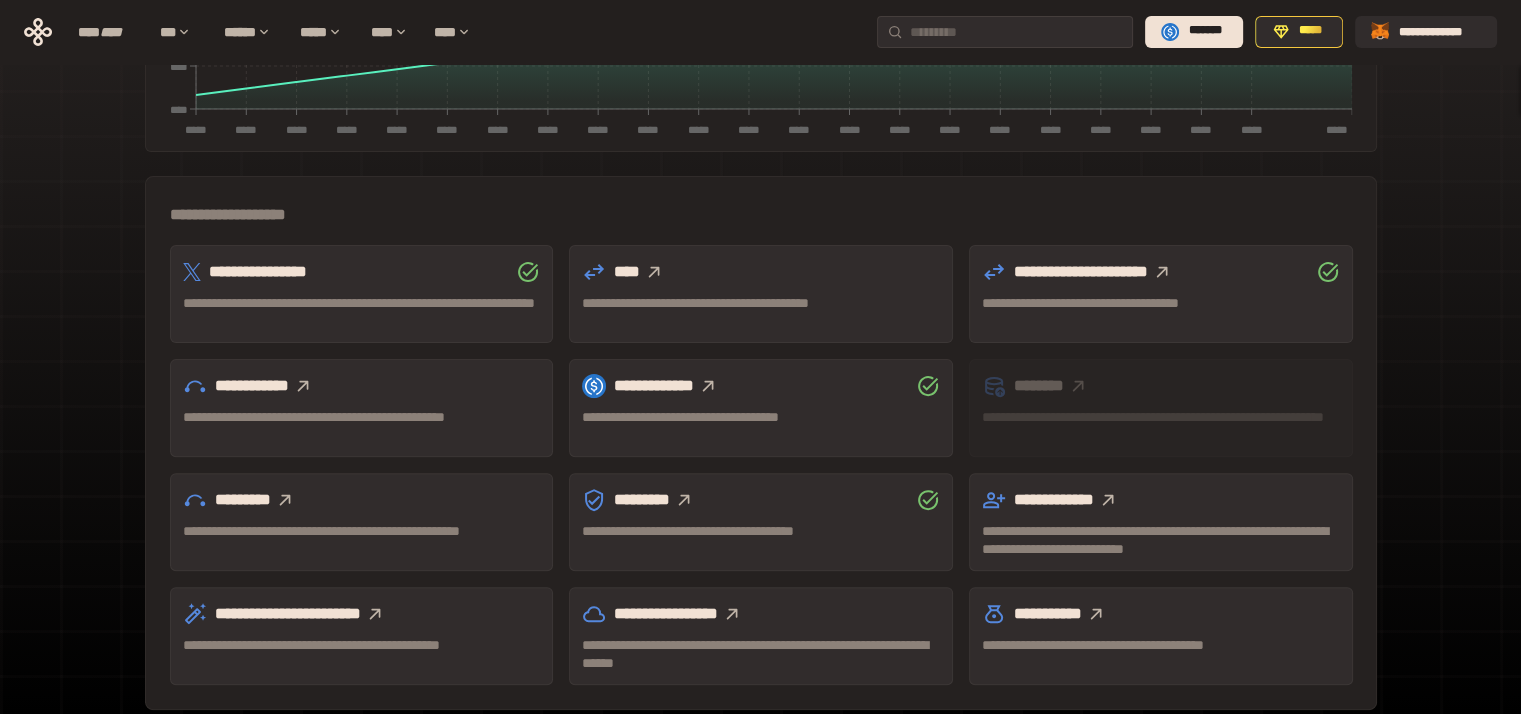 scroll, scrollTop: 571, scrollLeft: 0, axis: vertical 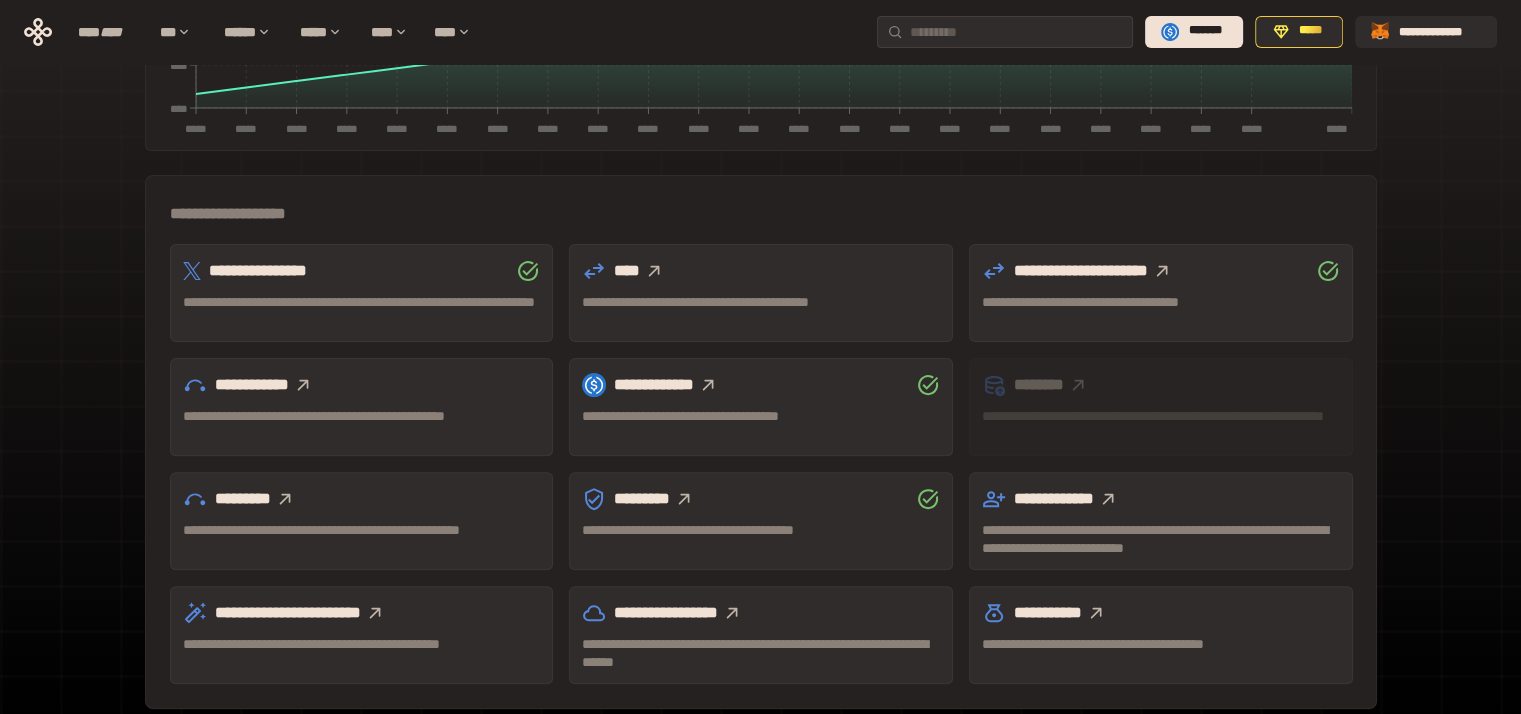click 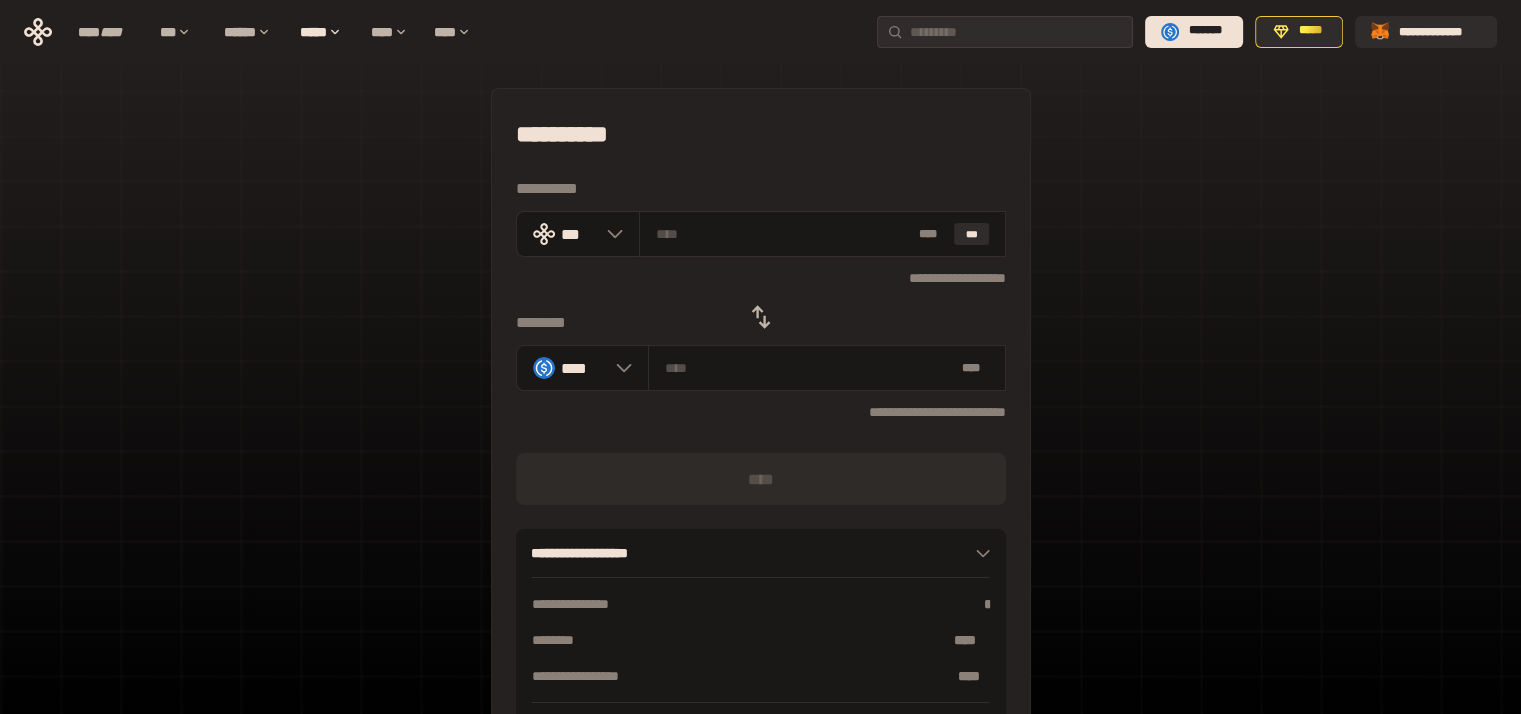 click 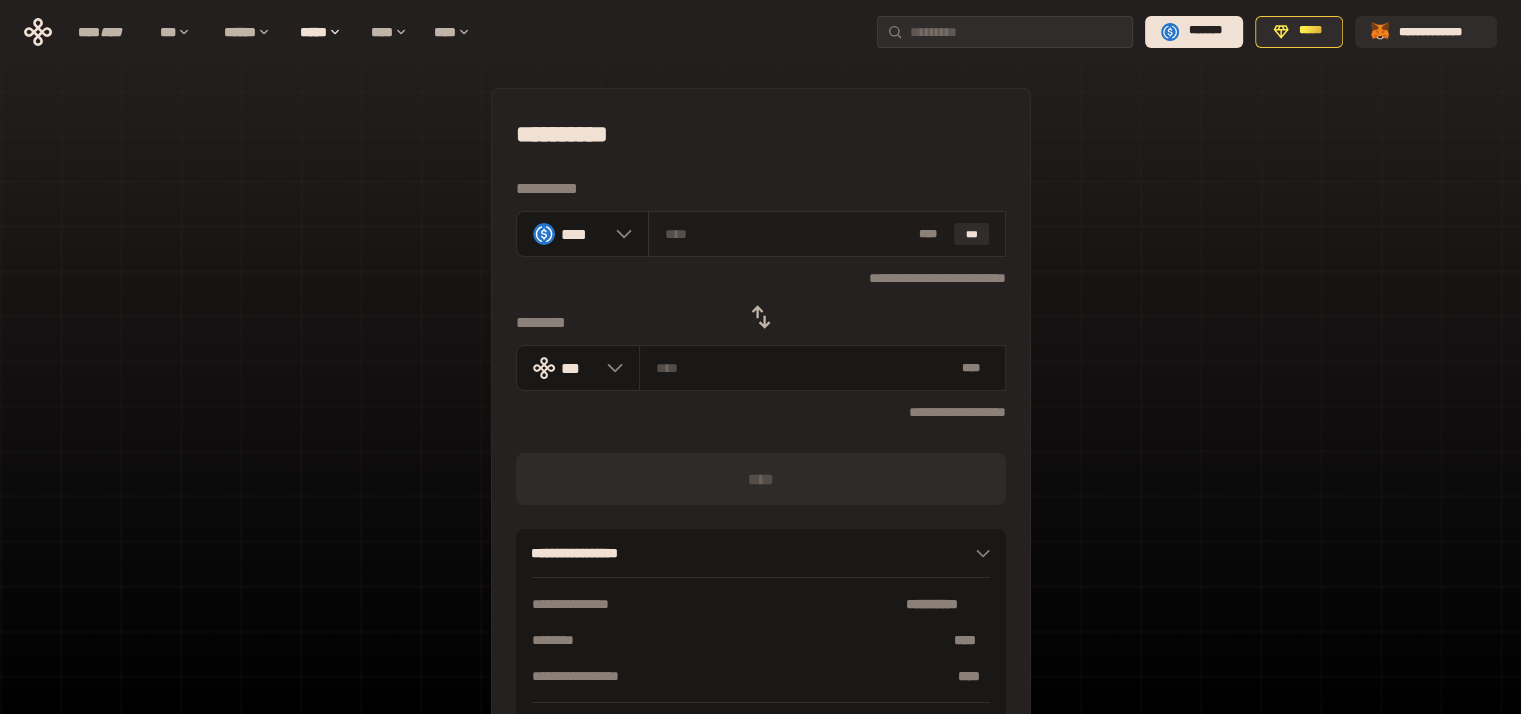 type 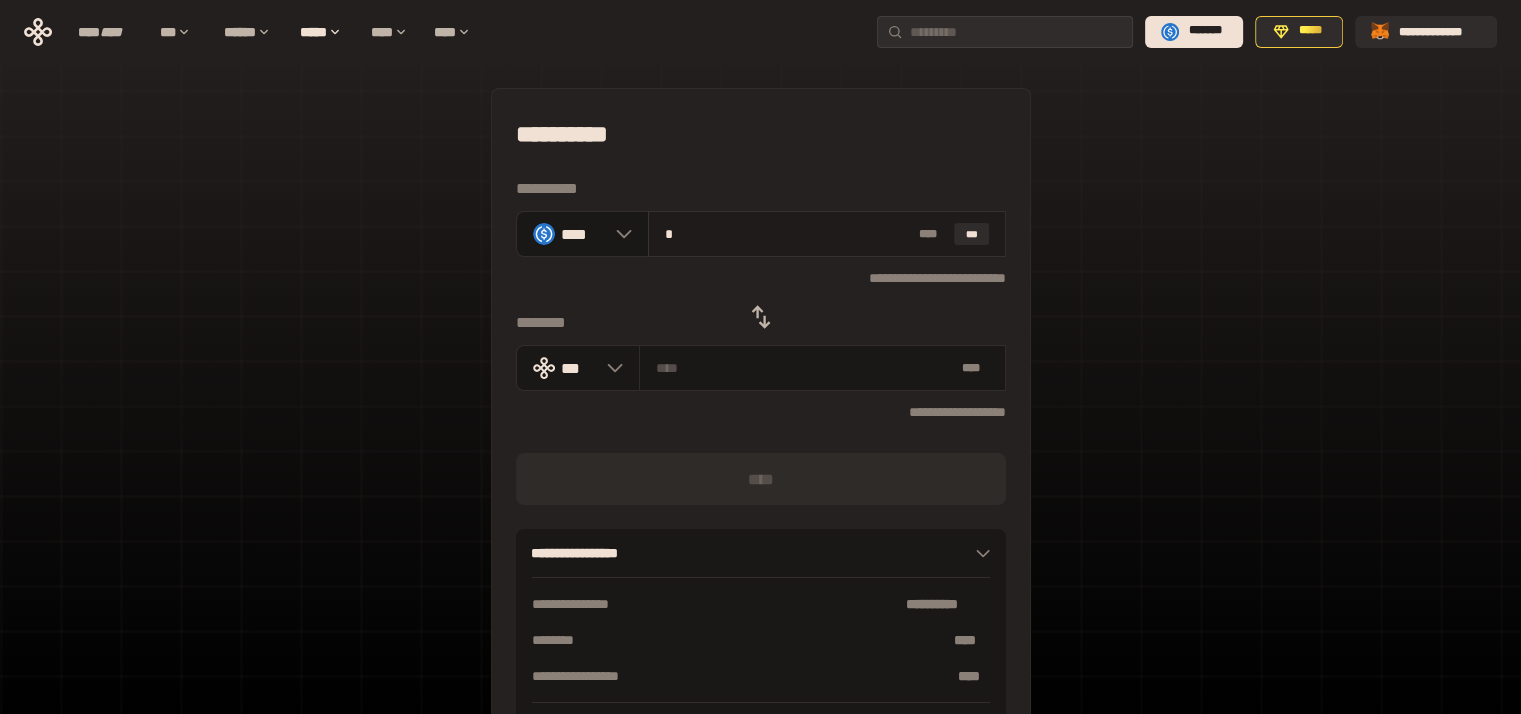 type on "**********" 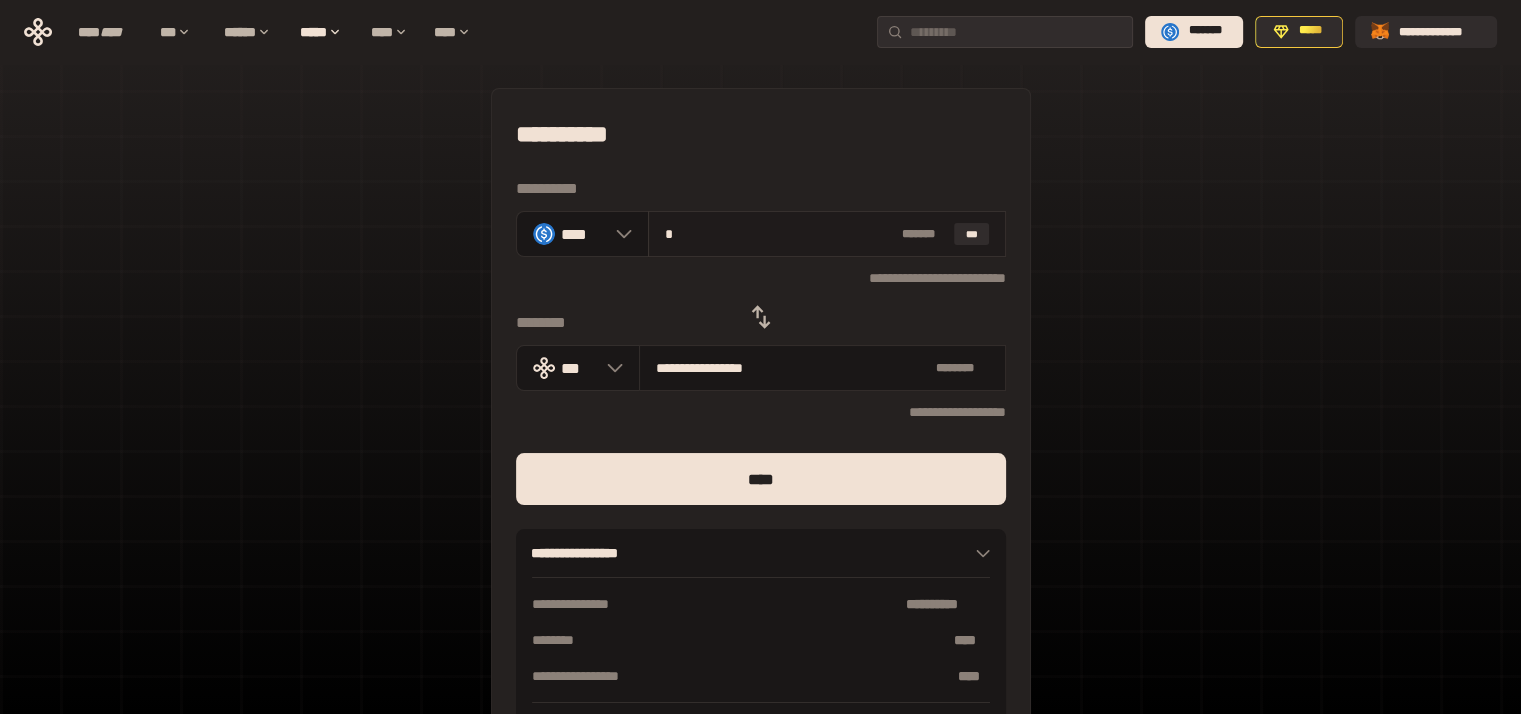 type on "**" 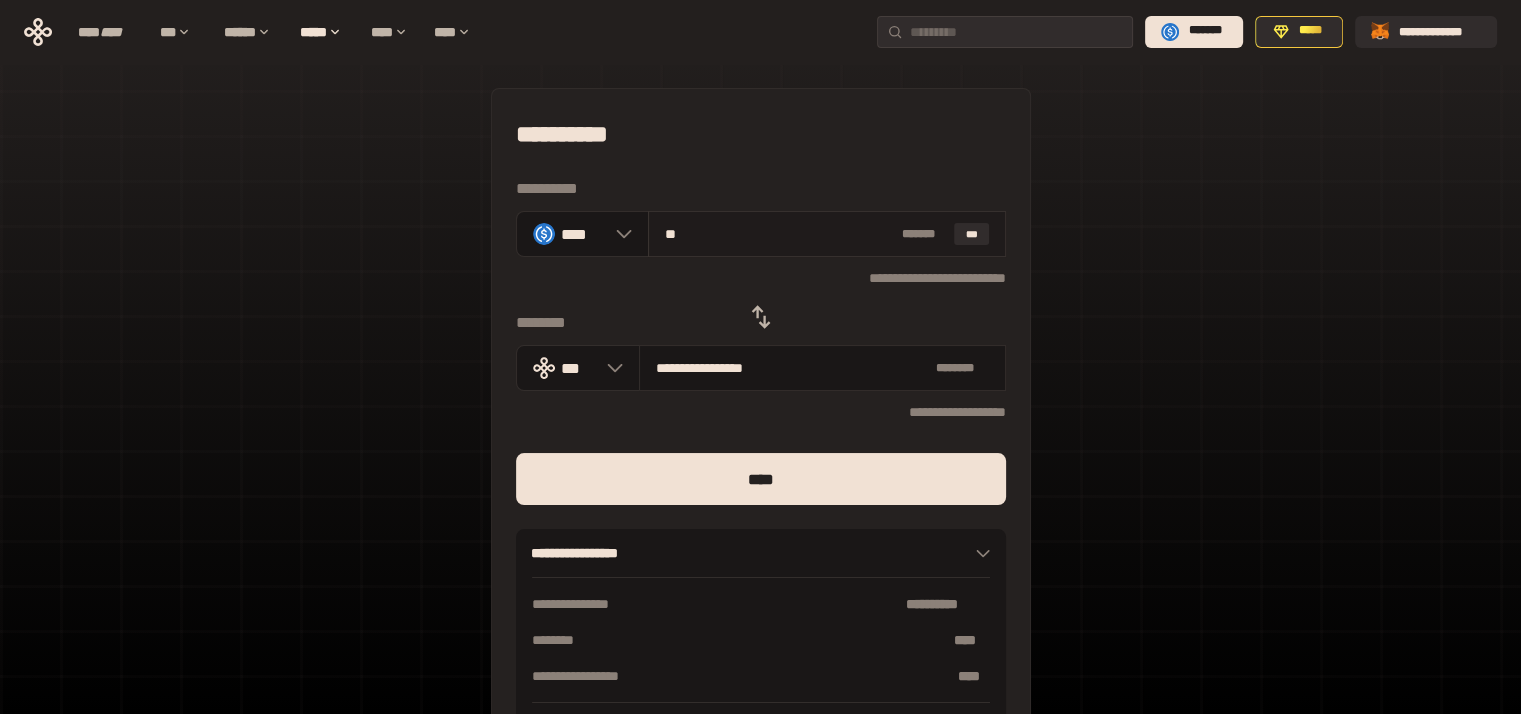 type on "**********" 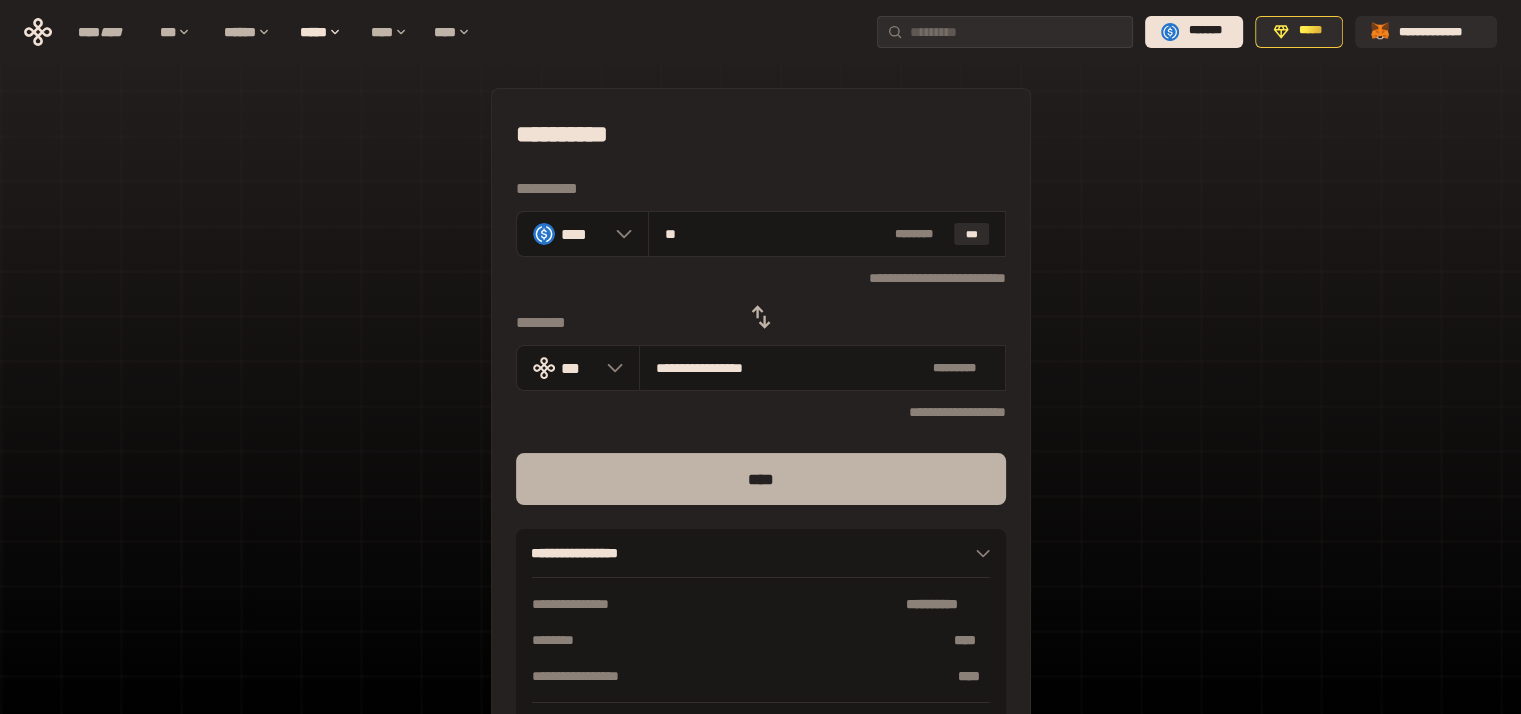 type on "**" 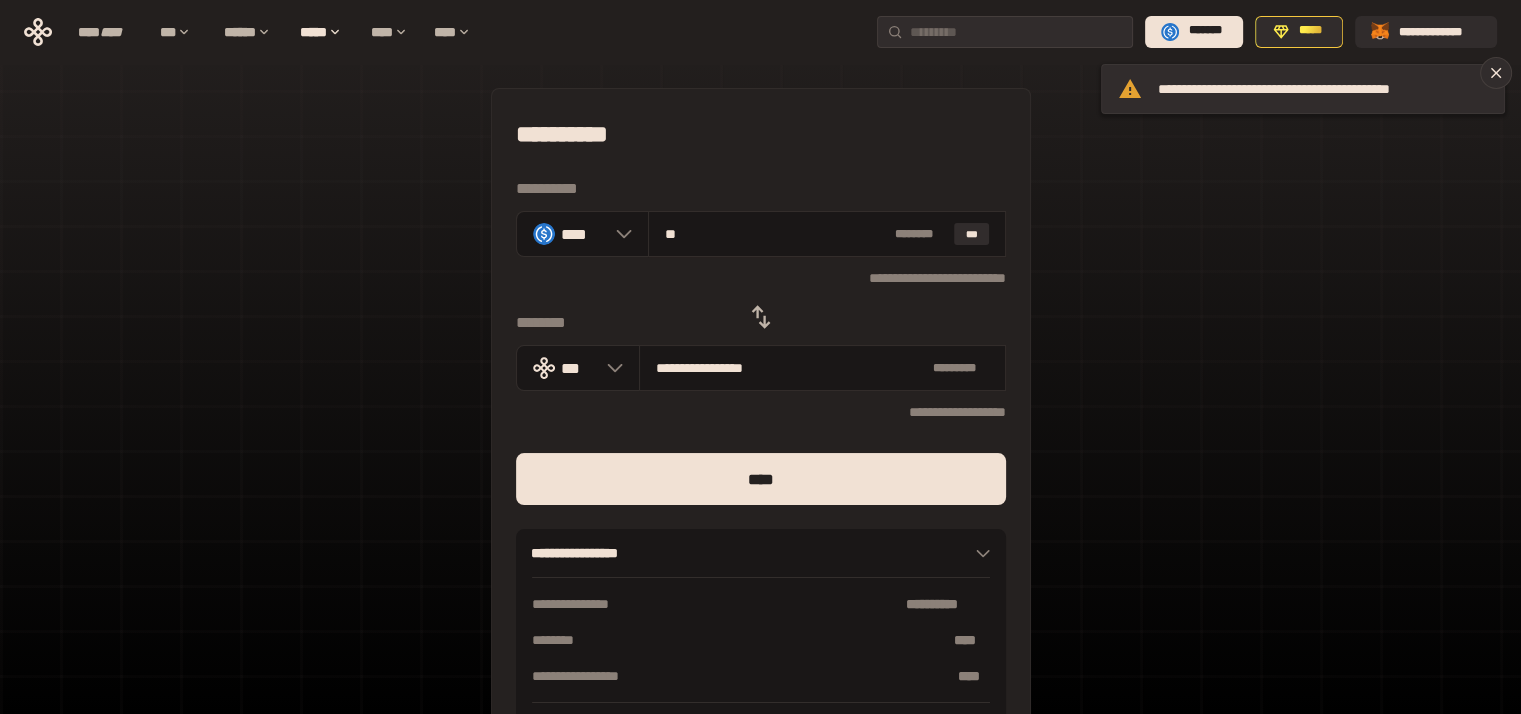 type 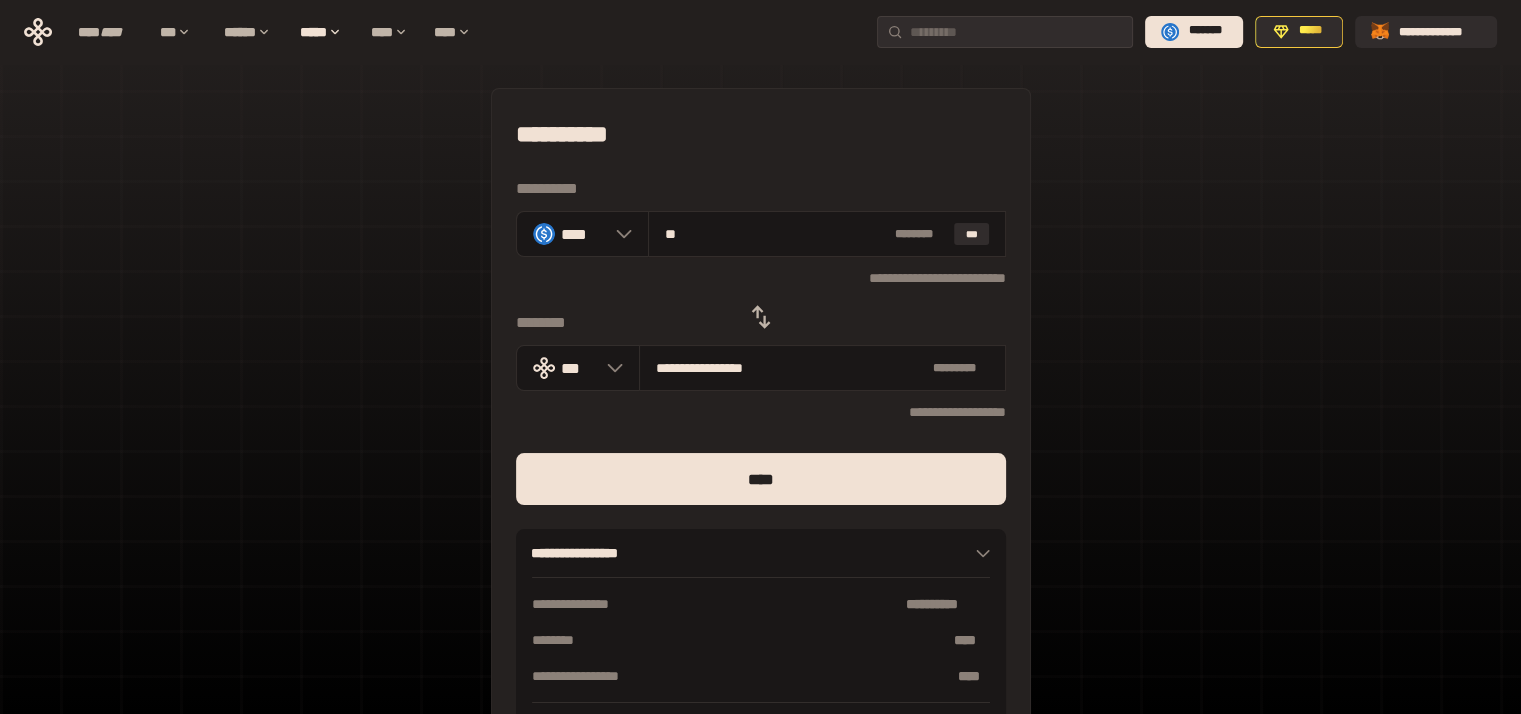 click on "[FIRST] [LAST] [PHONE] [EMAIL] [ADDRESS] [CITY], [STATE] [POSTAL_CODE]" at bounding box center [760, 444] 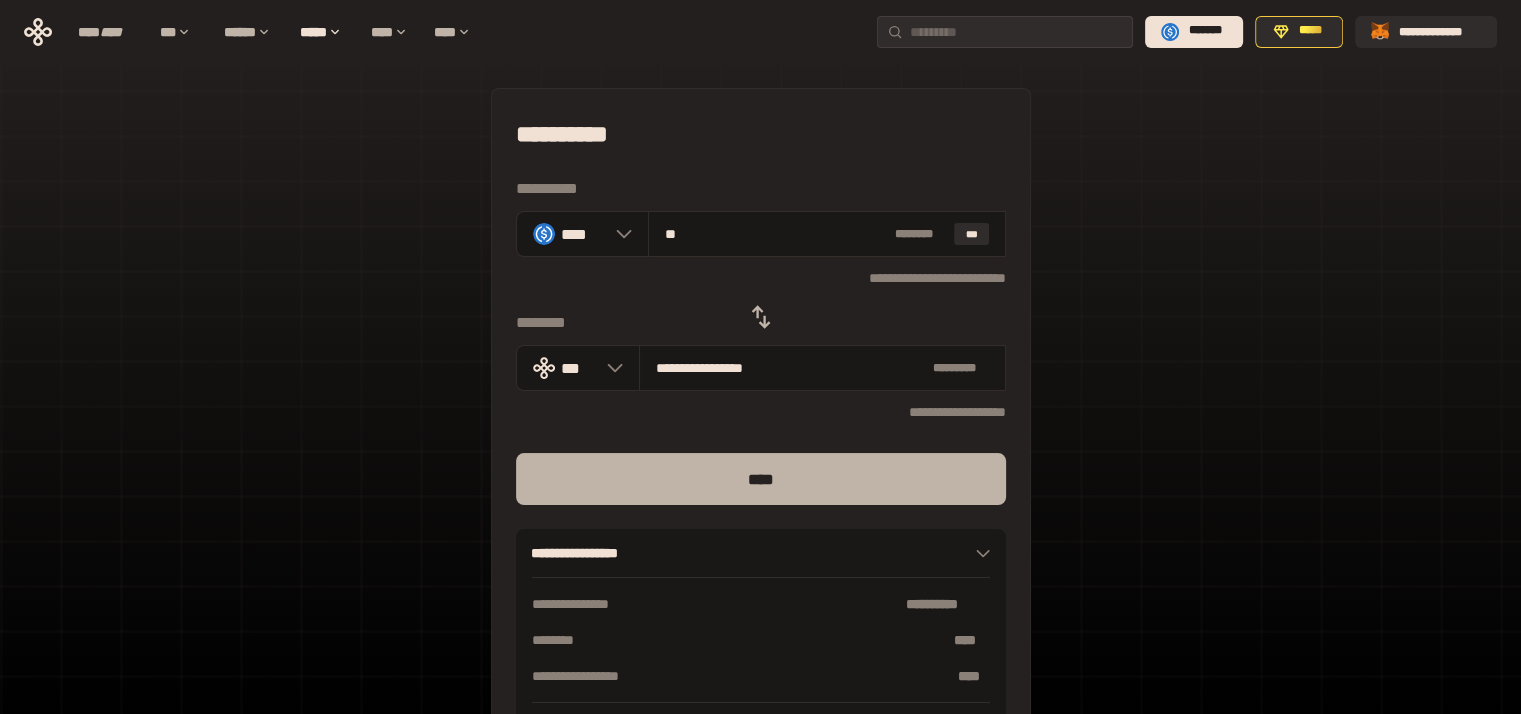 click on "****" at bounding box center [761, 479] 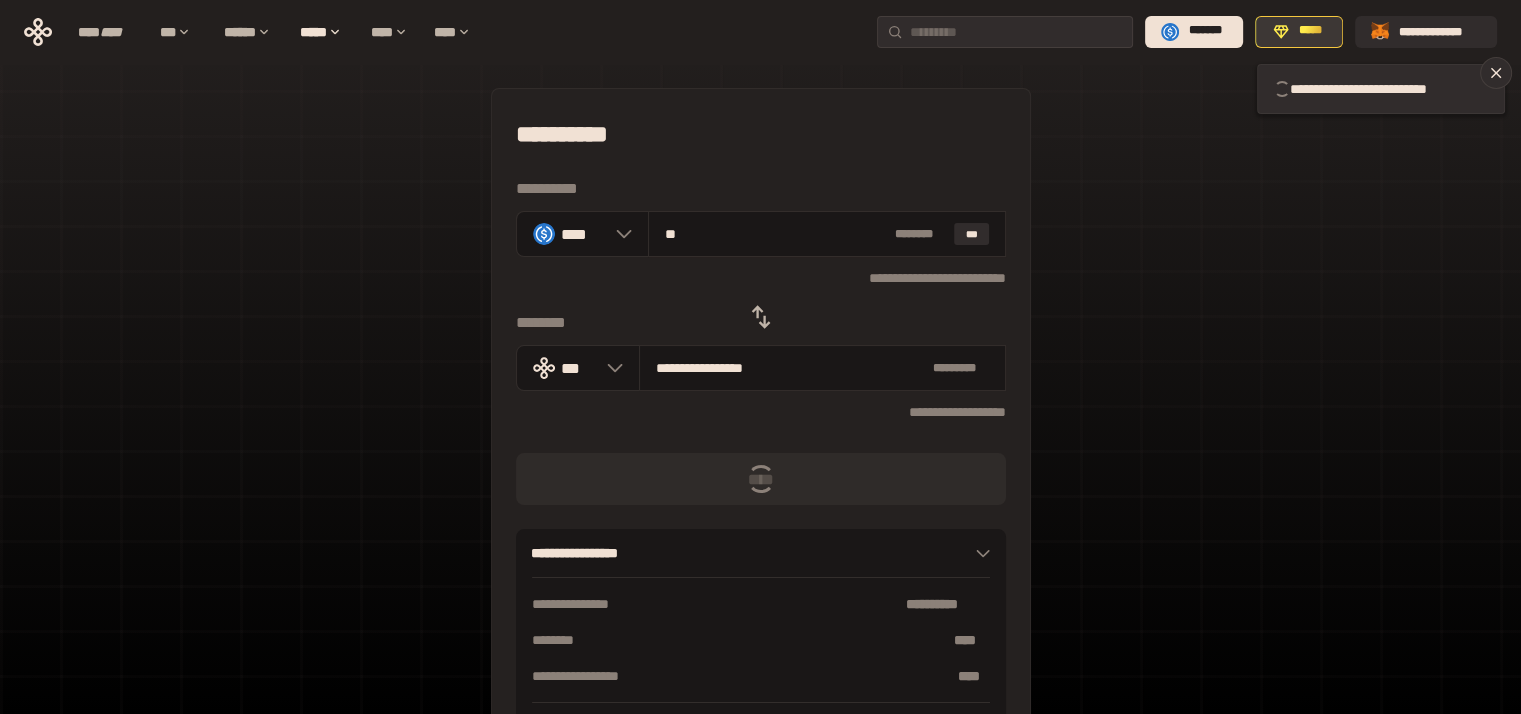 type 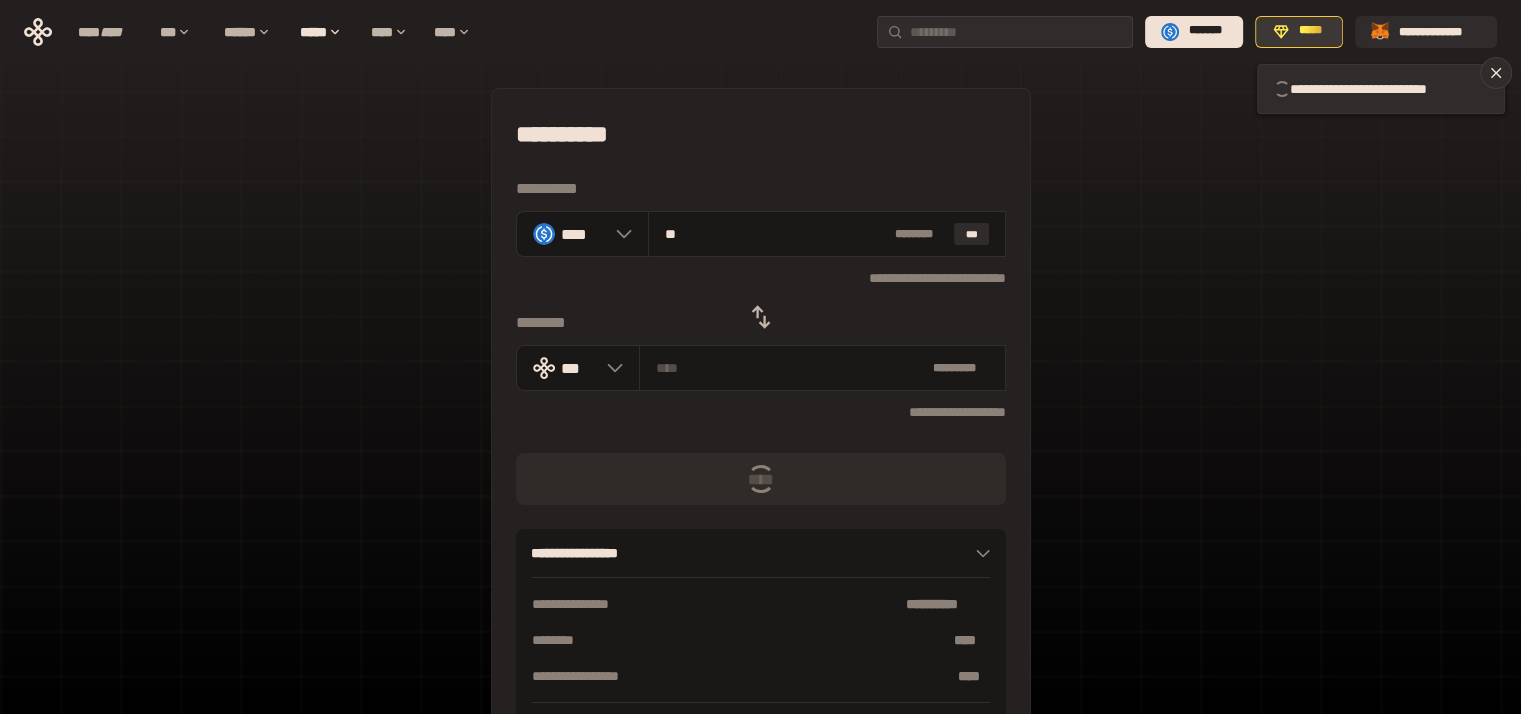 type 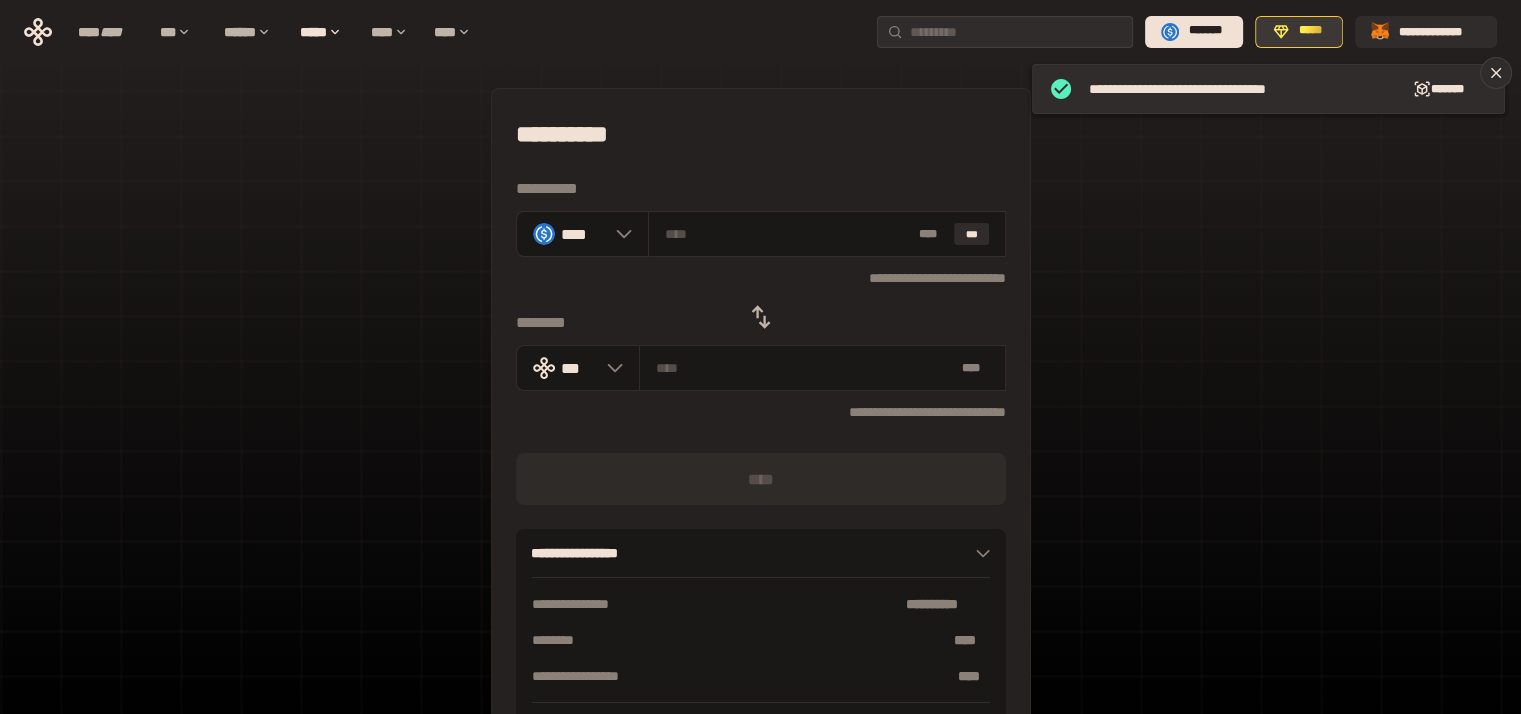 click on "*****" at bounding box center (1310, 31) 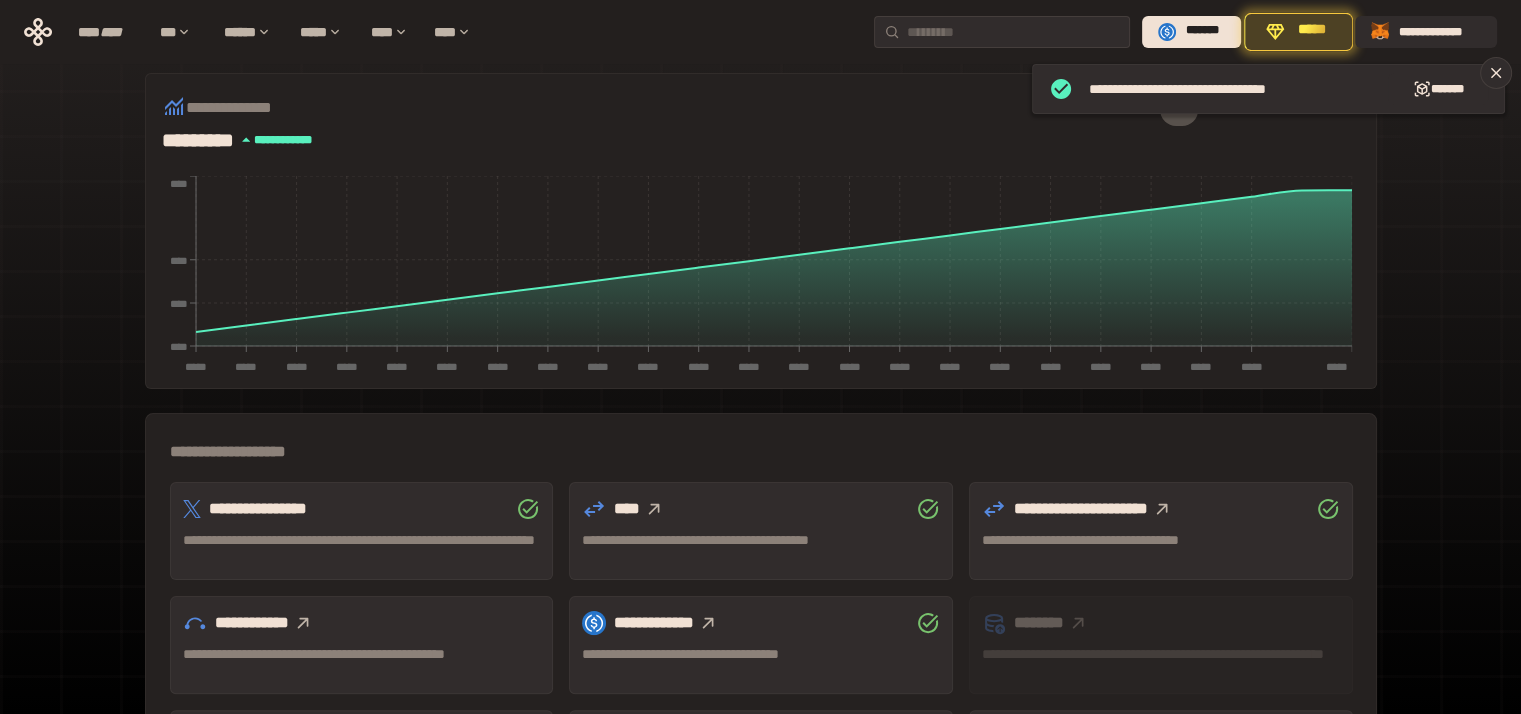 scroll, scrollTop: 533, scrollLeft: 0, axis: vertical 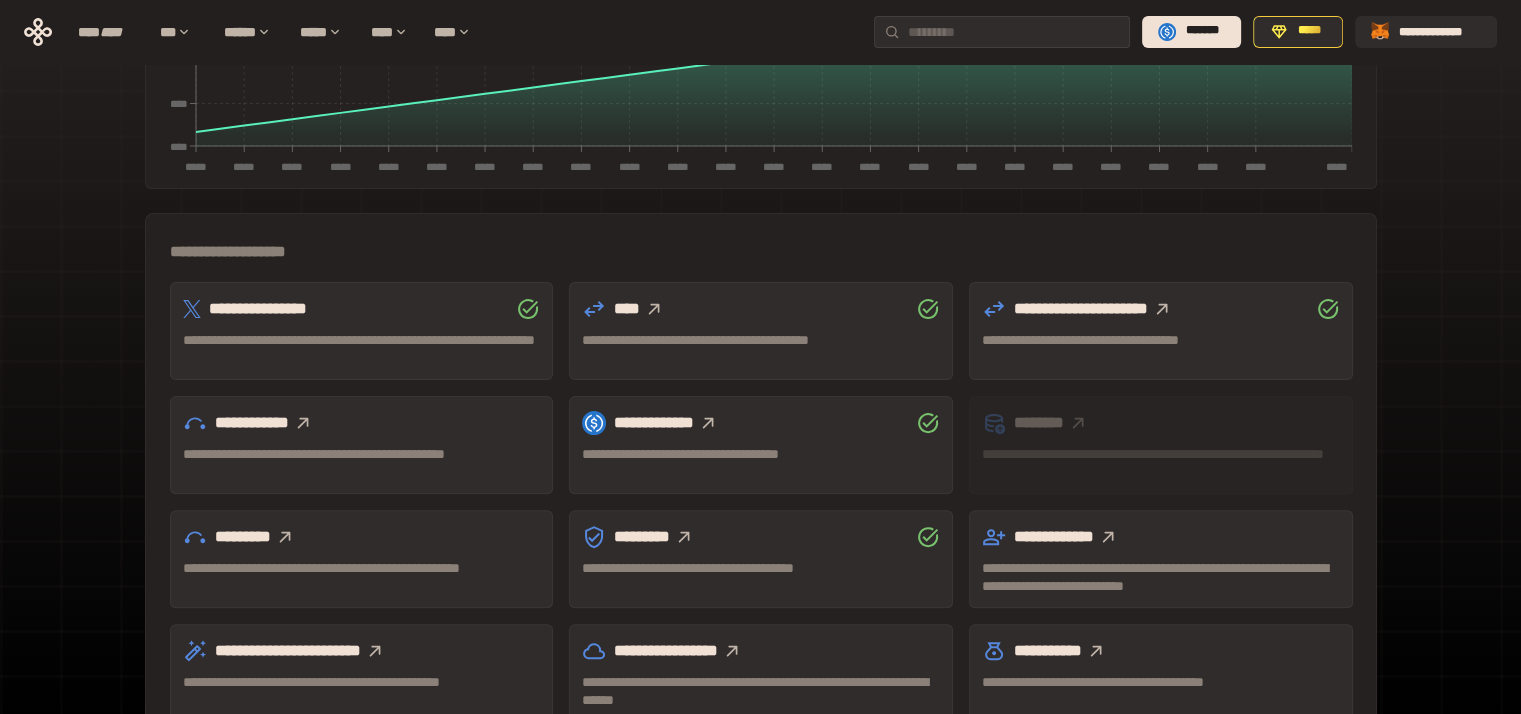 click 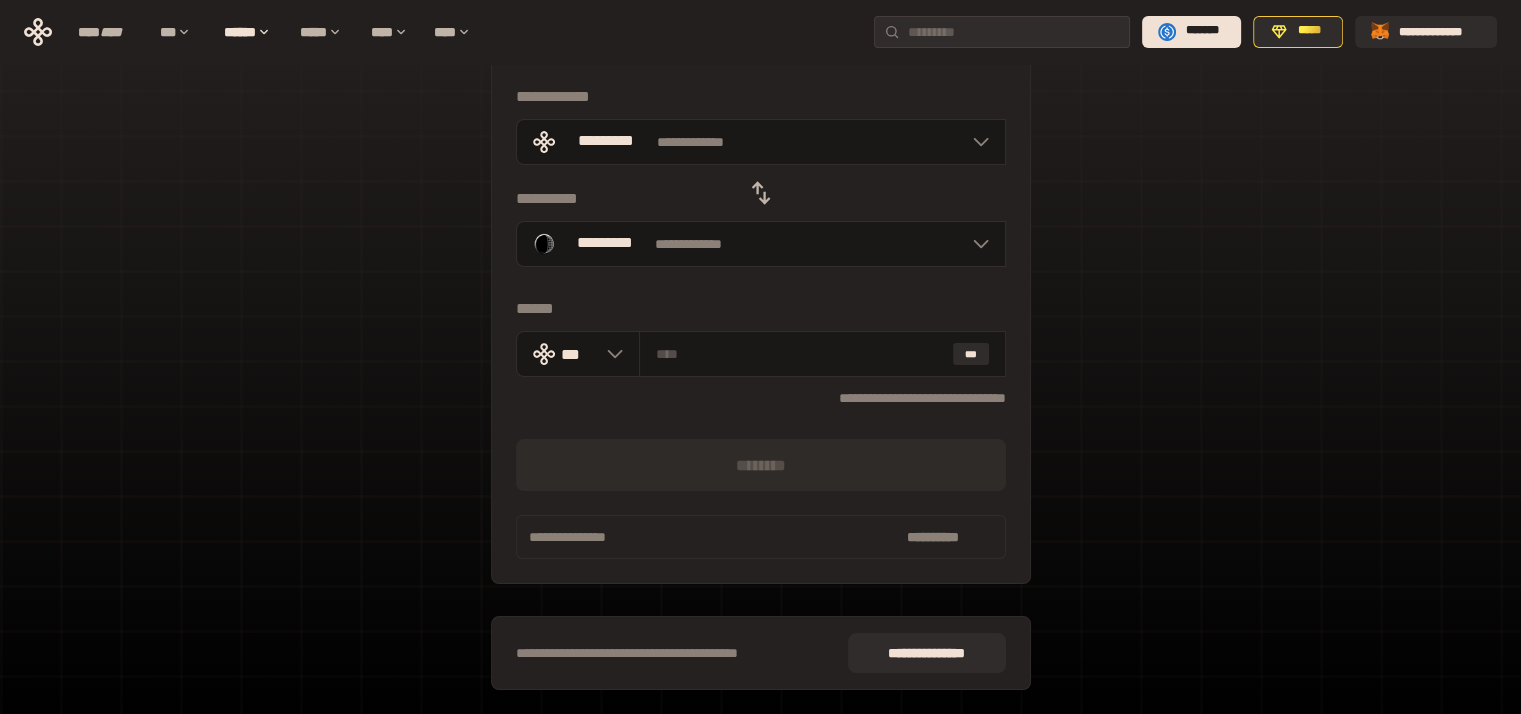 scroll, scrollTop: 92, scrollLeft: 0, axis: vertical 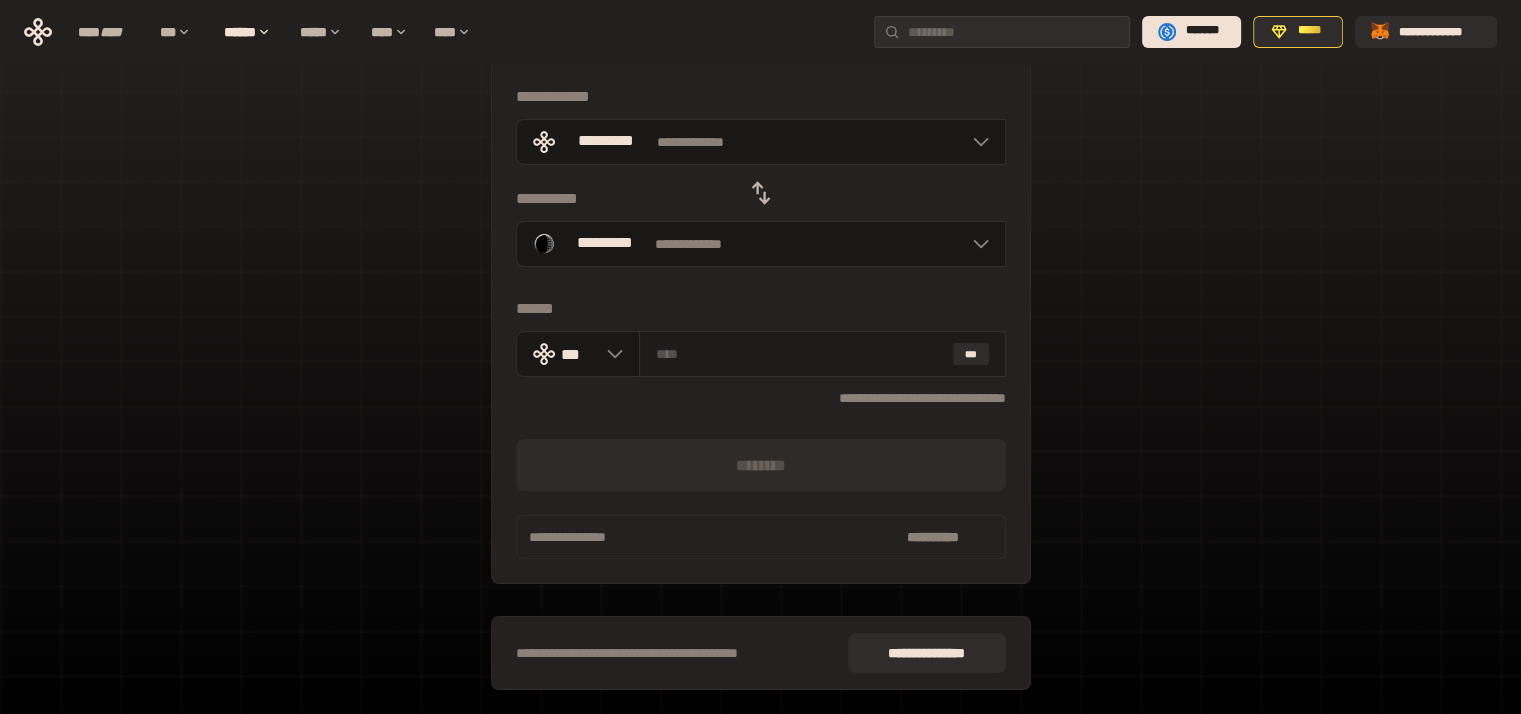 click at bounding box center (800, 354) 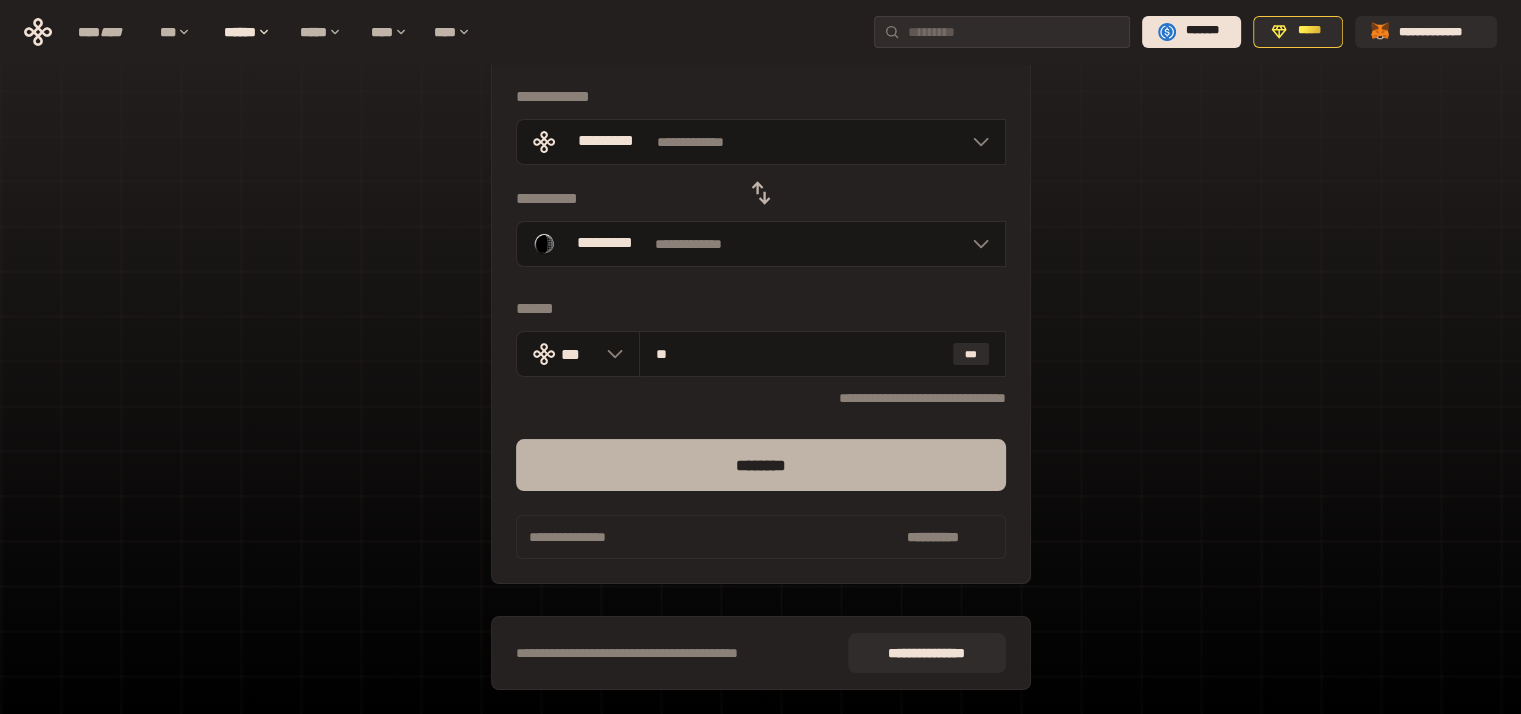 type on "**" 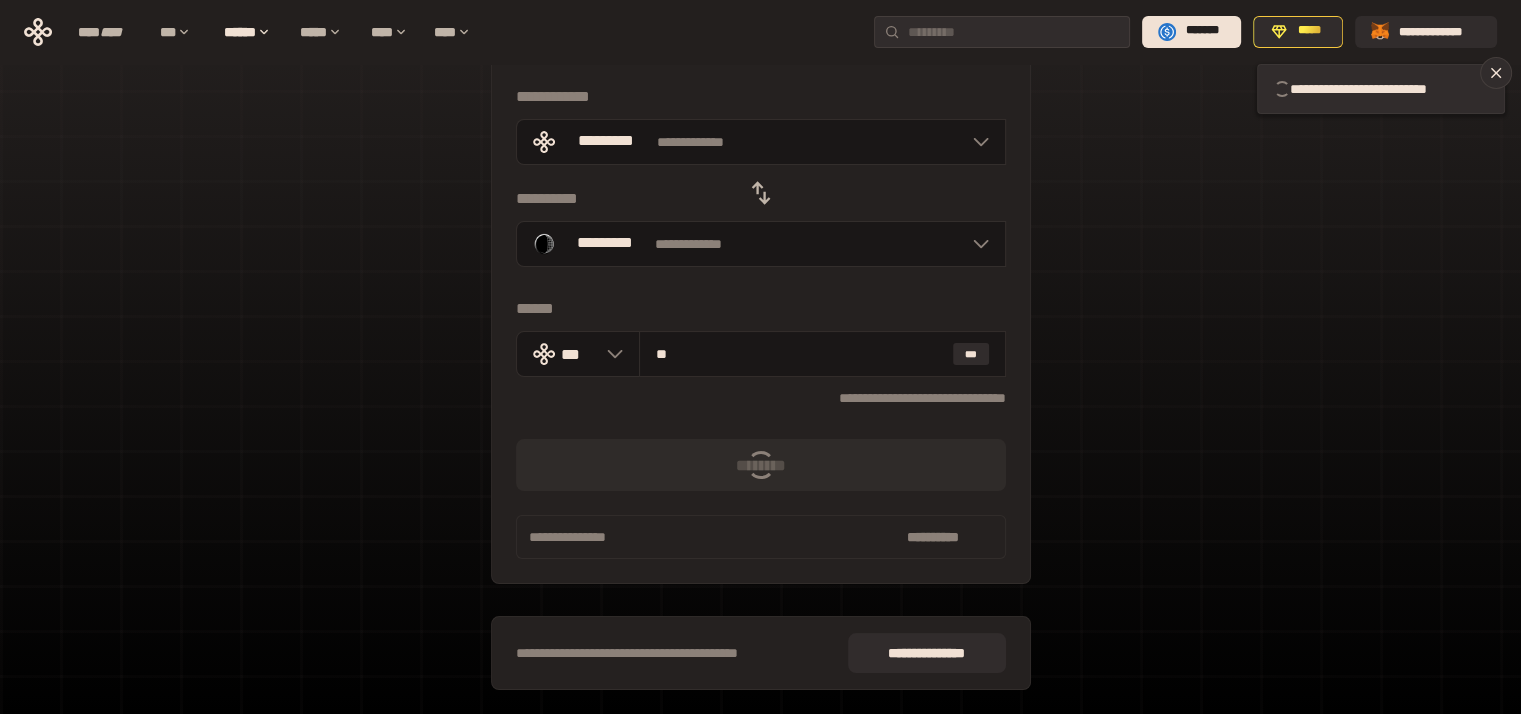 type 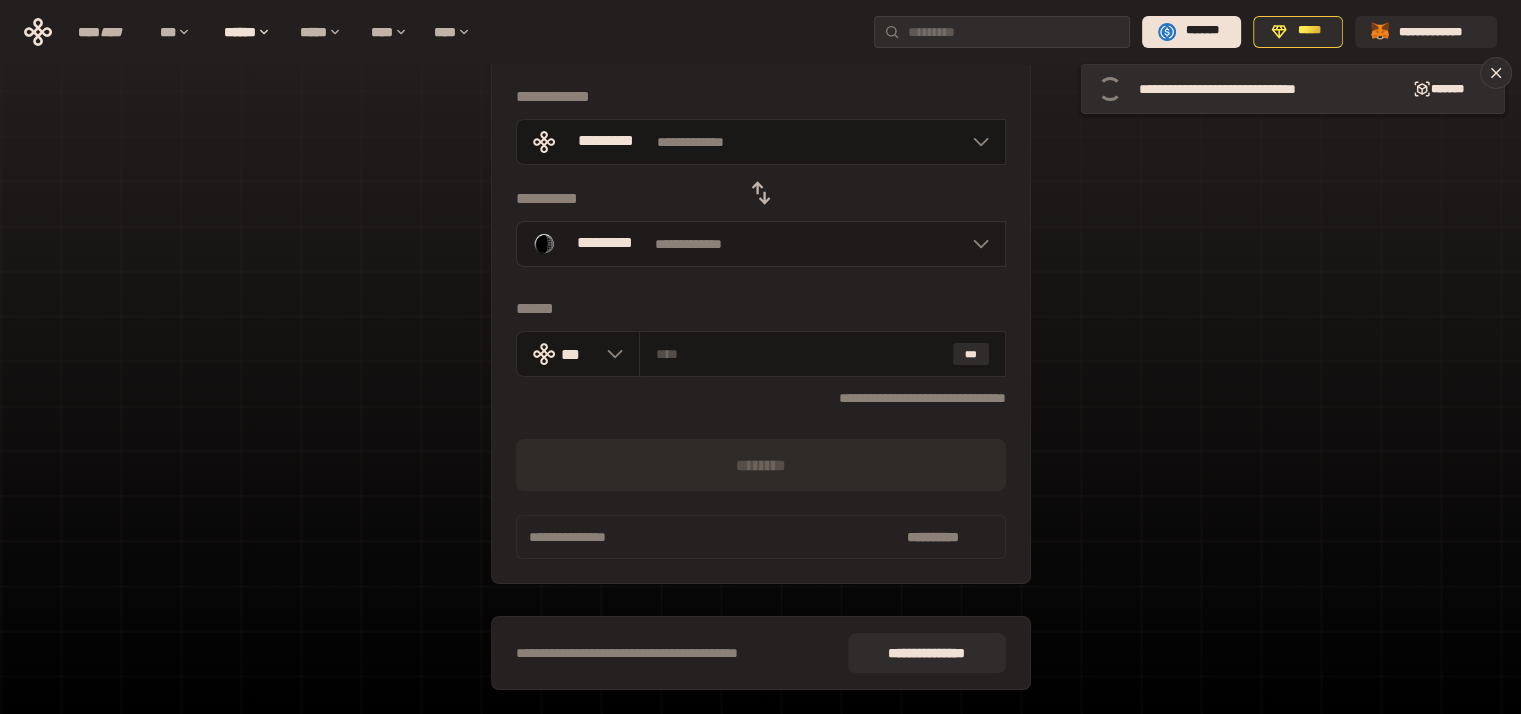 click on "**********" at bounding box center [761, 244] 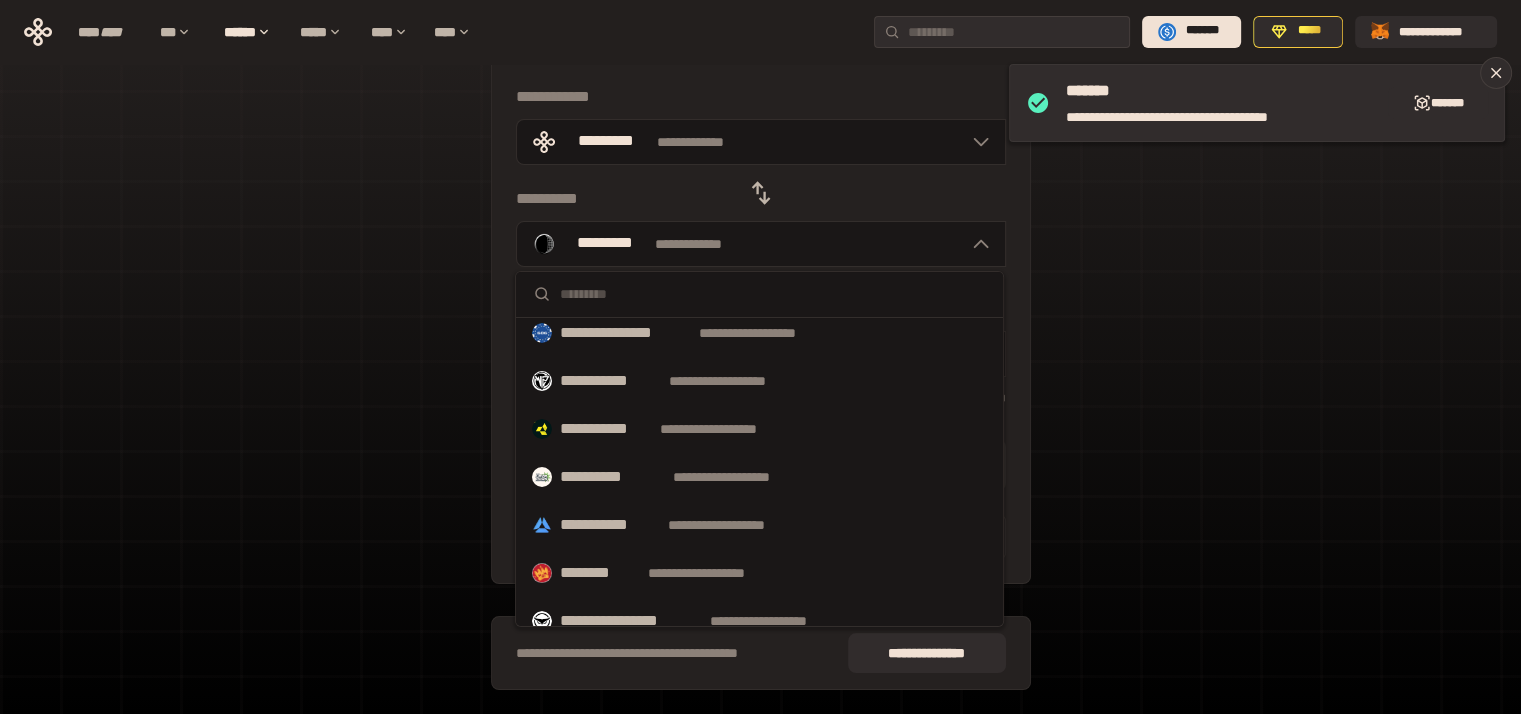 scroll, scrollTop: 133, scrollLeft: 0, axis: vertical 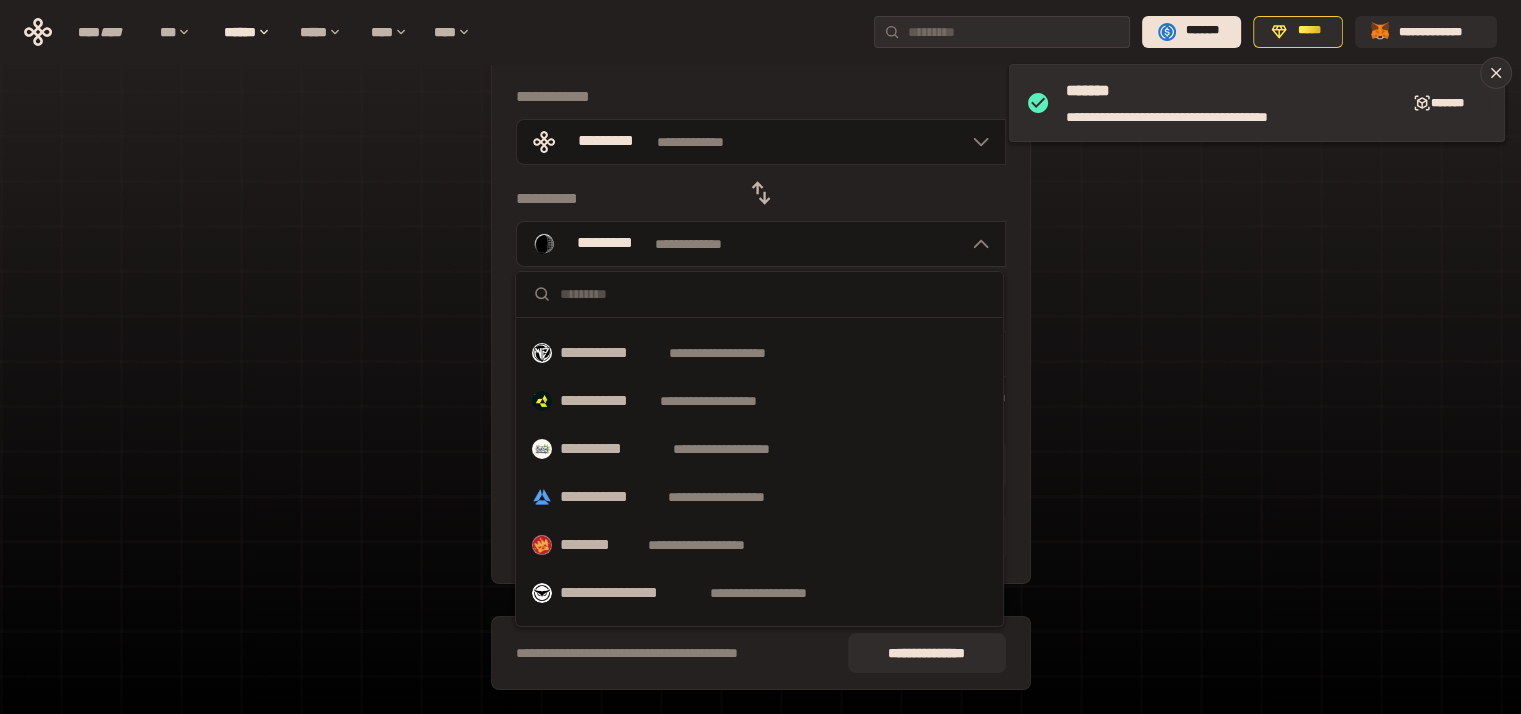 click on "**********" at bounding box center [760, 353] 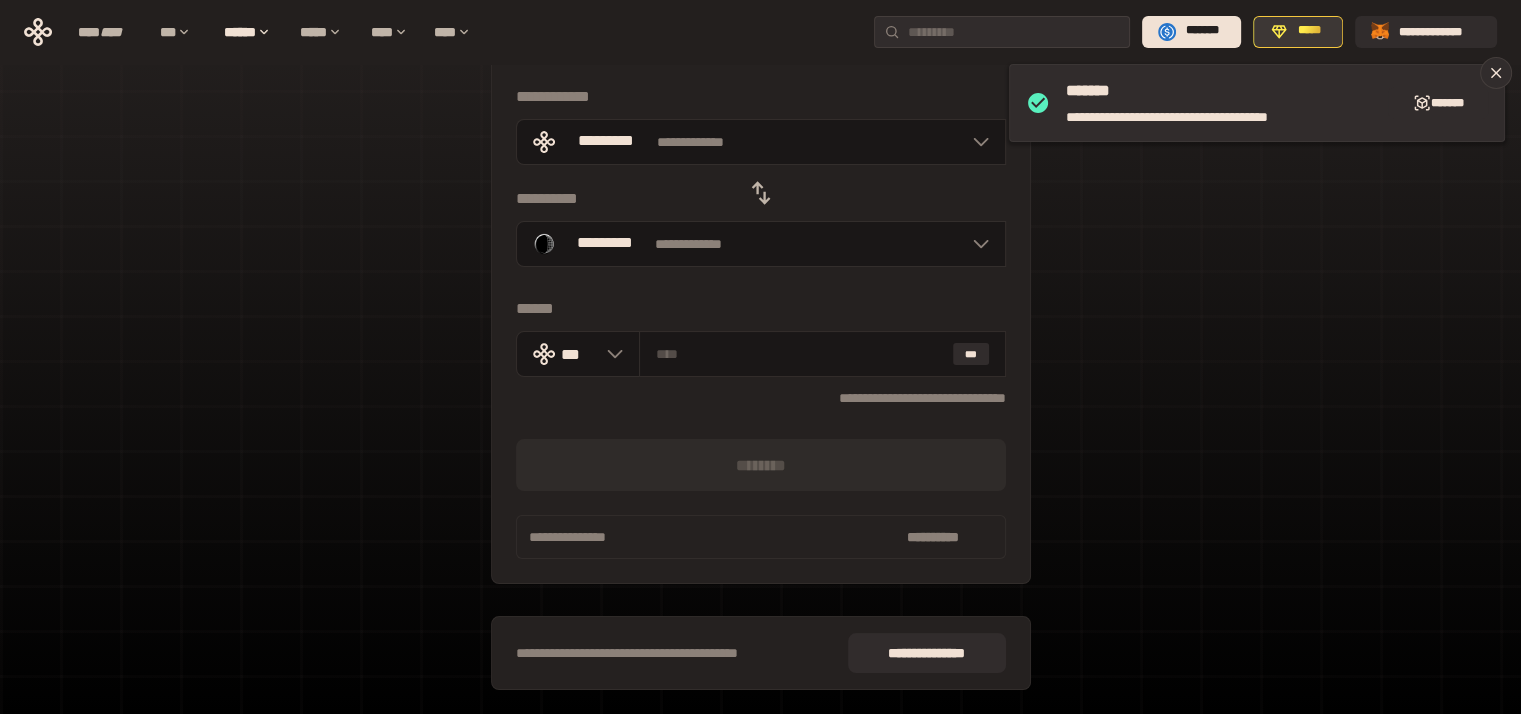 click on "*****" at bounding box center [1309, 31] 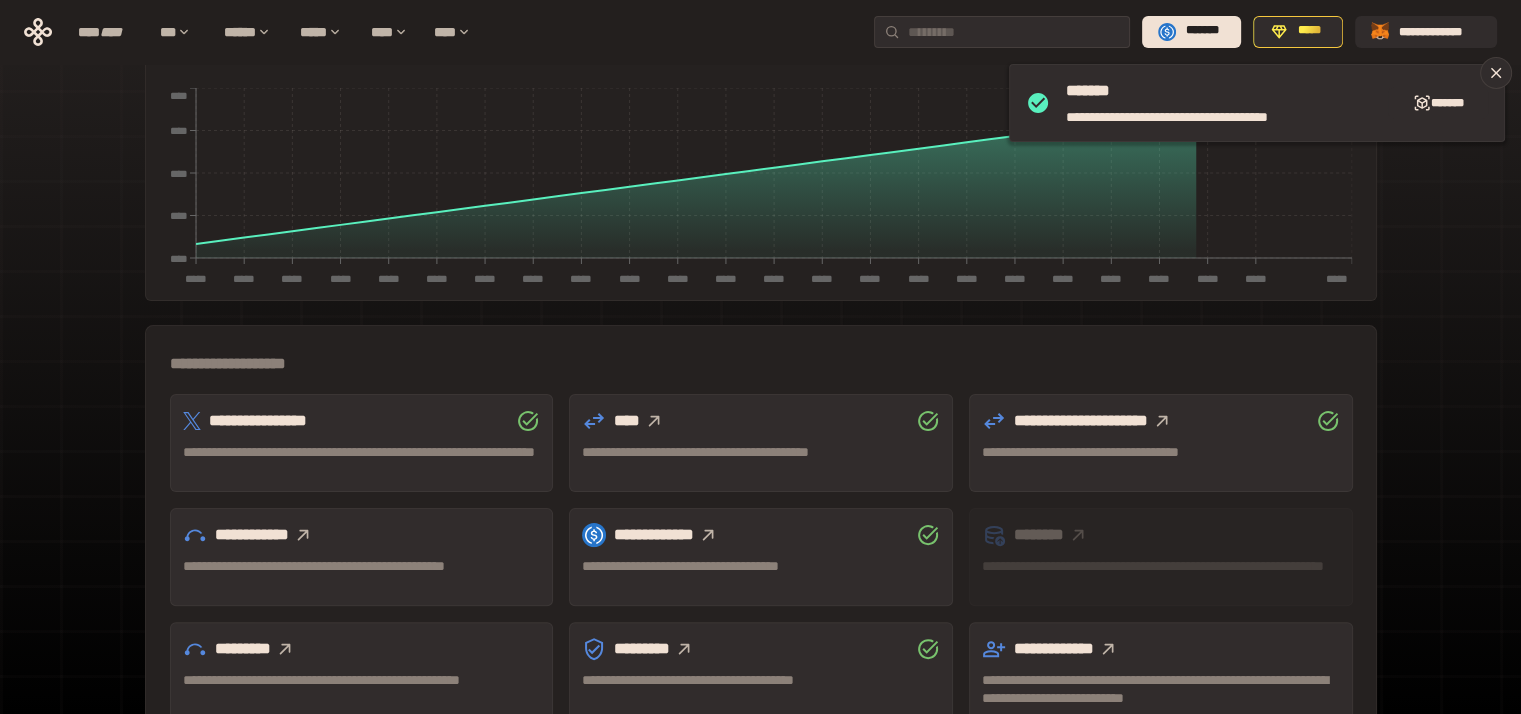 scroll, scrollTop: 425, scrollLeft: 0, axis: vertical 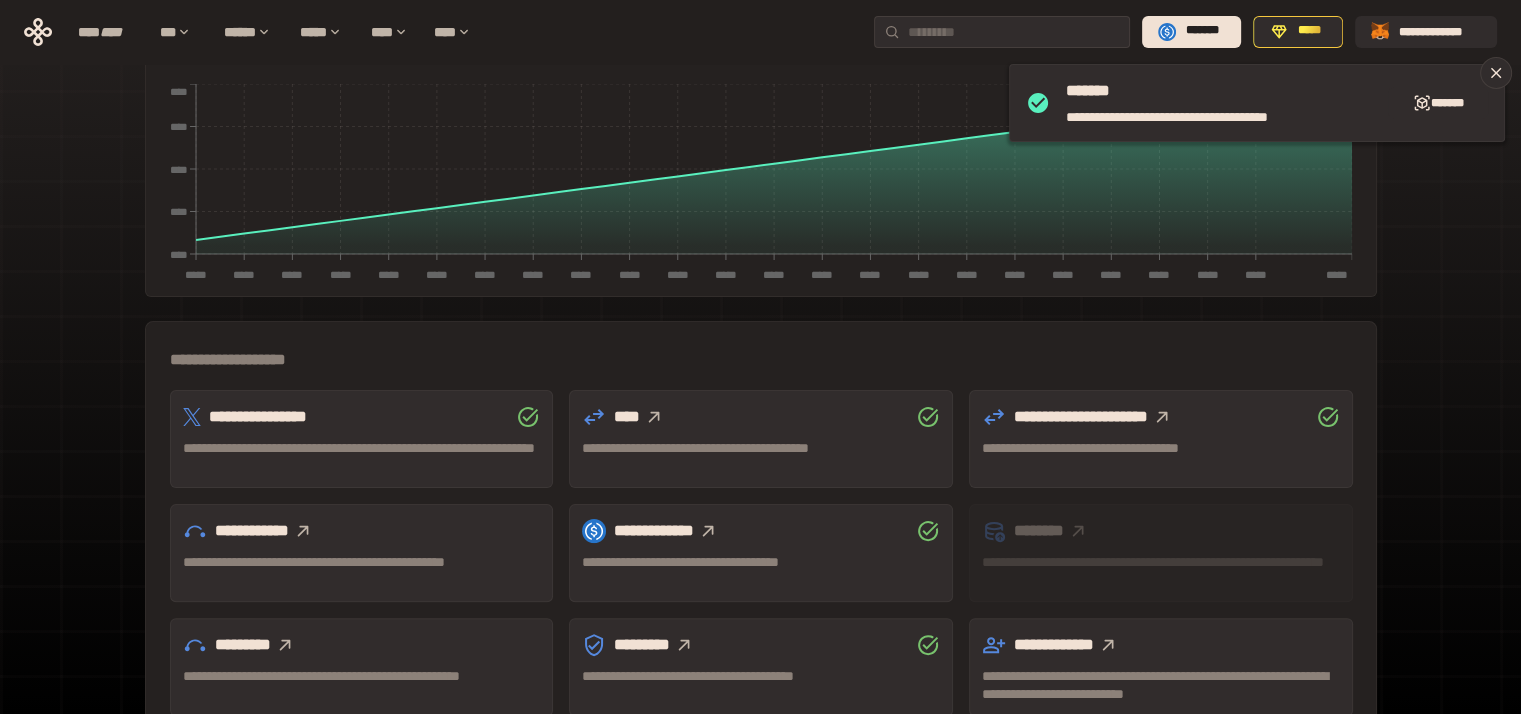 click at bounding box center (303, 531) 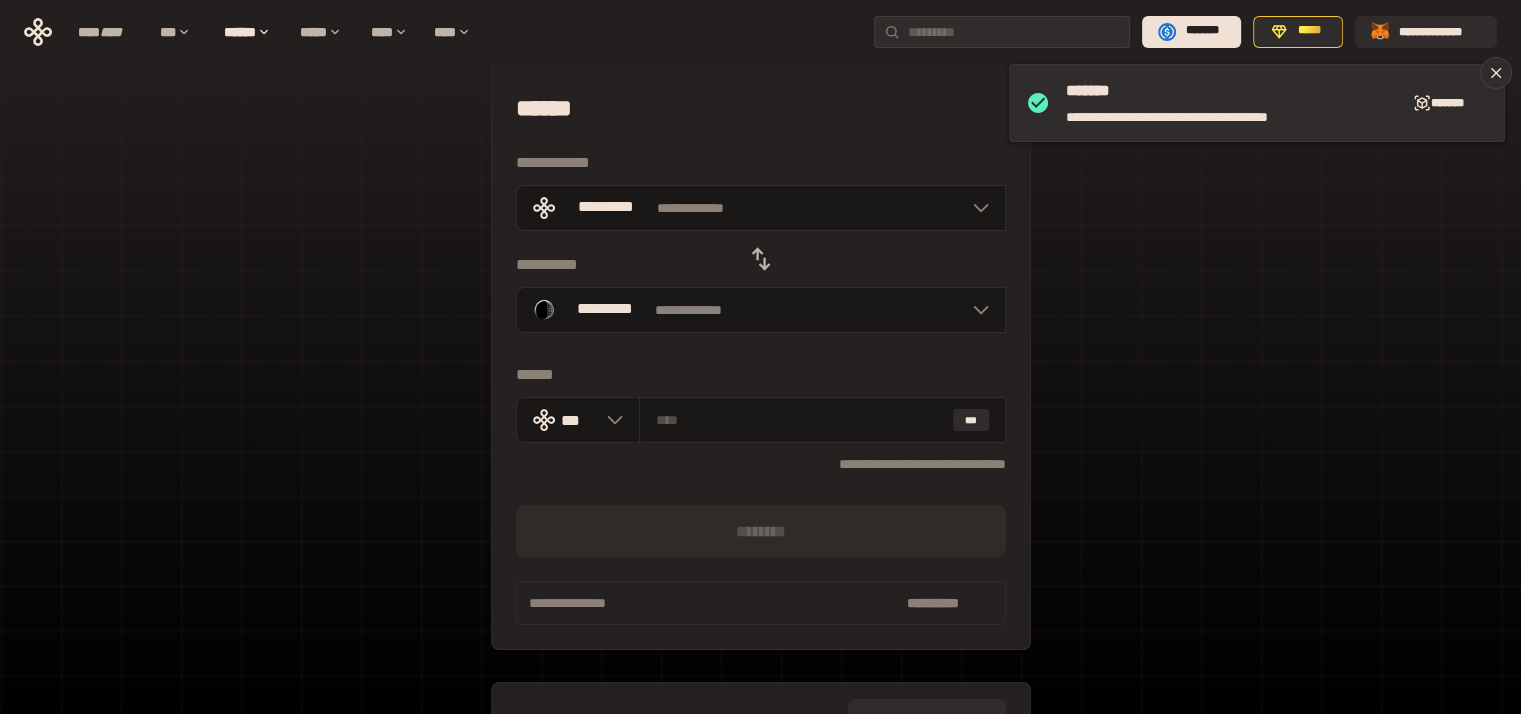 scroll, scrollTop: 25, scrollLeft: 0, axis: vertical 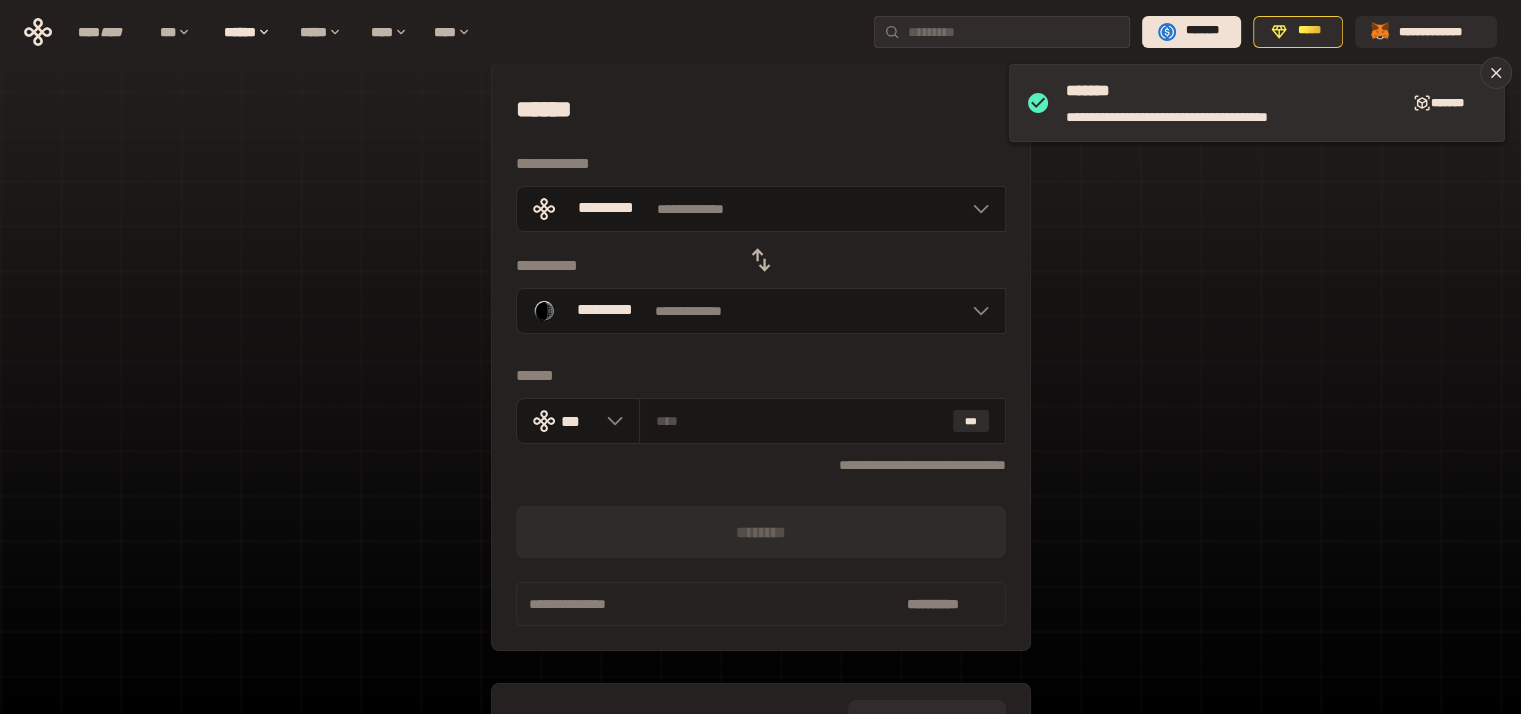 click 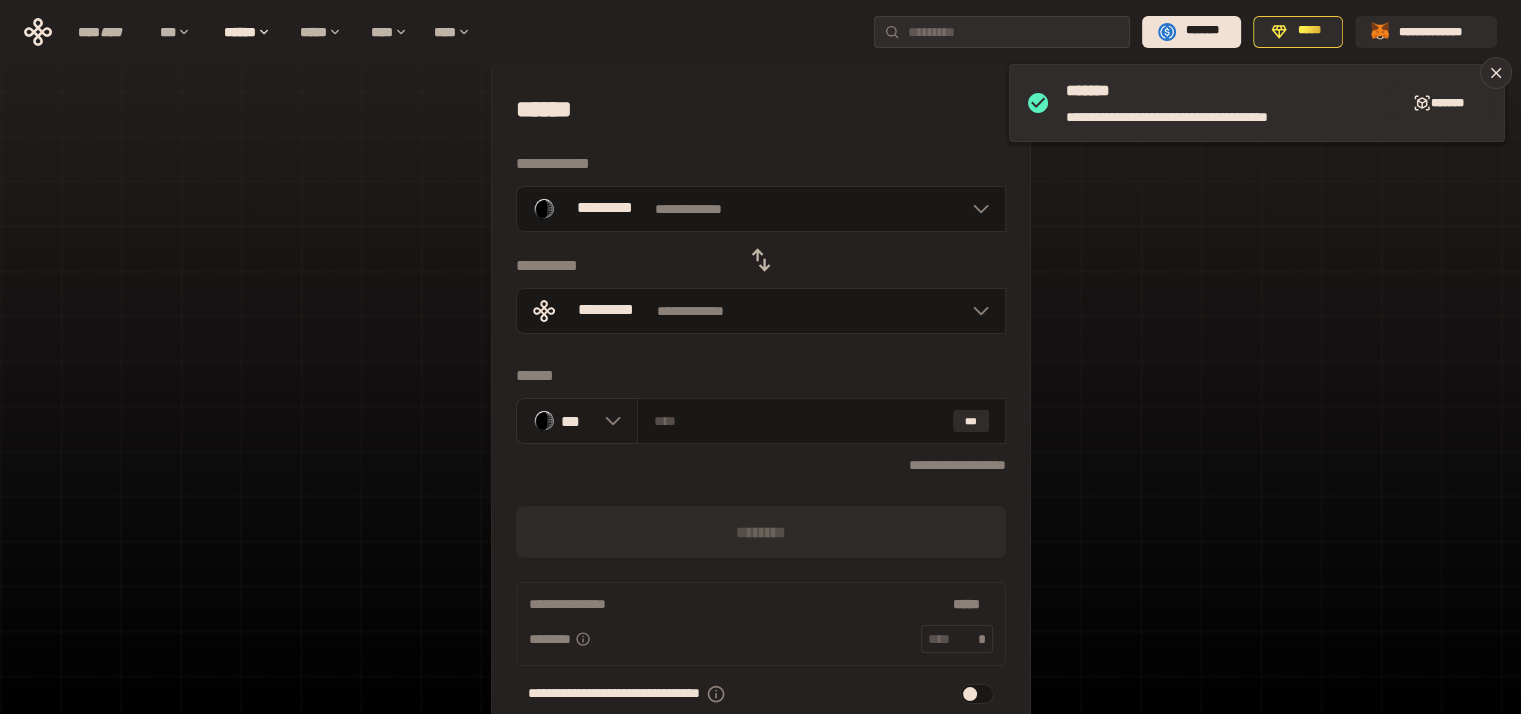 click on "***" at bounding box center [578, 420] 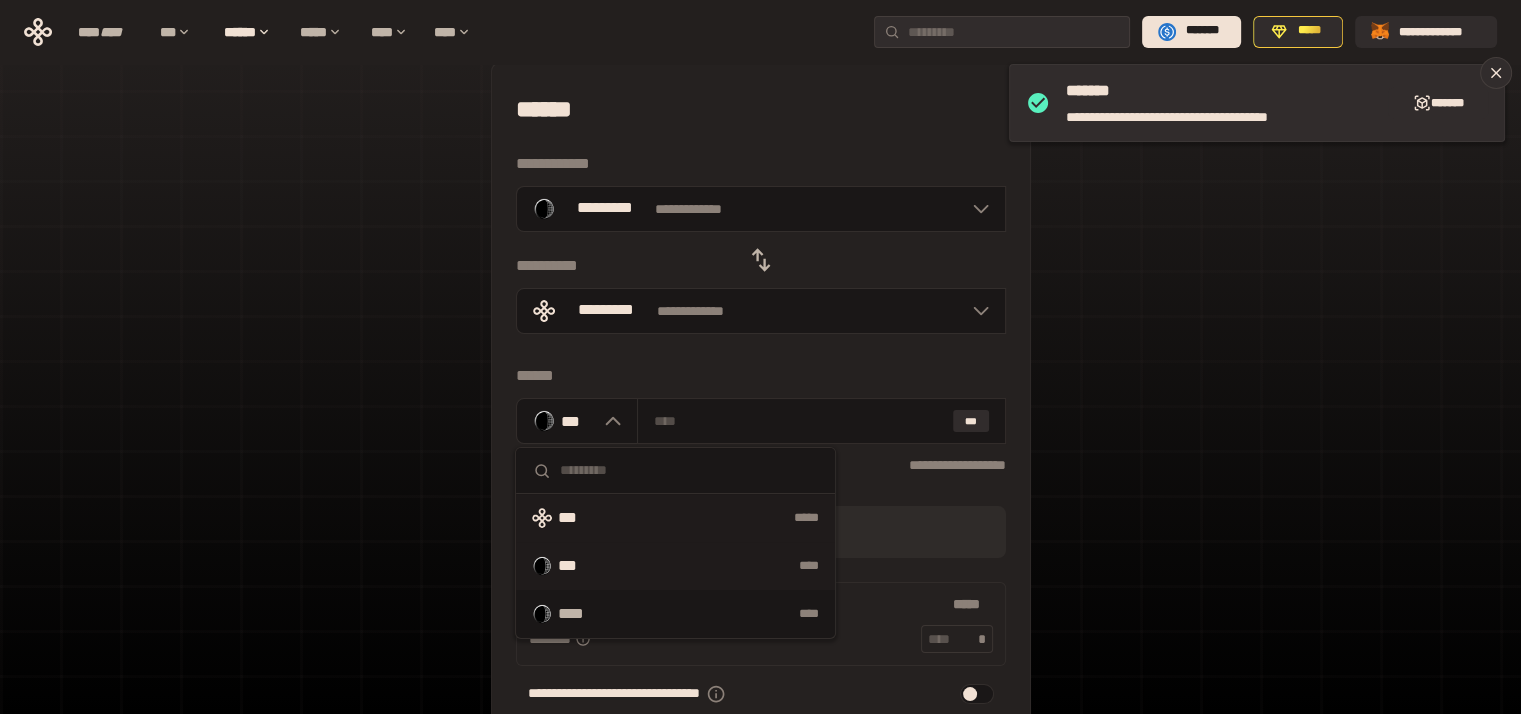 click on "*****" at bounding box center [719, 518] 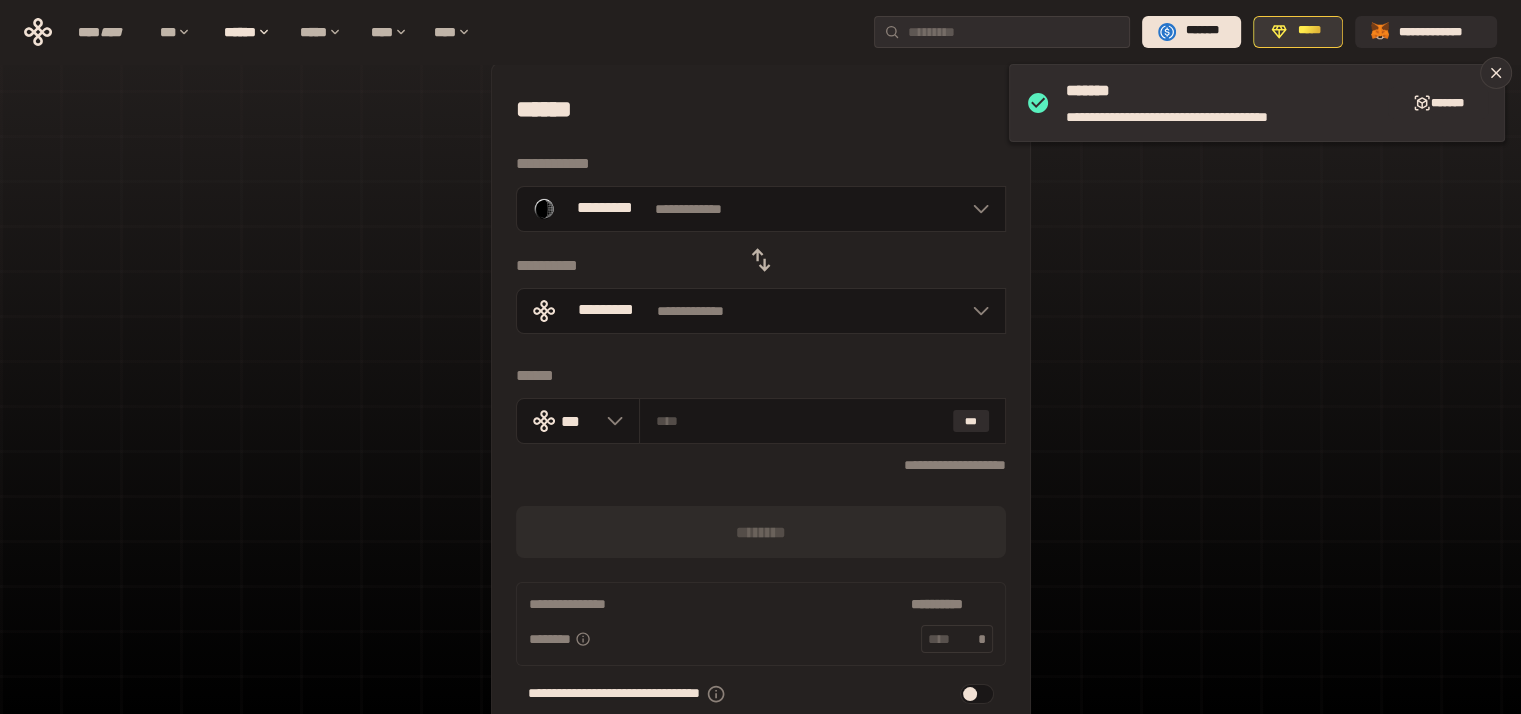 click on "*****" at bounding box center (1298, 32) 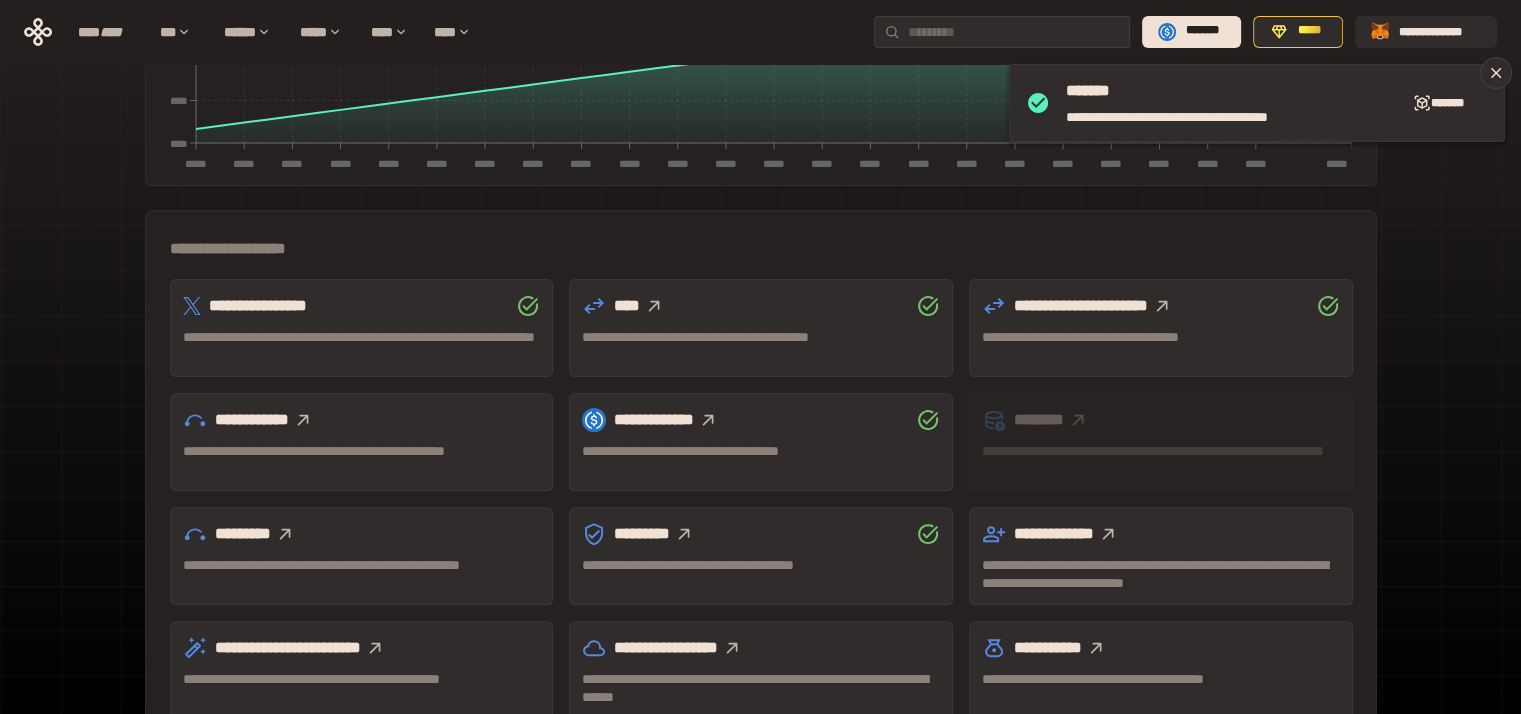 scroll, scrollTop: 571, scrollLeft: 0, axis: vertical 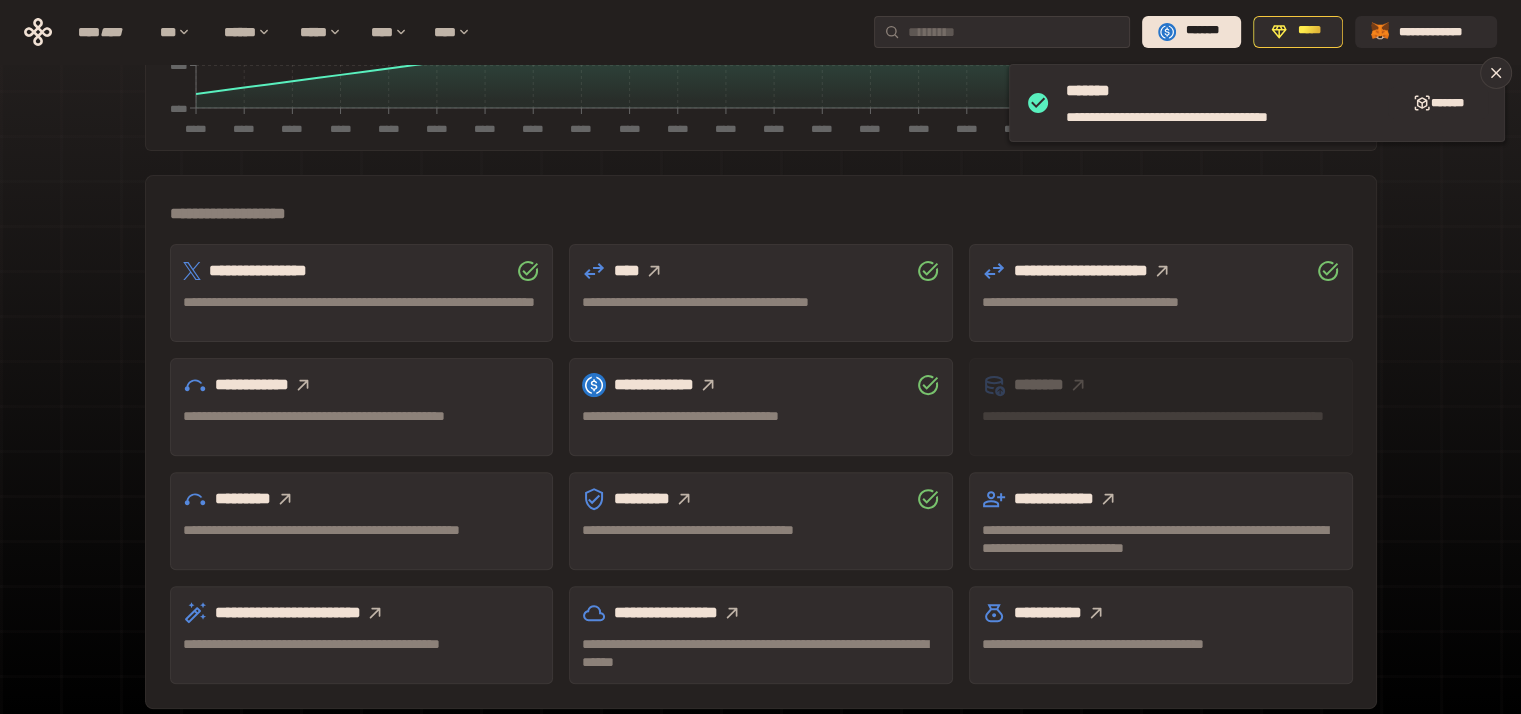 click 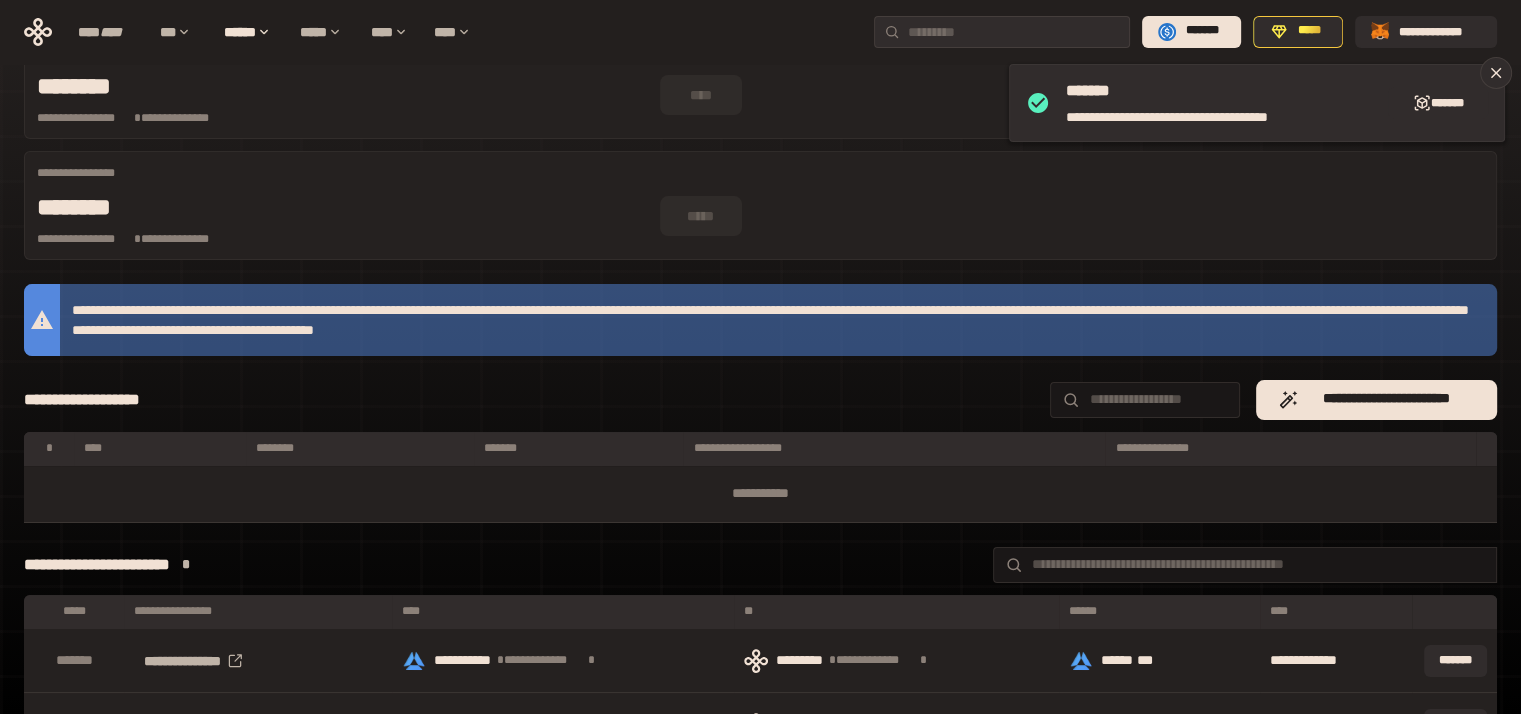 scroll, scrollTop: 66, scrollLeft: 0, axis: vertical 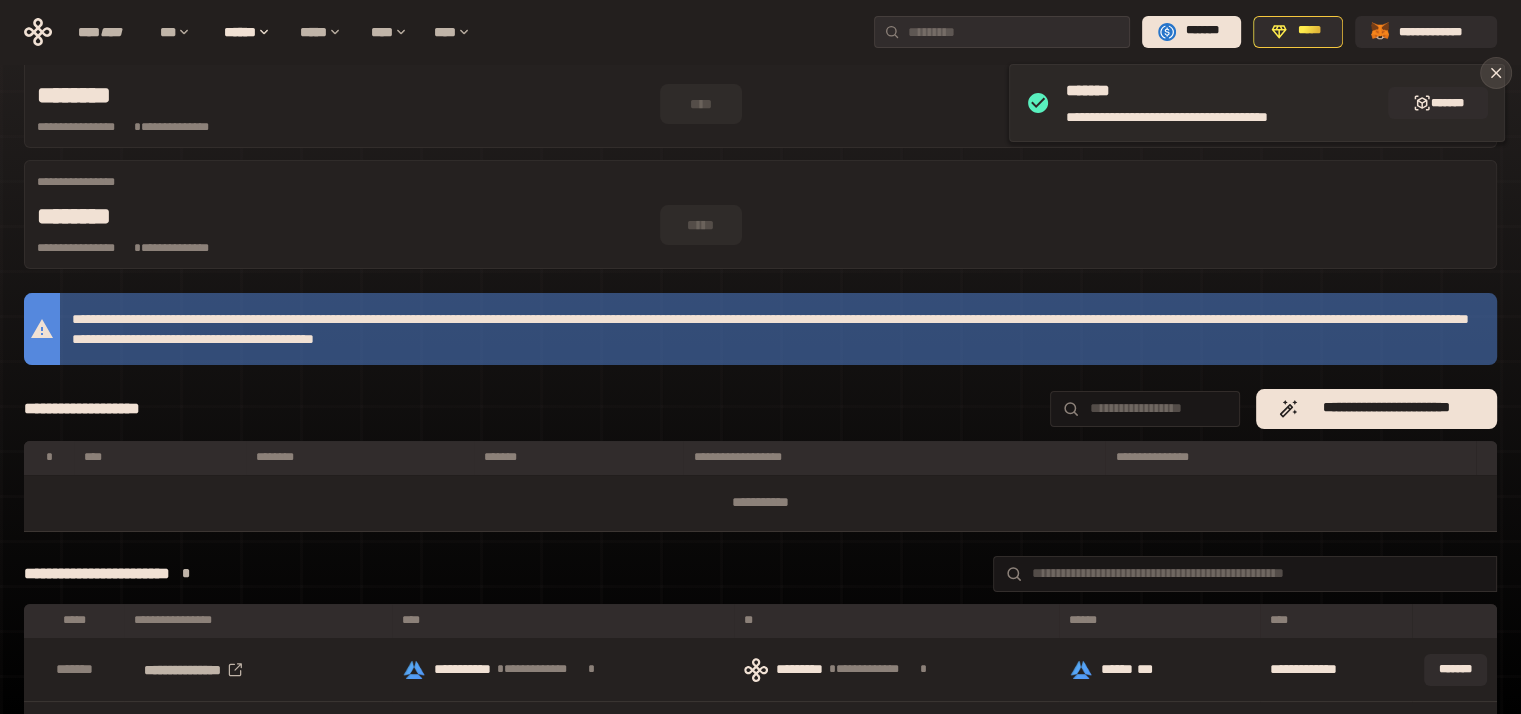 click 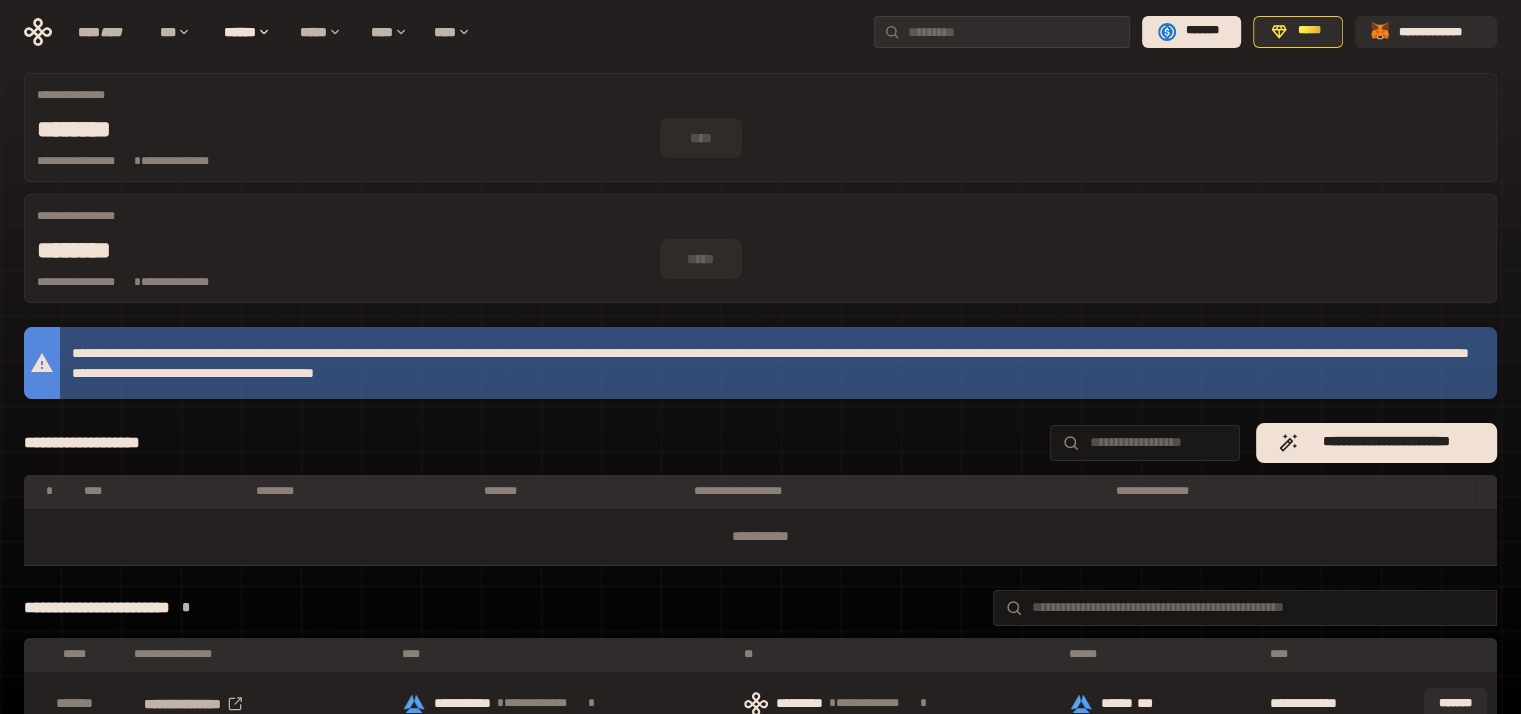 scroll, scrollTop: 0, scrollLeft: 0, axis: both 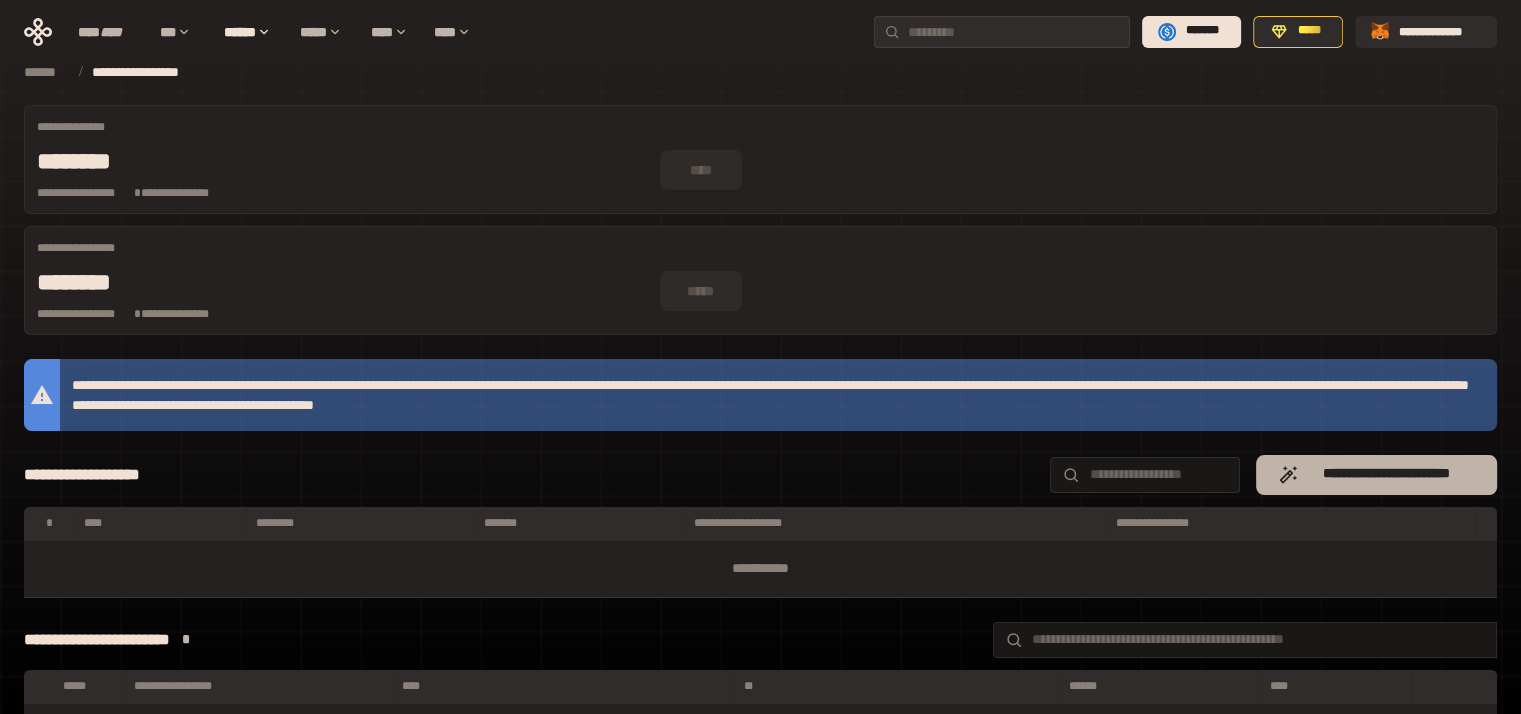 click on "**********" at bounding box center (1386, 474) 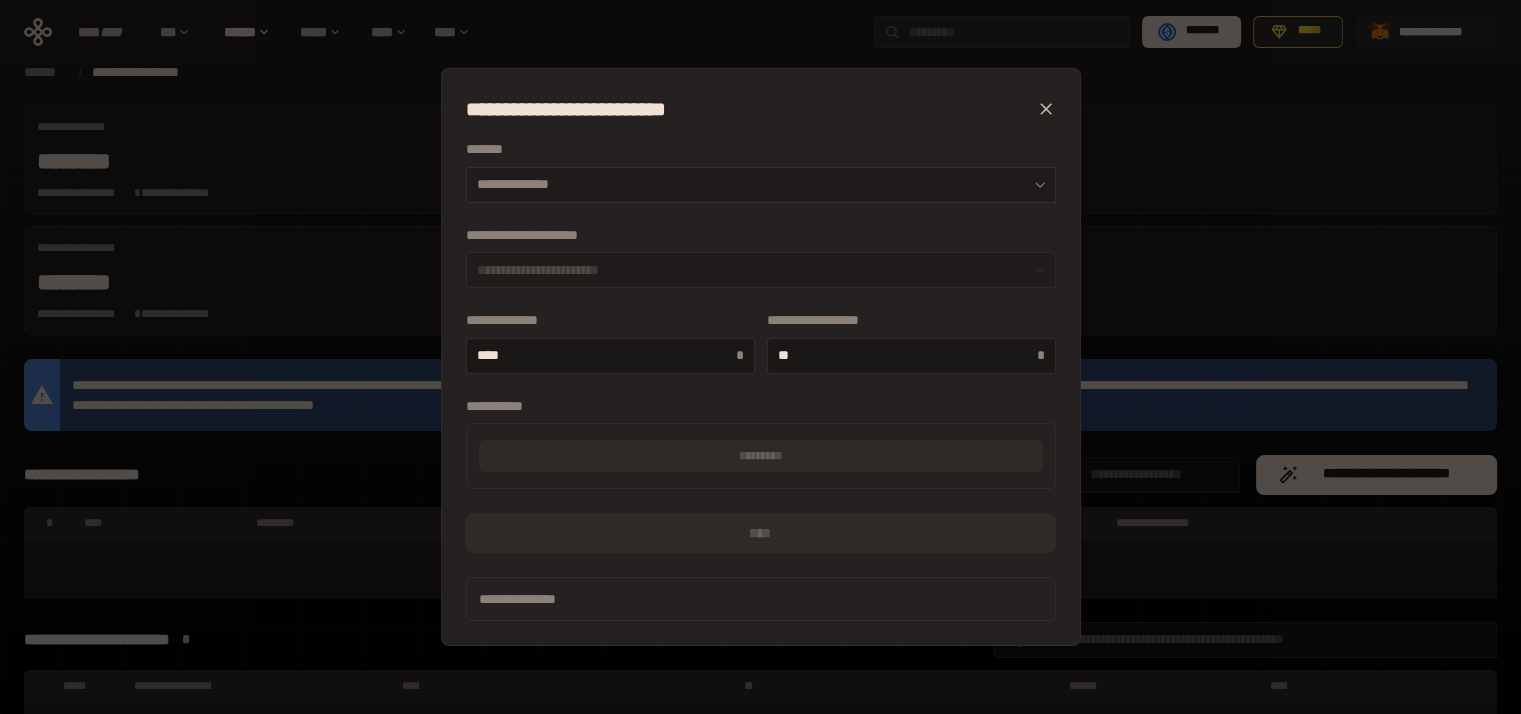 click on "**********" at bounding box center [761, 185] 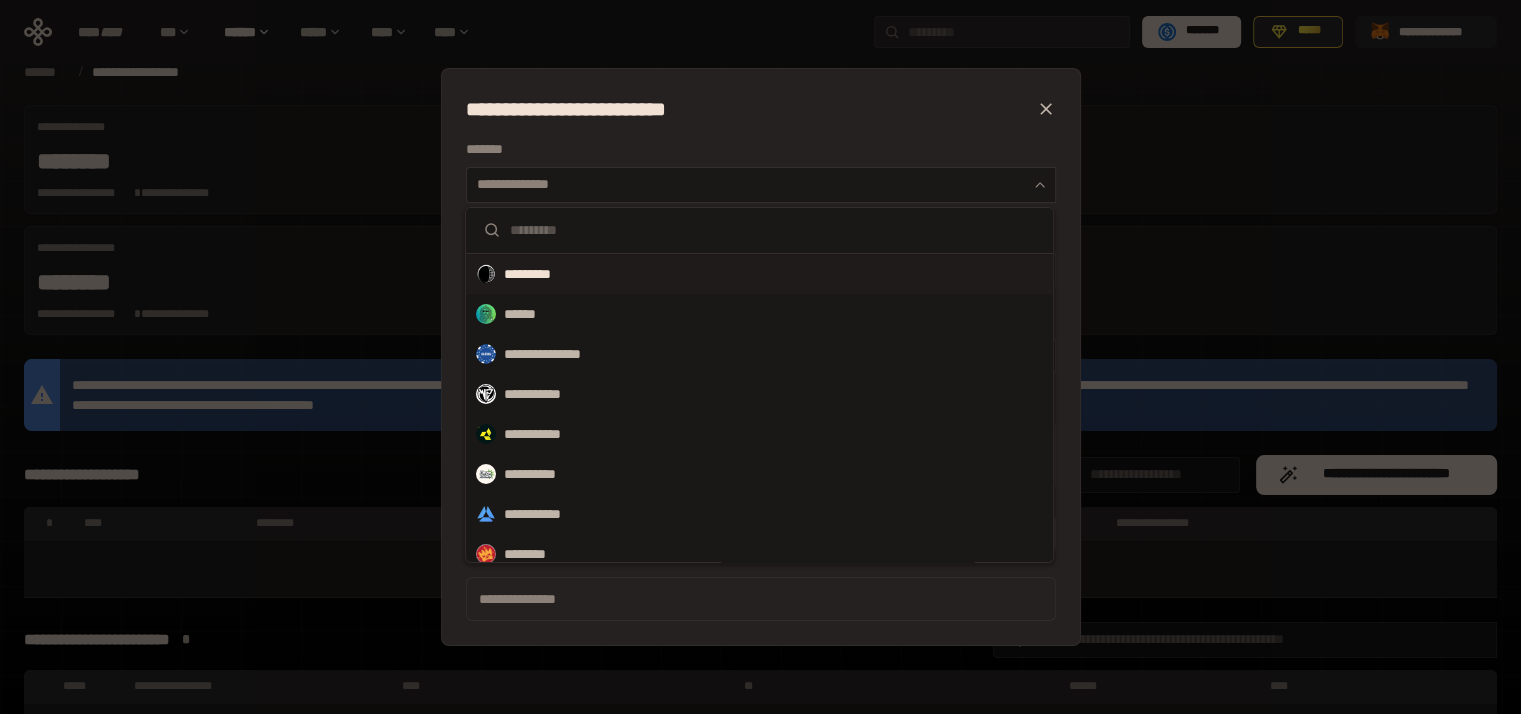 click on "*********" at bounding box center [759, 274] 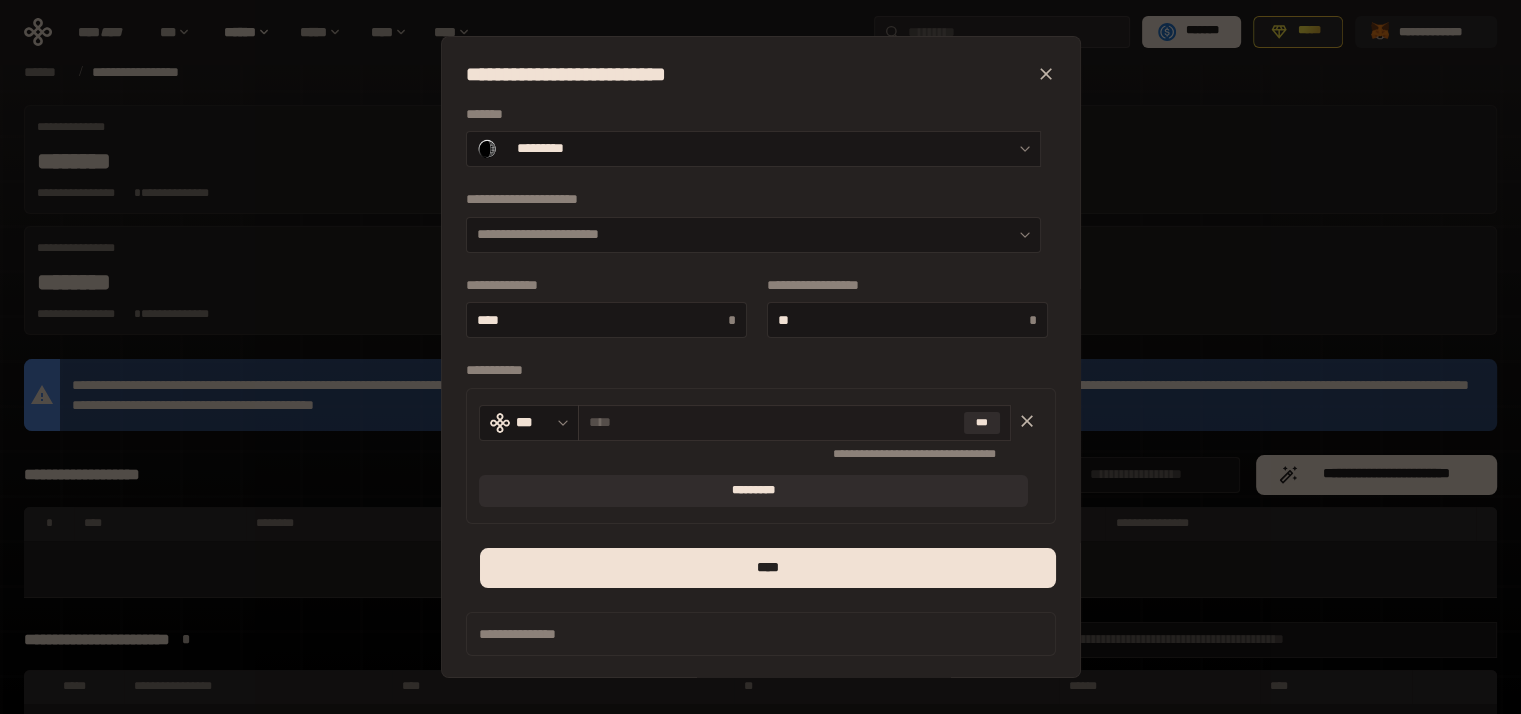 scroll, scrollTop: 4, scrollLeft: 0, axis: vertical 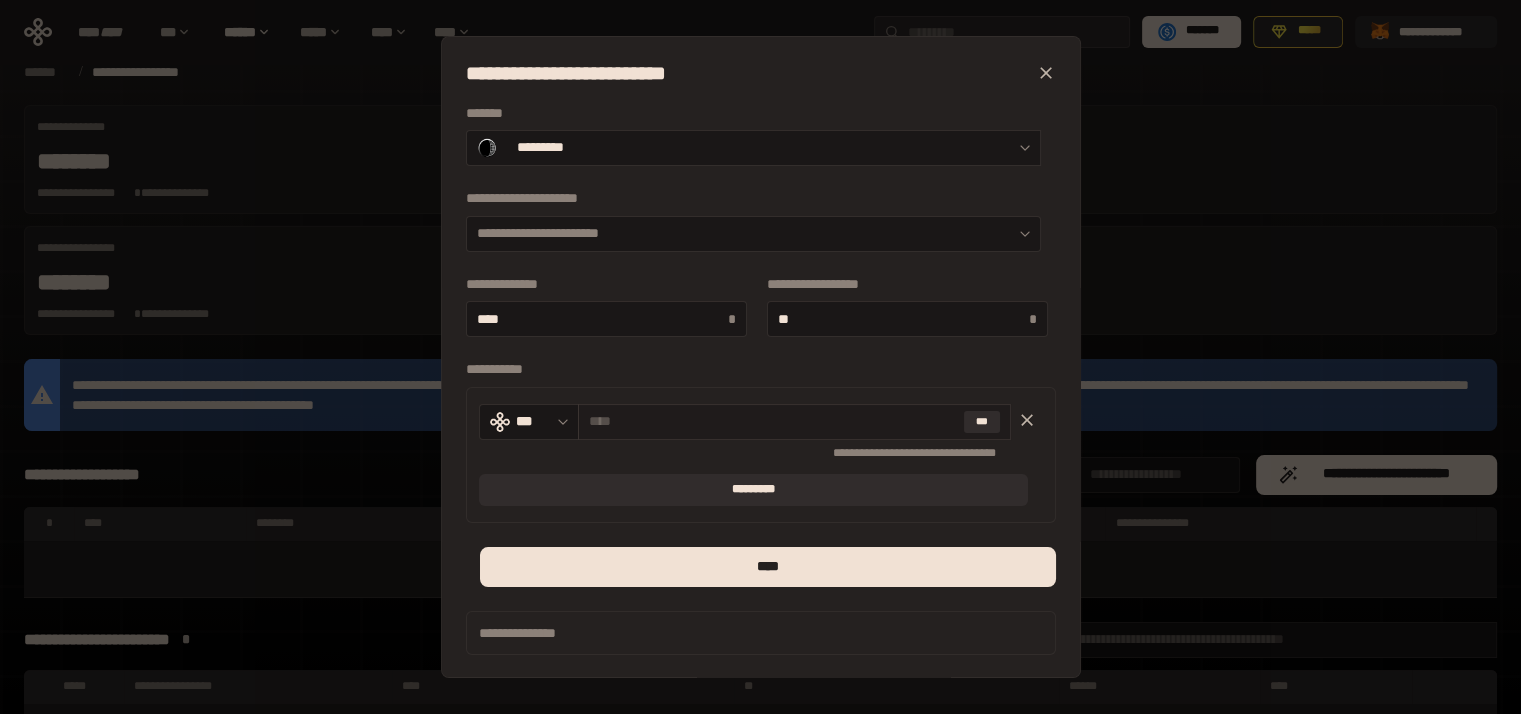 click at bounding box center (772, 421) 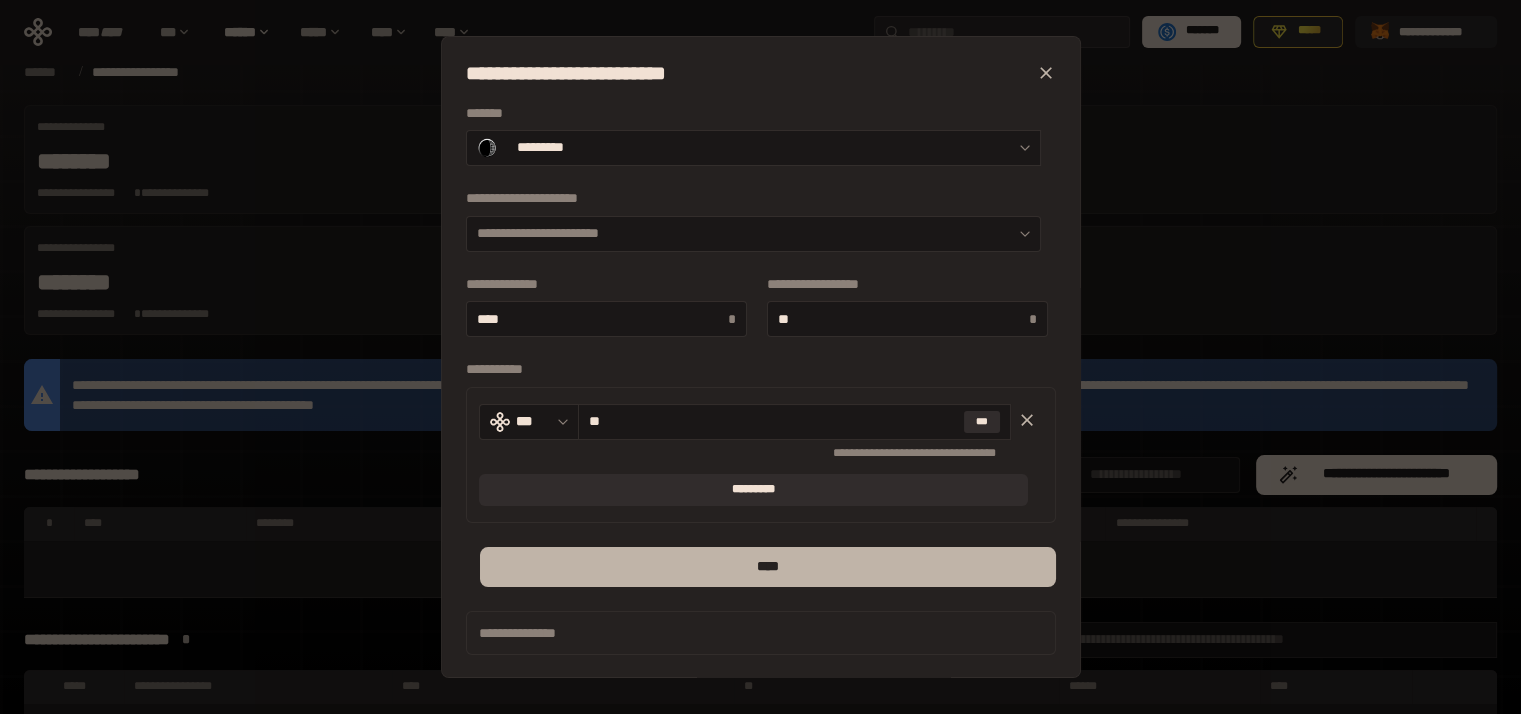 type on "**" 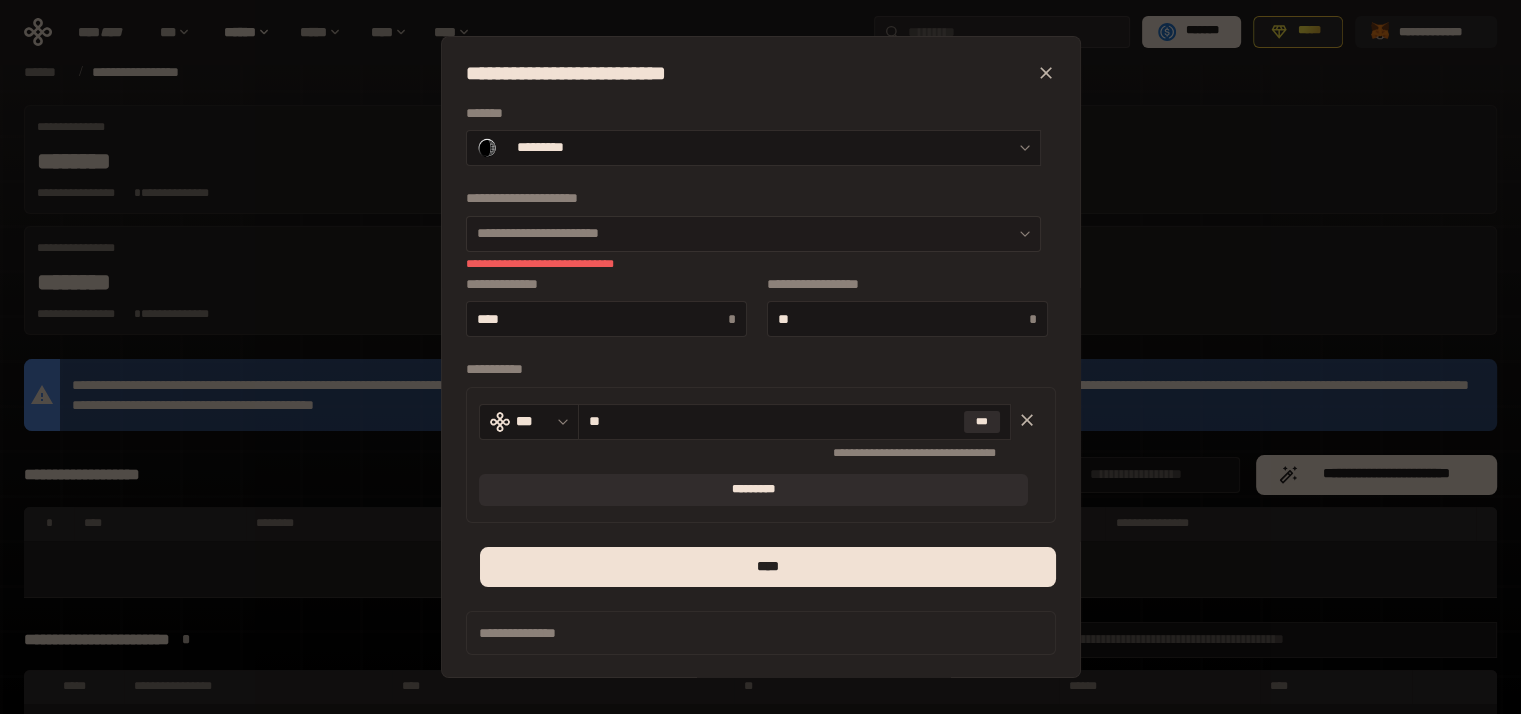 click on "**********" at bounding box center [753, 234] 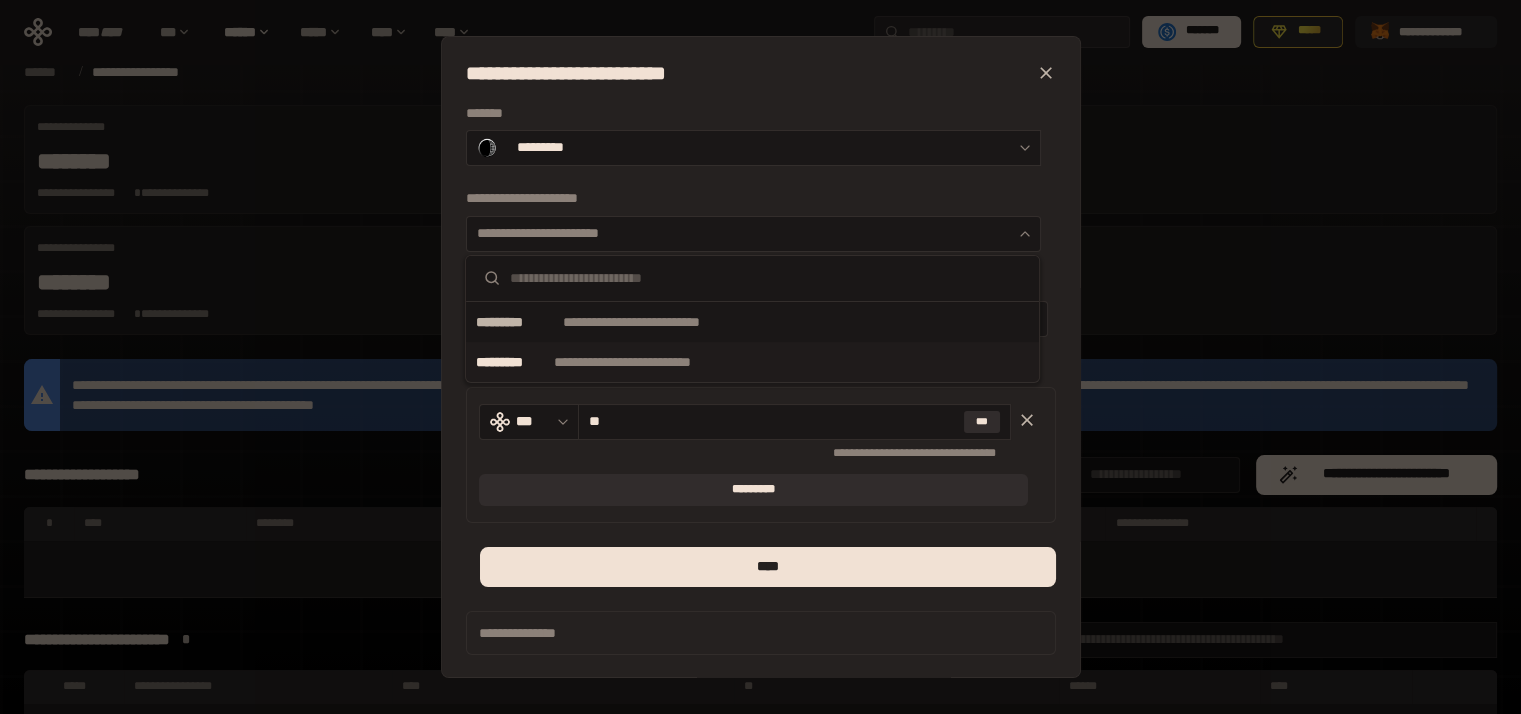click on "**********" at bounding box center [647, 362] 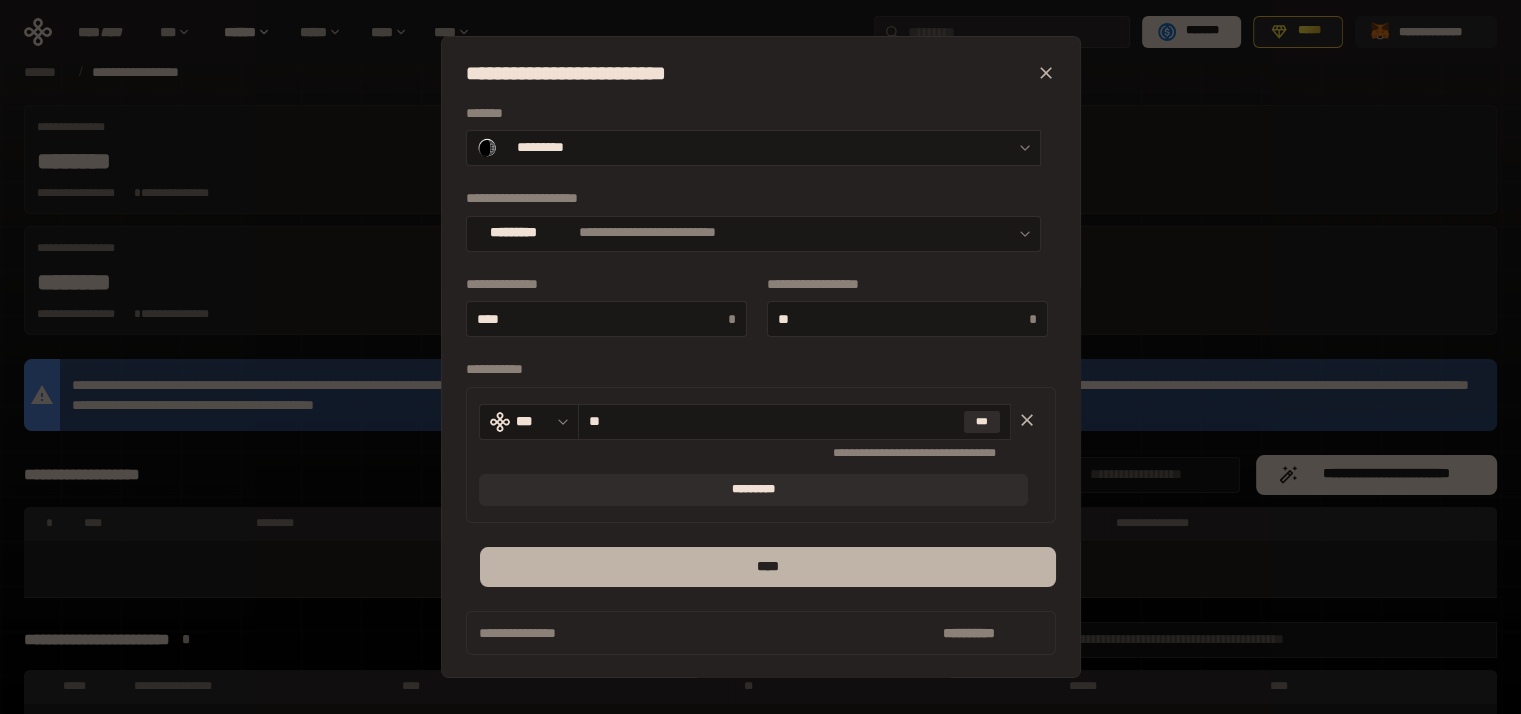 click on "****" at bounding box center [767, 567] 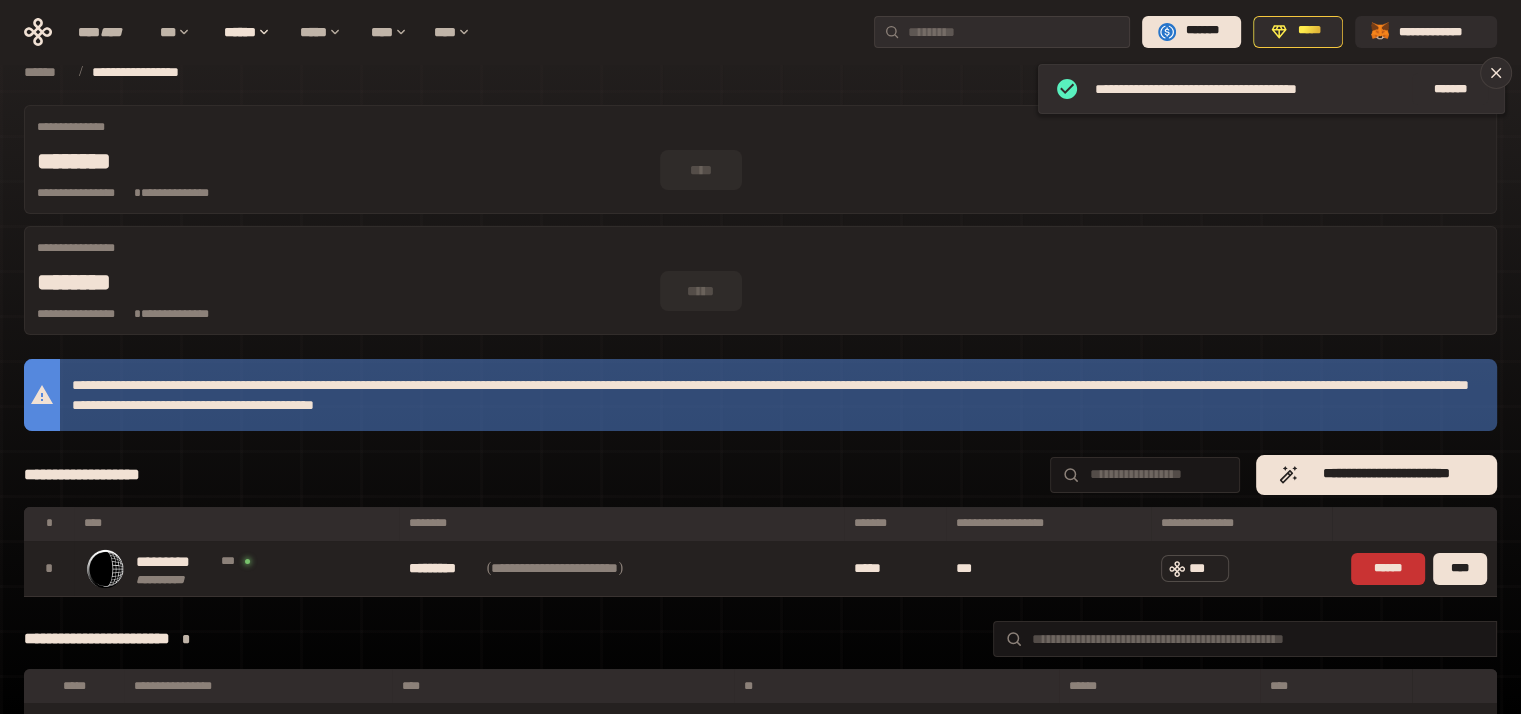 scroll, scrollTop: 0, scrollLeft: 0, axis: both 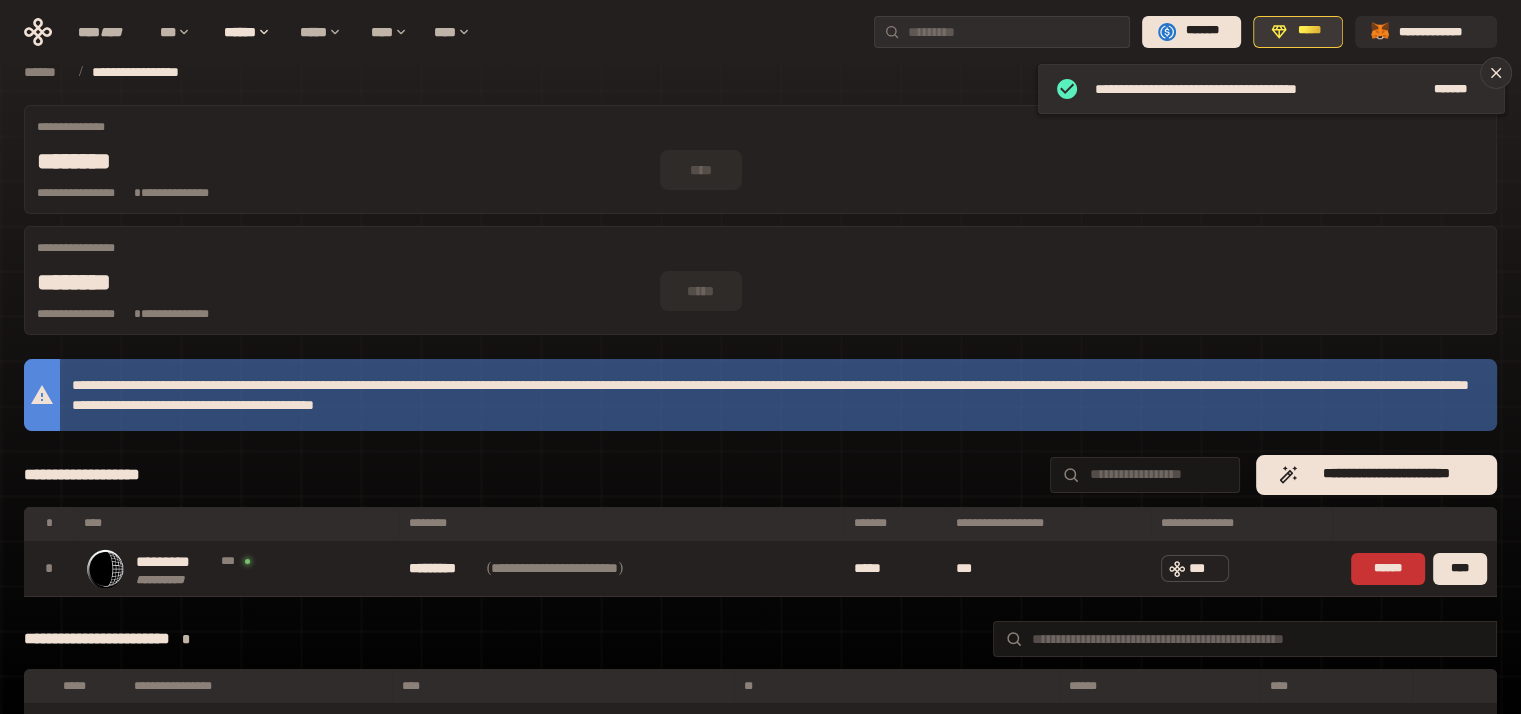 click on "*****" at bounding box center [1309, 31] 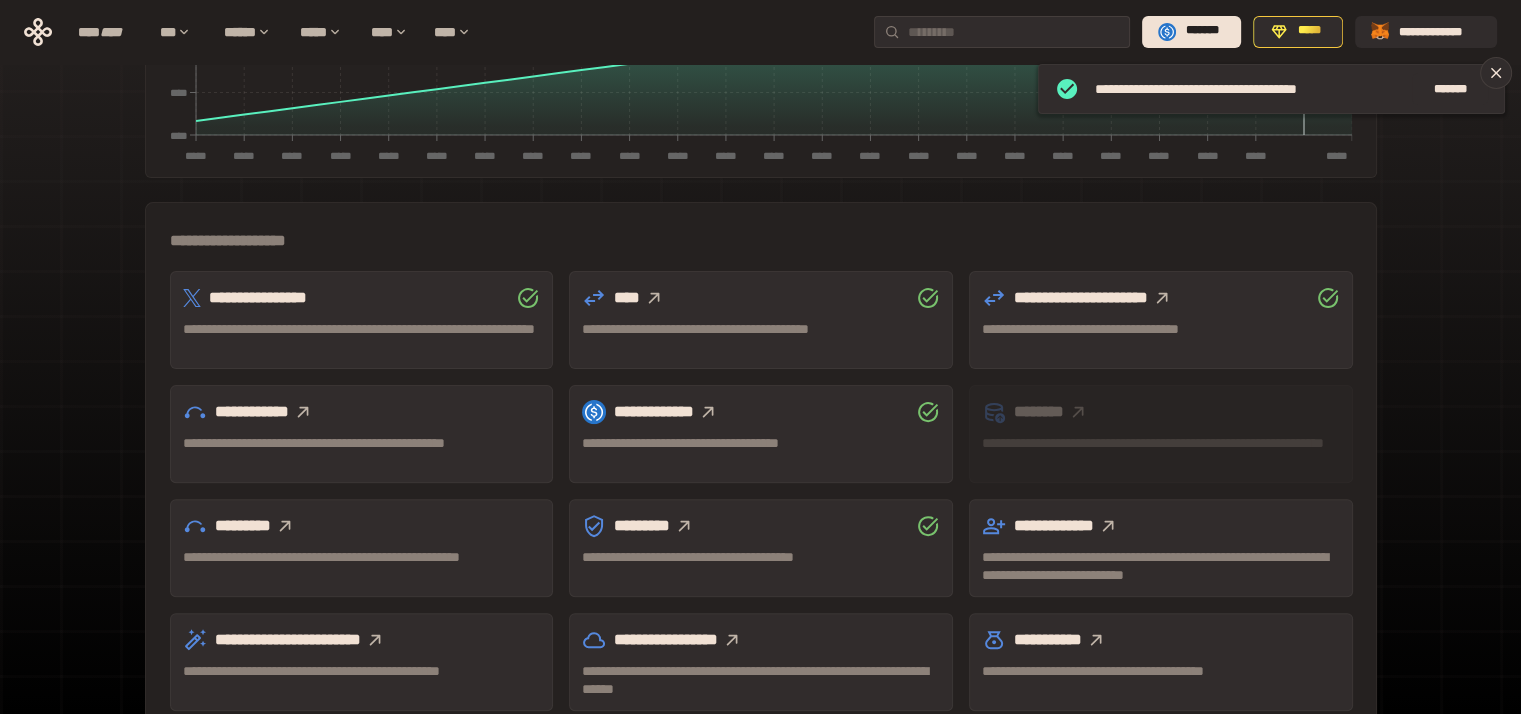 scroll, scrollTop: 571, scrollLeft: 0, axis: vertical 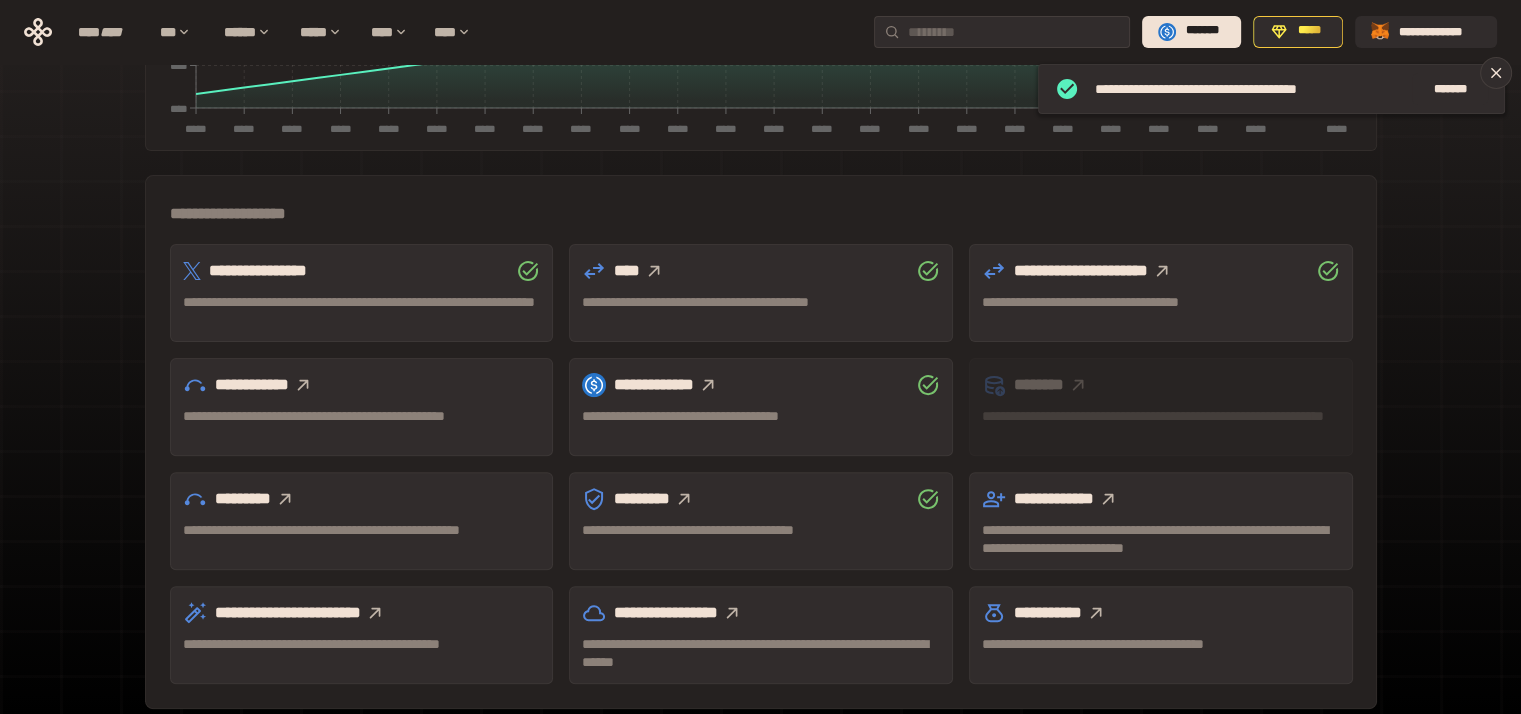 click 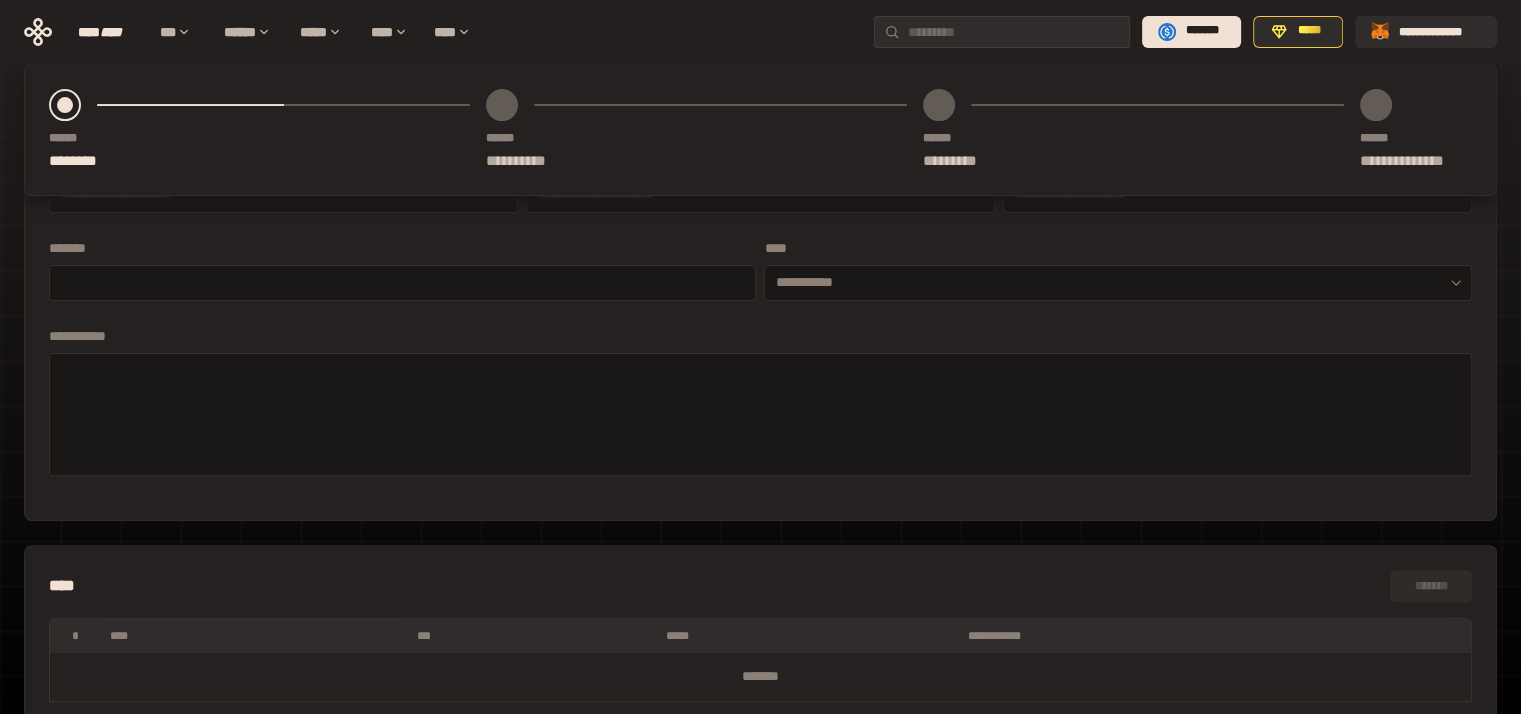 scroll, scrollTop: 371, scrollLeft: 0, axis: vertical 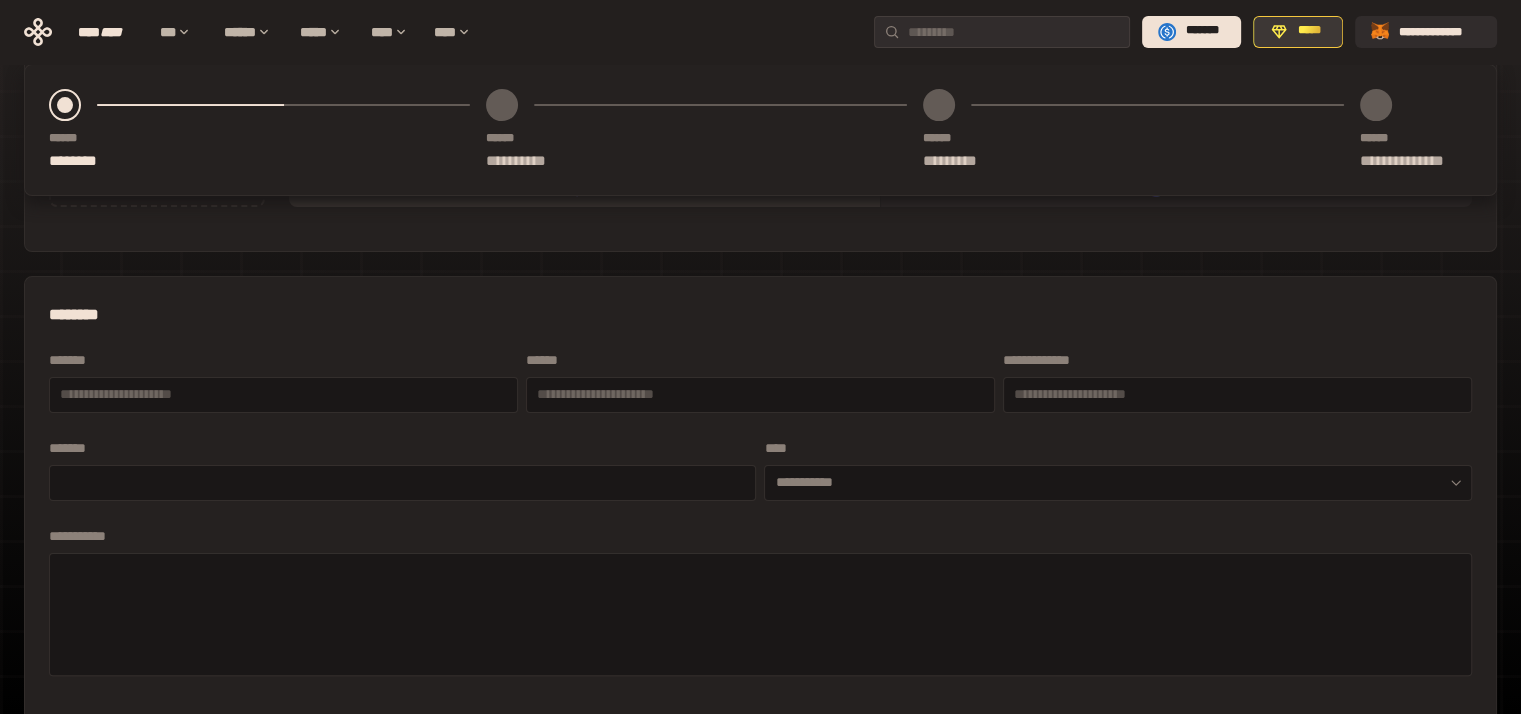 click on "*****" at bounding box center (1298, 32) 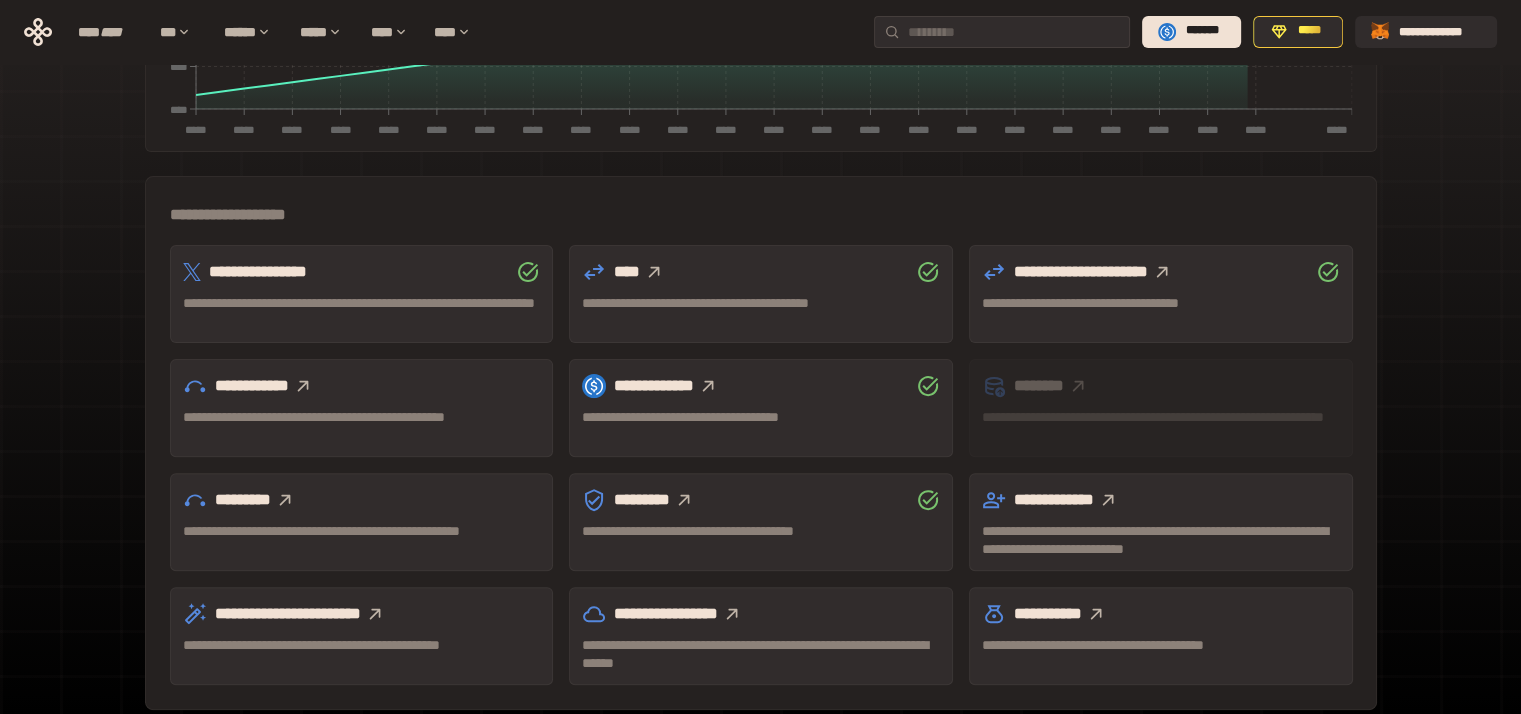 scroll, scrollTop: 571, scrollLeft: 0, axis: vertical 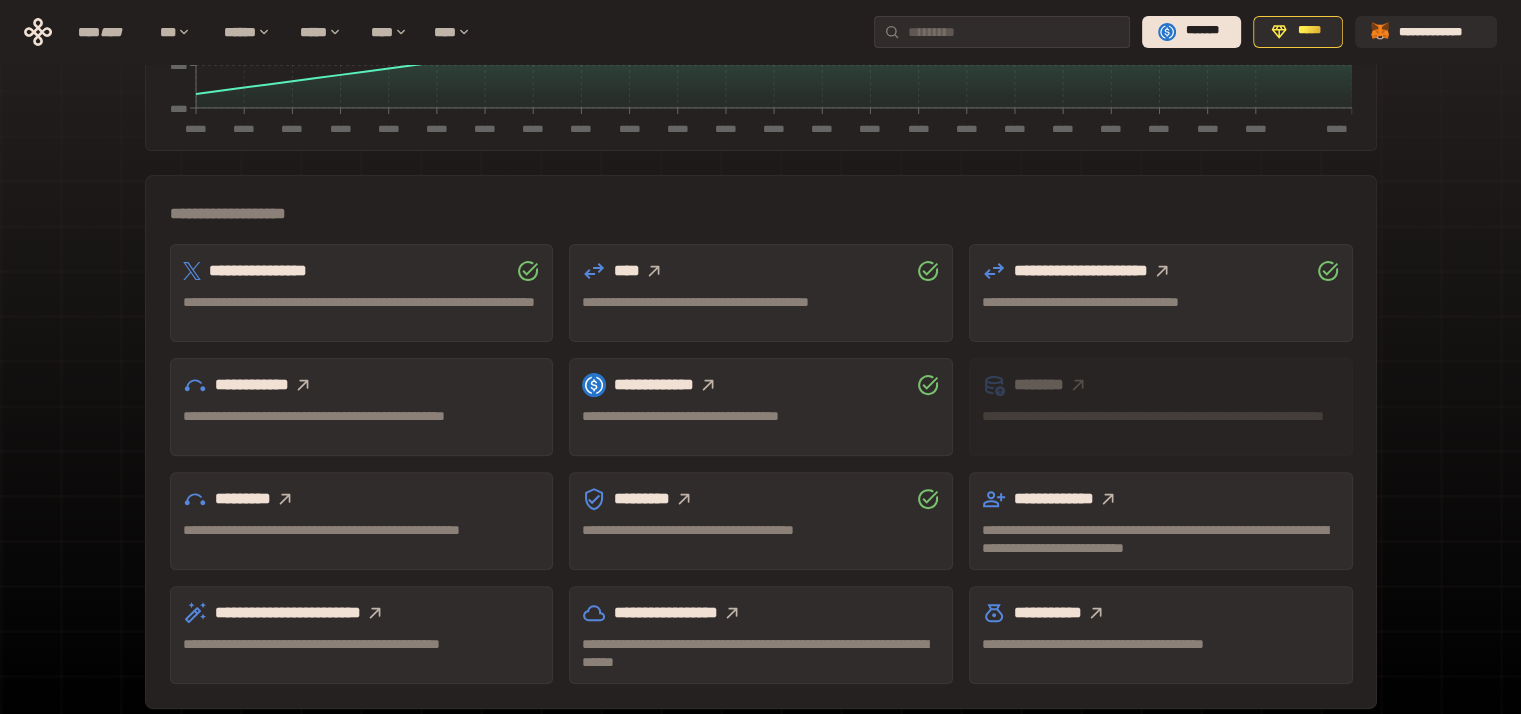 click 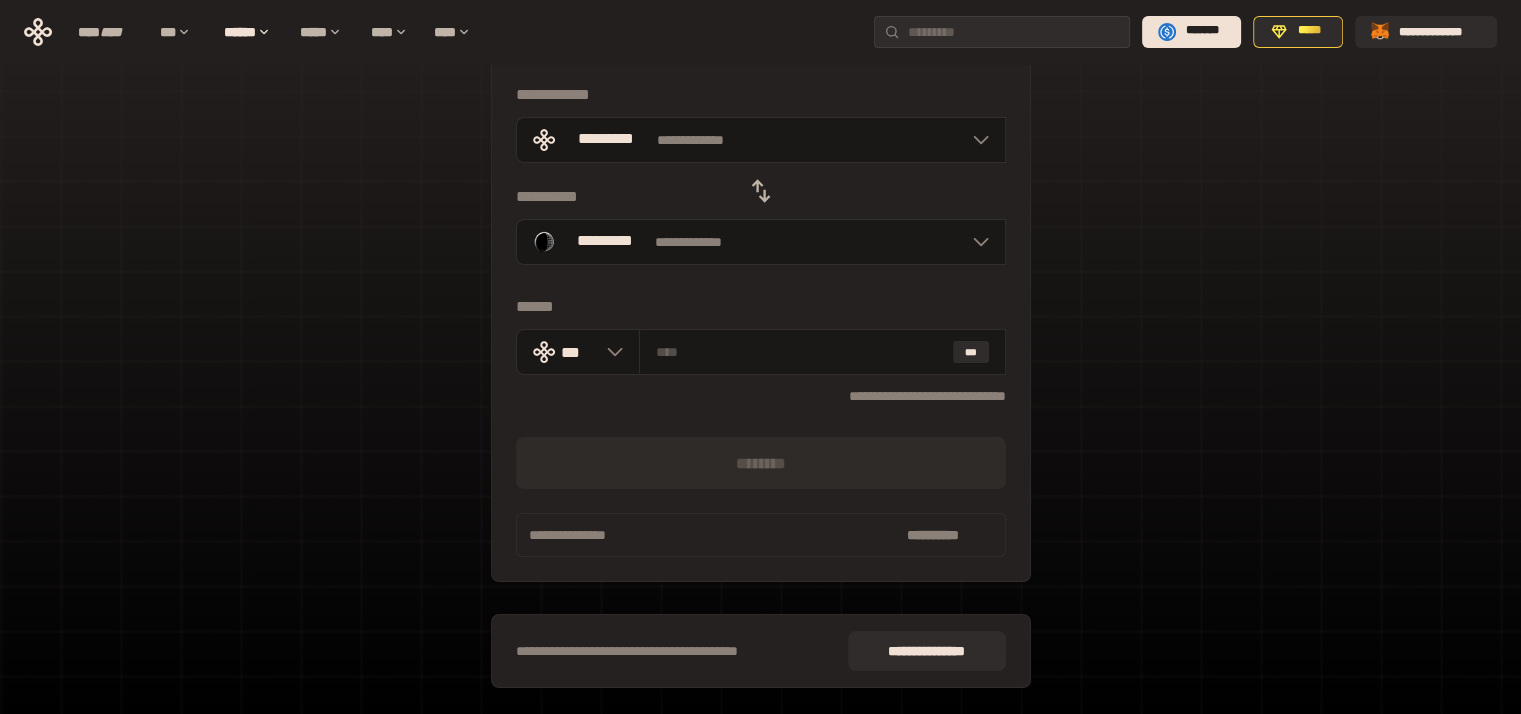 scroll, scrollTop: 92, scrollLeft: 0, axis: vertical 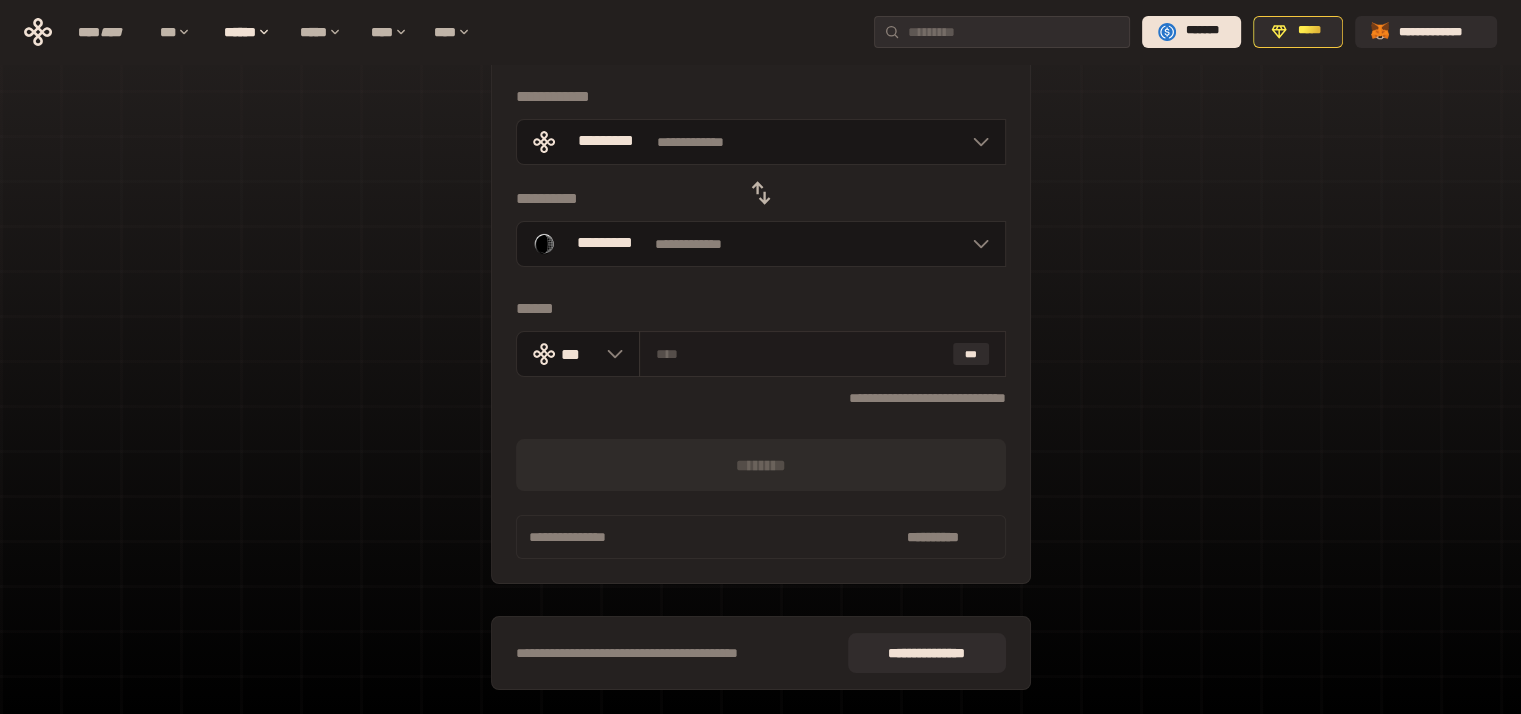 click at bounding box center (800, 354) 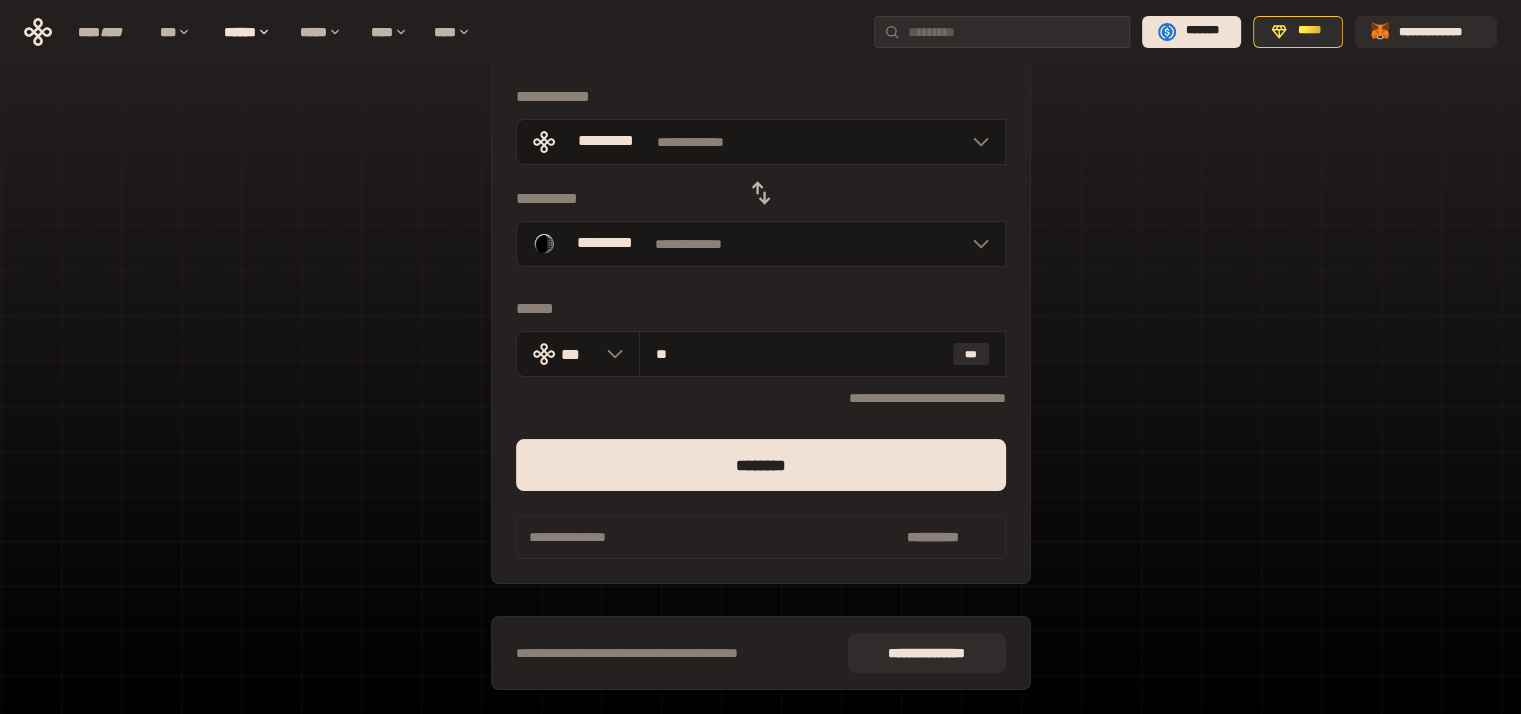 type on "**" 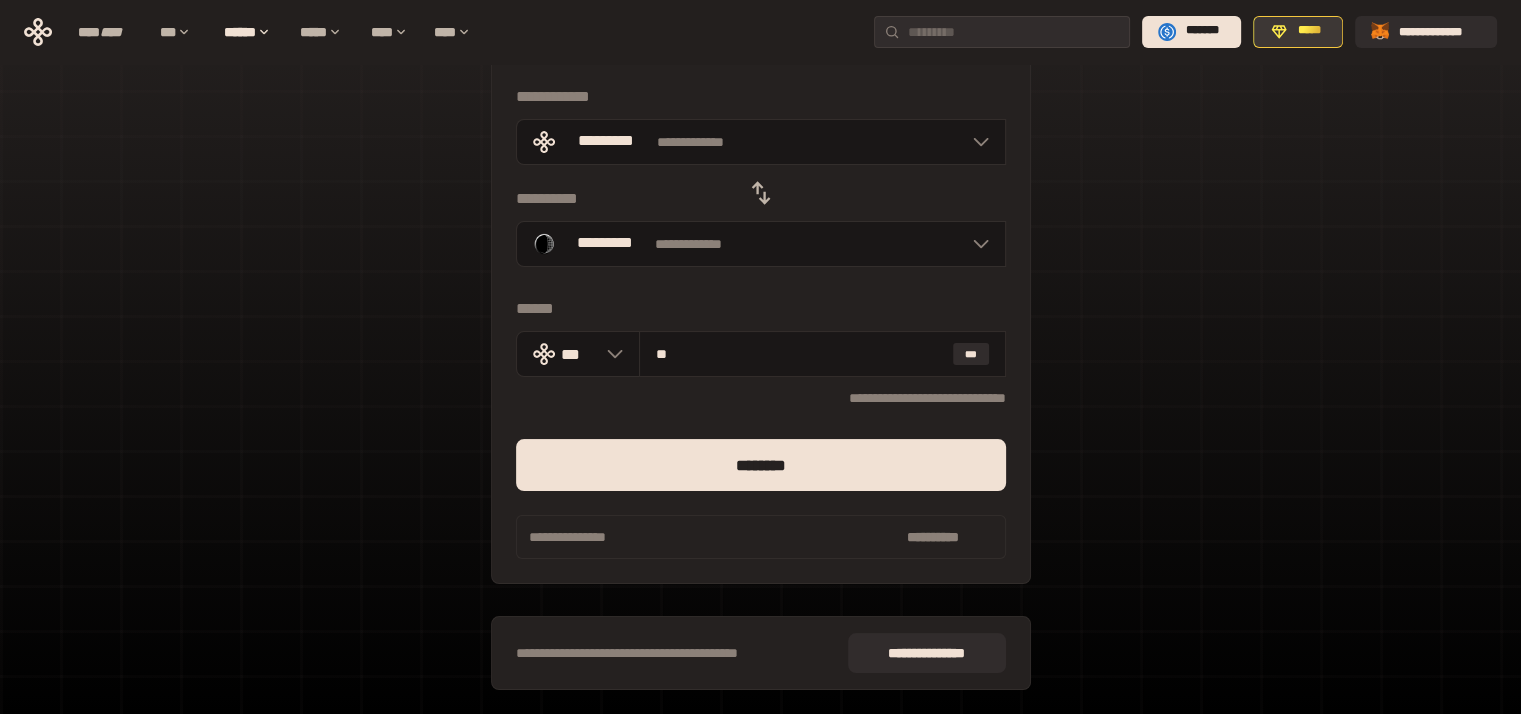 click on "*****" at bounding box center (1309, 31) 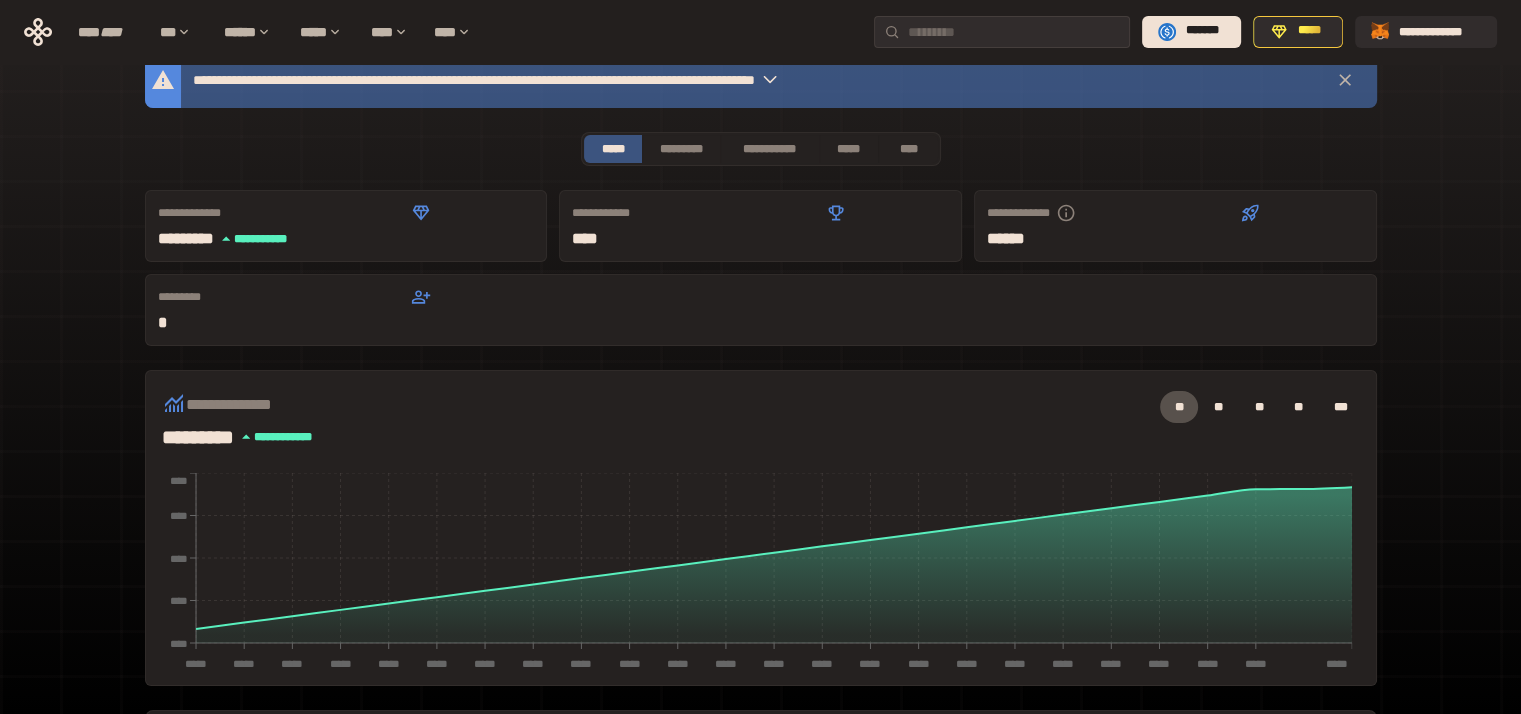 scroll, scrollTop: 0, scrollLeft: 0, axis: both 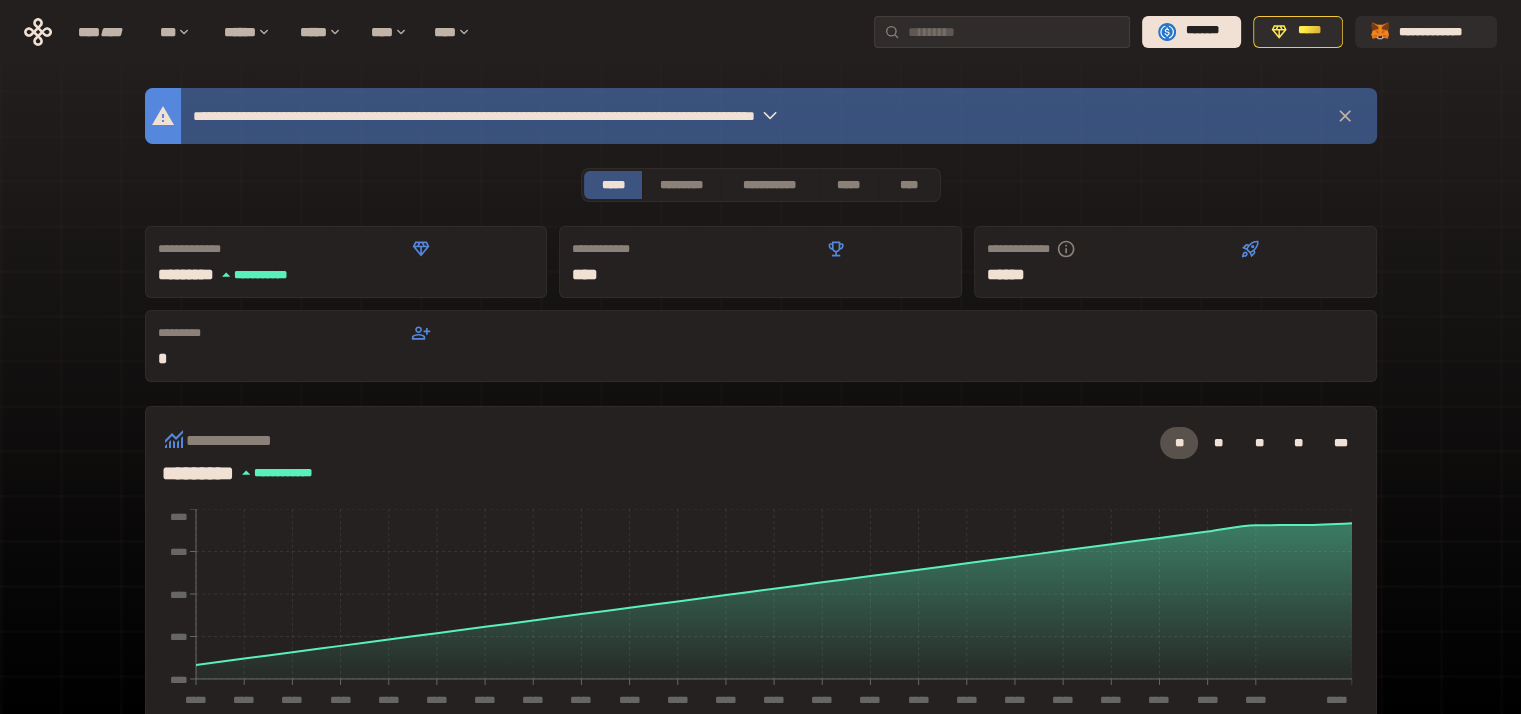 click 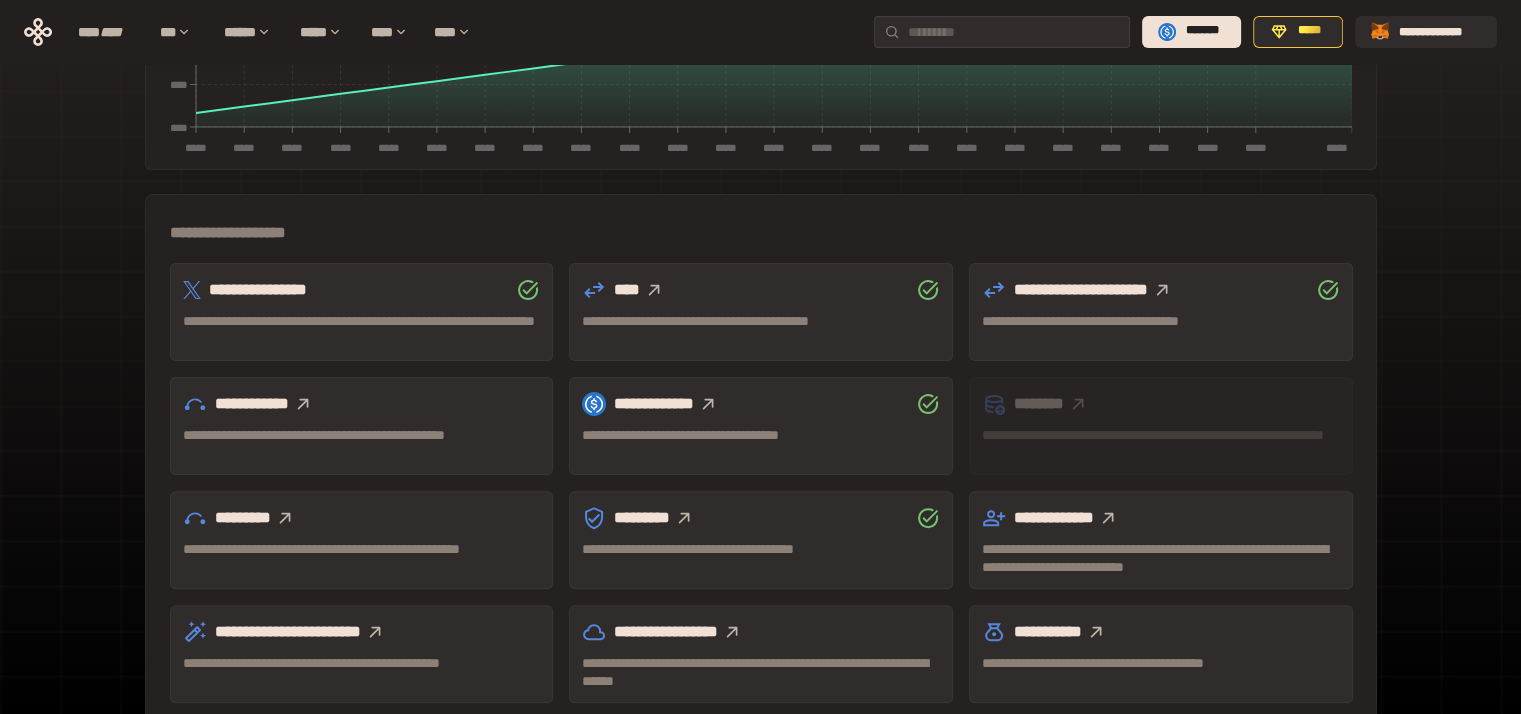 scroll, scrollTop: 491, scrollLeft: 0, axis: vertical 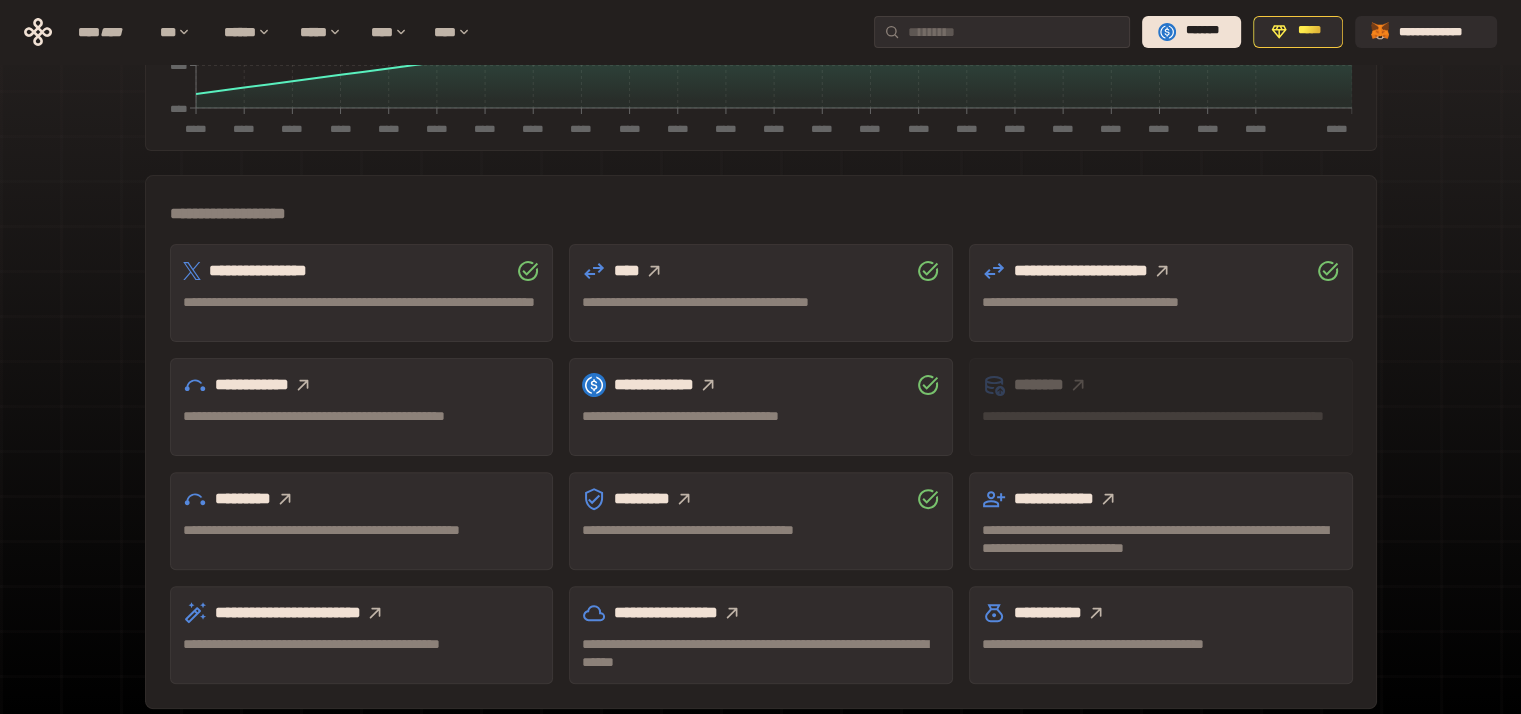 click 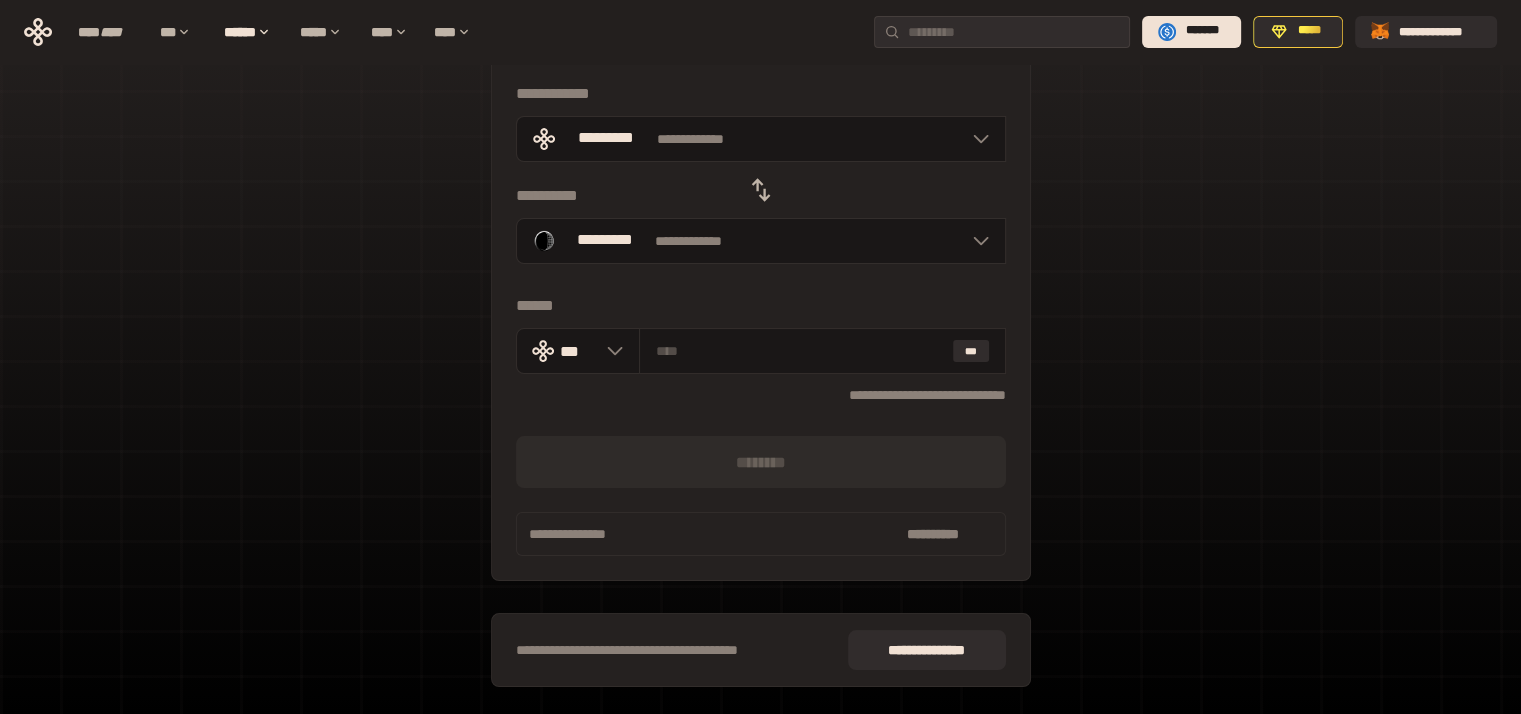 scroll, scrollTop: 92, scrollLeft: 0, axis: vertical 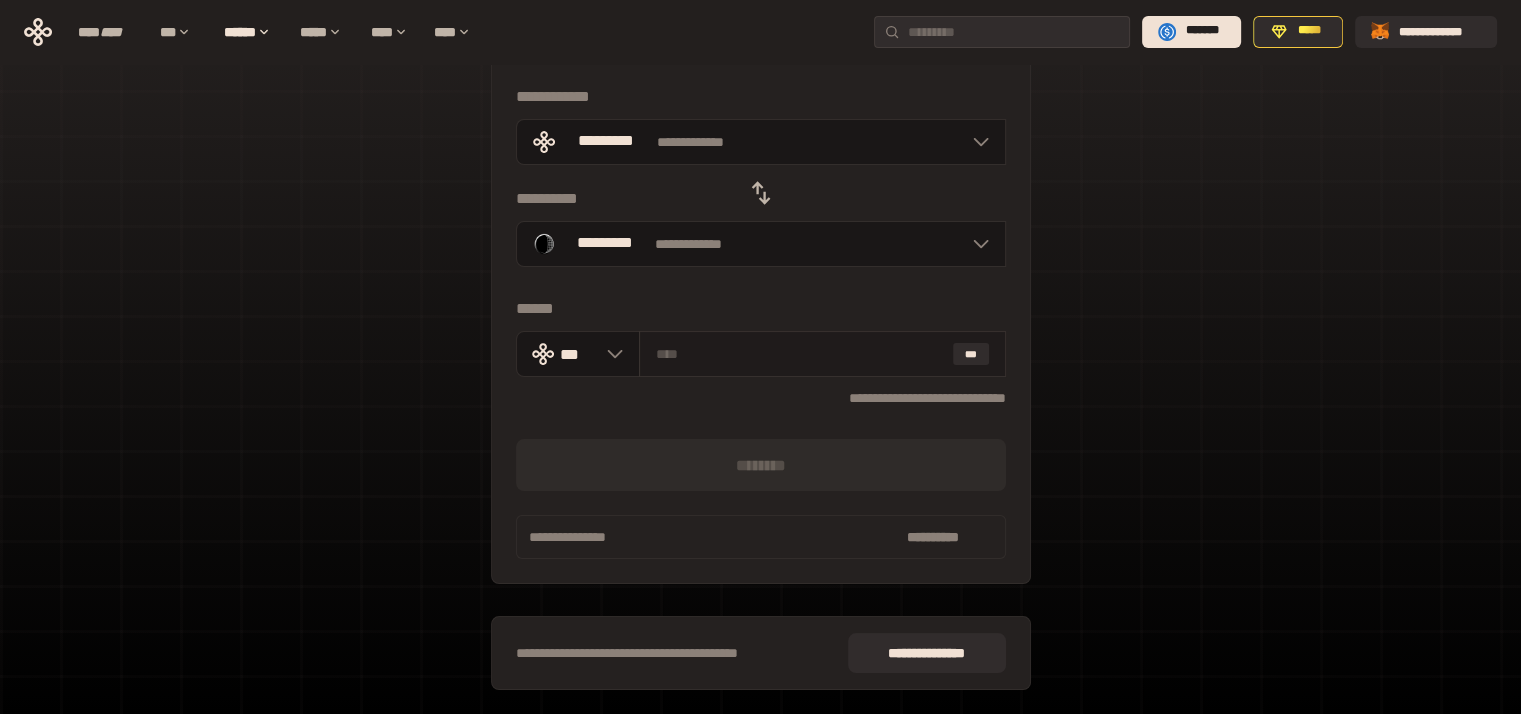 click at bounding box center (800, 354) 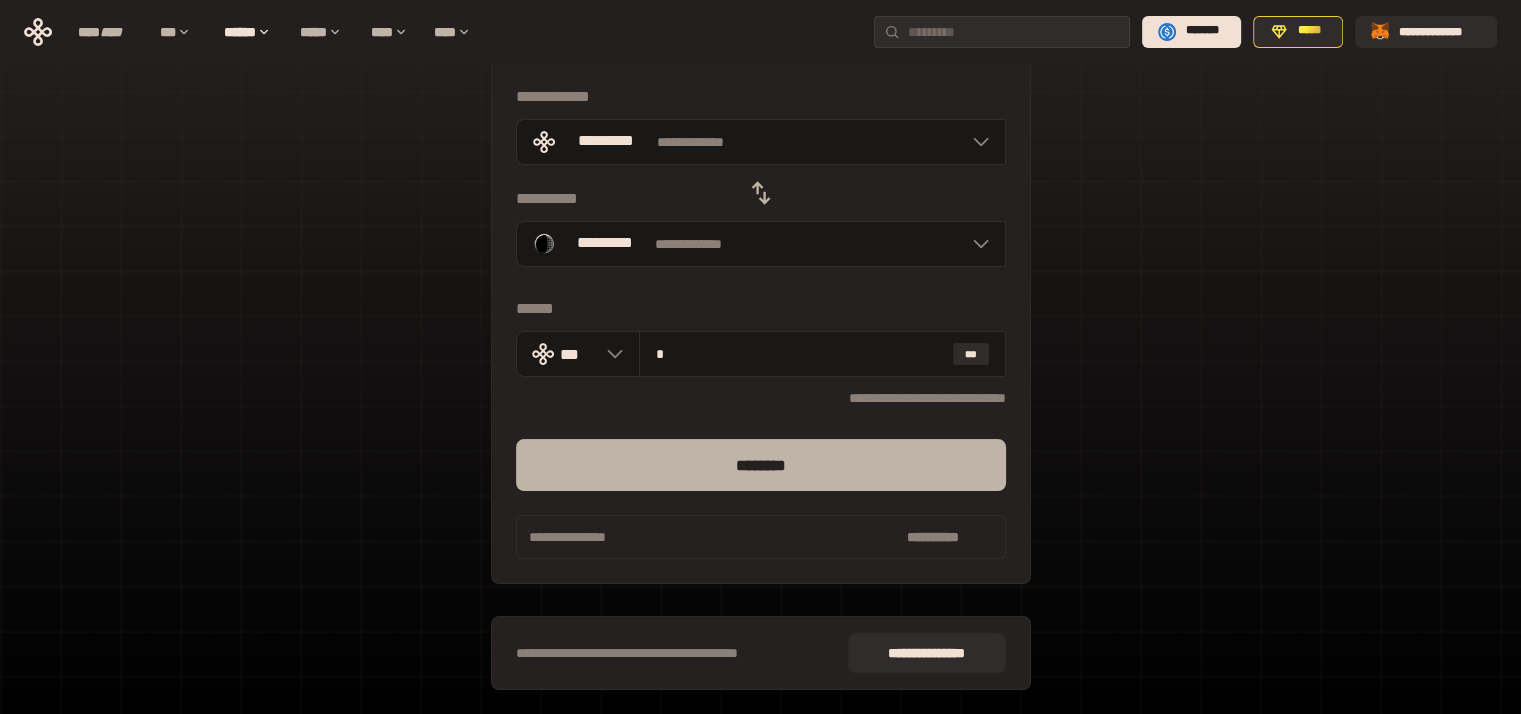 type on "*" 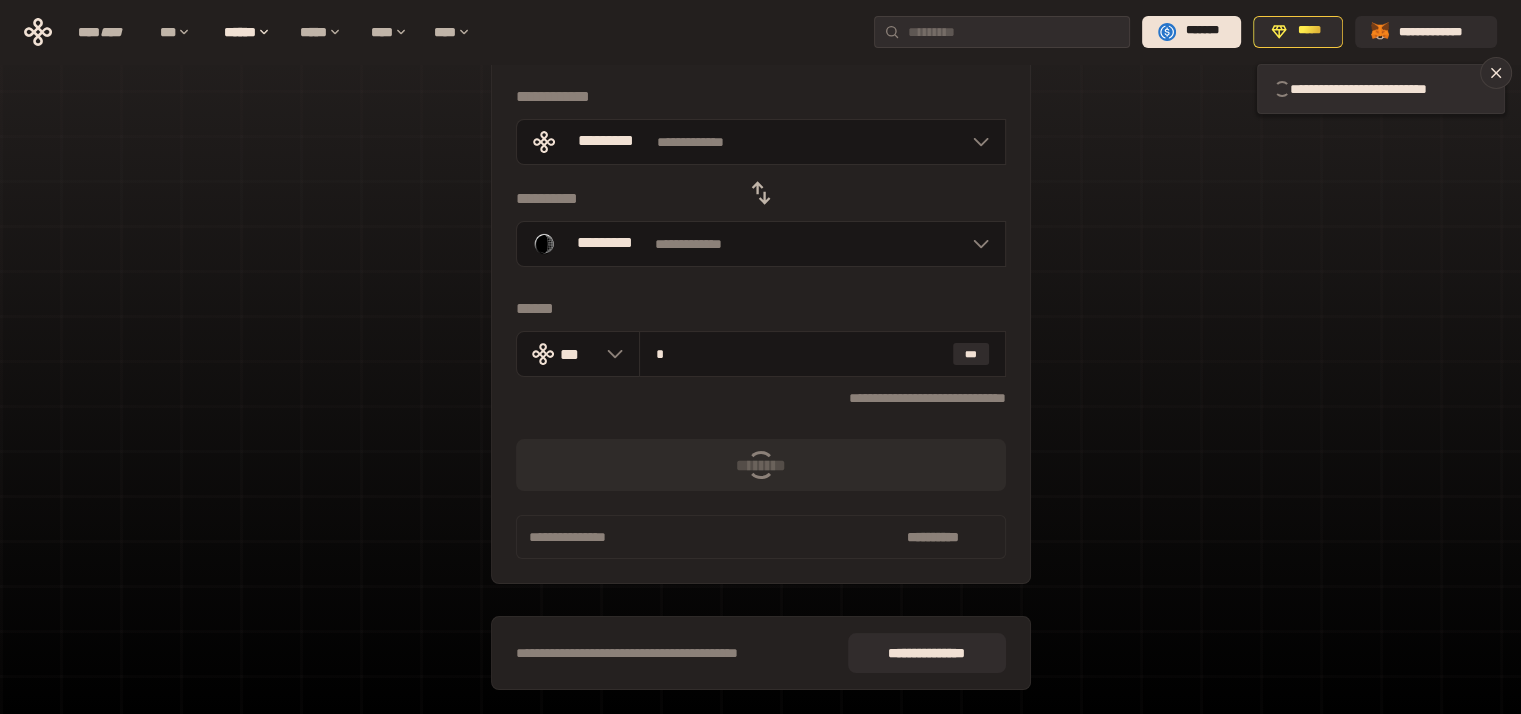 type 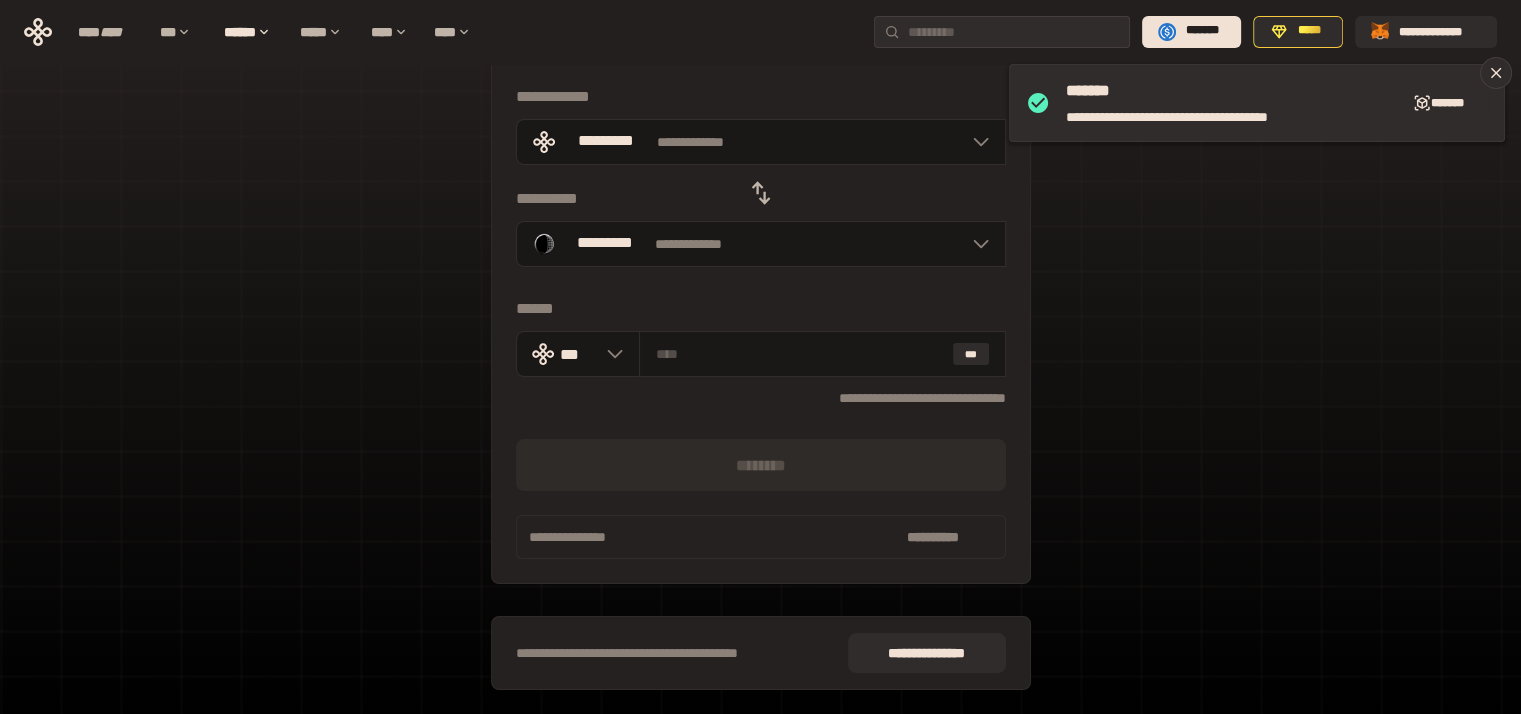 click on "[FIRST] [LAST] [PHONE] [EMAIL] [ADDRESS] [CITY], [STATE] [POSTAL_CODE]" at bounding box center [760, 353] 